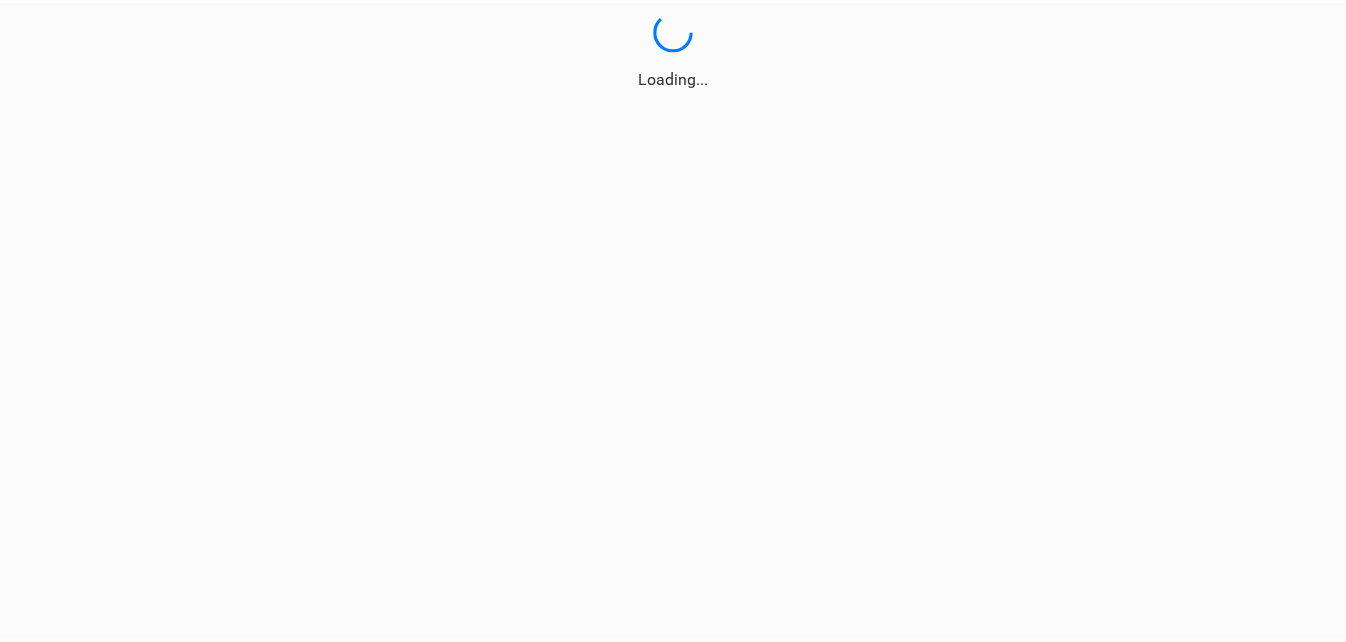 scroll, scrollTop: 0, scrollLeft: 0, axis: both 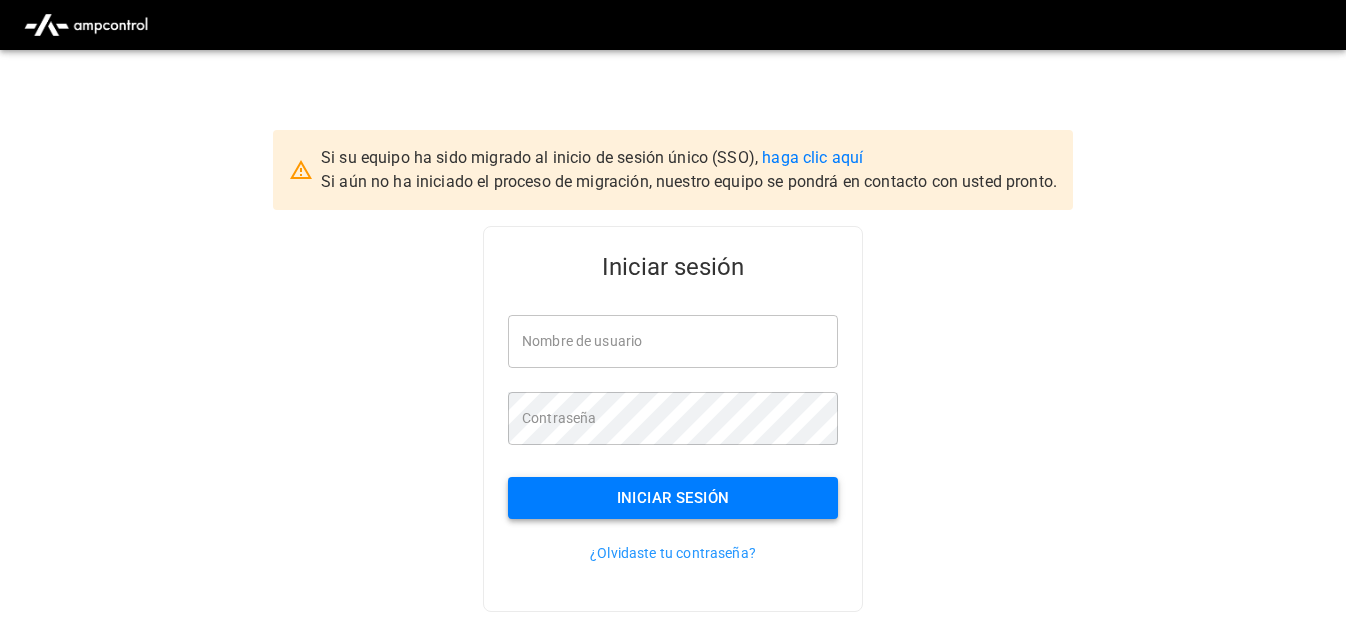 type on "**********" 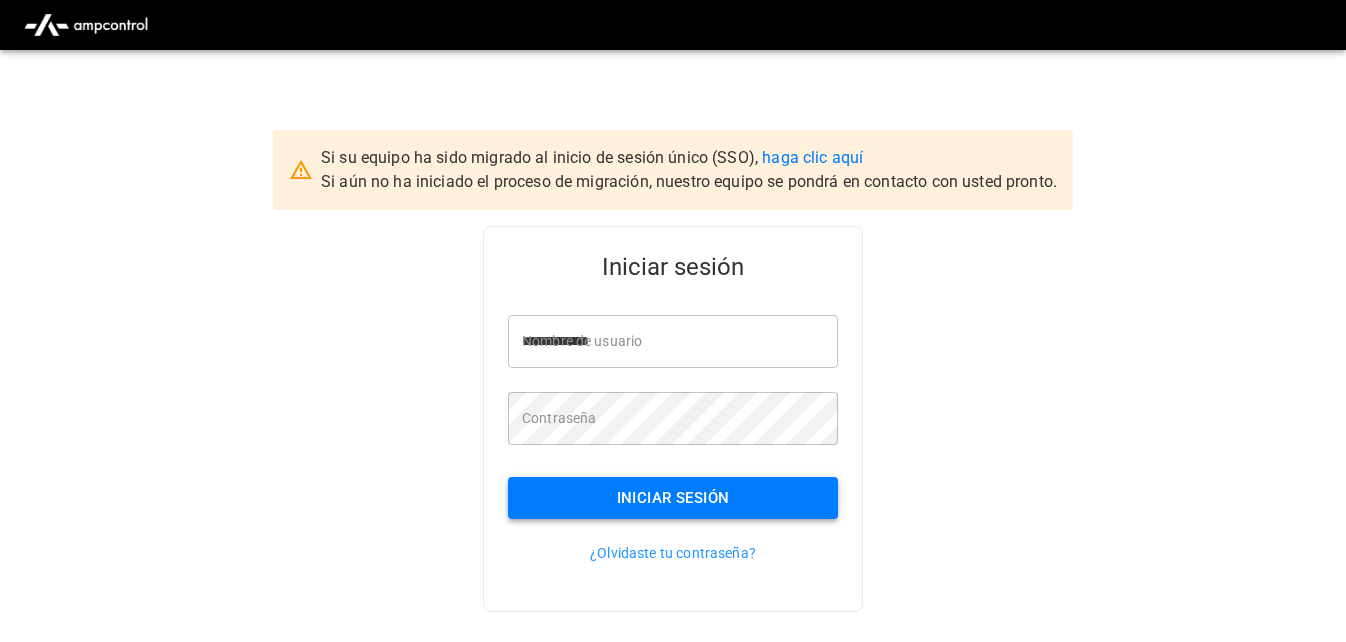 click on "Iniciar sesión" at bounding box center (673, 498) 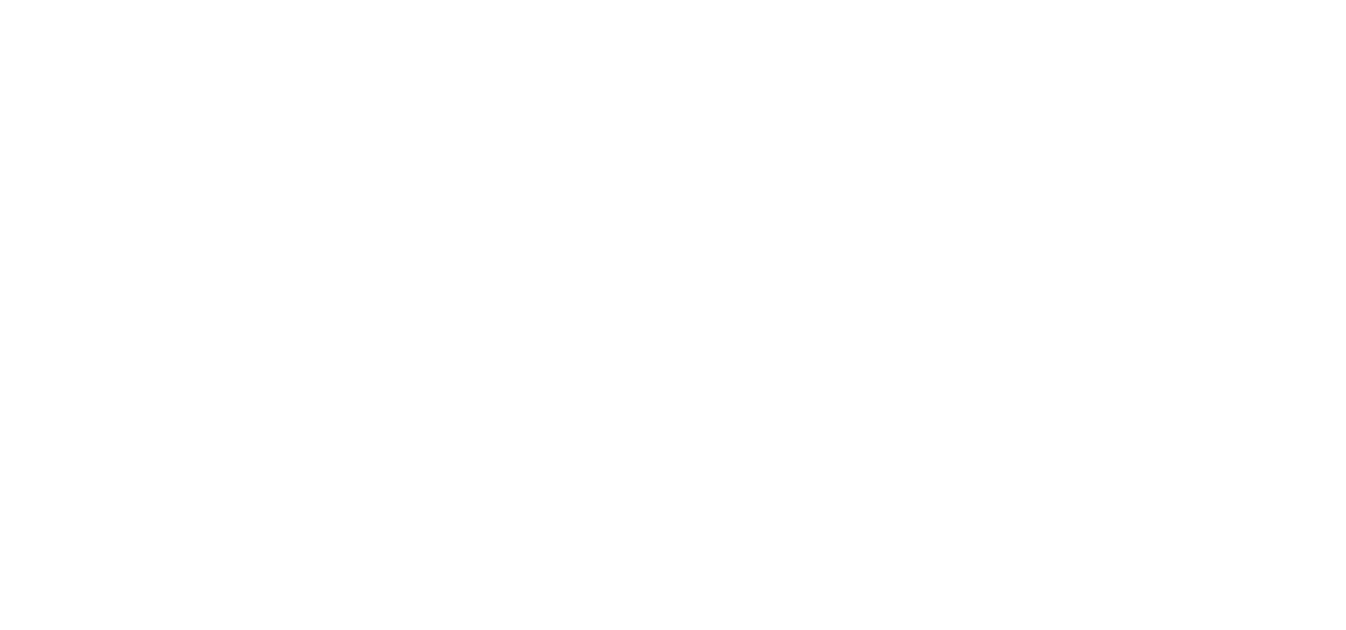 scroll, scrollTop: 0, scrollLeft: 0, axis: both 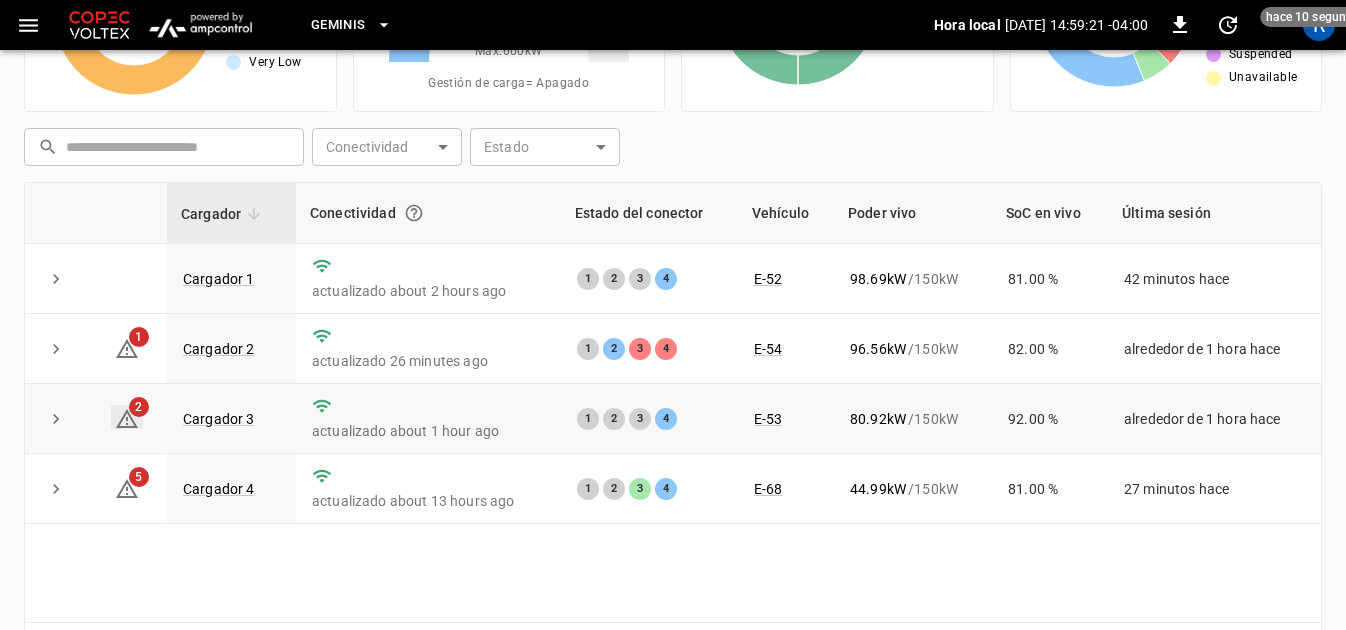 click 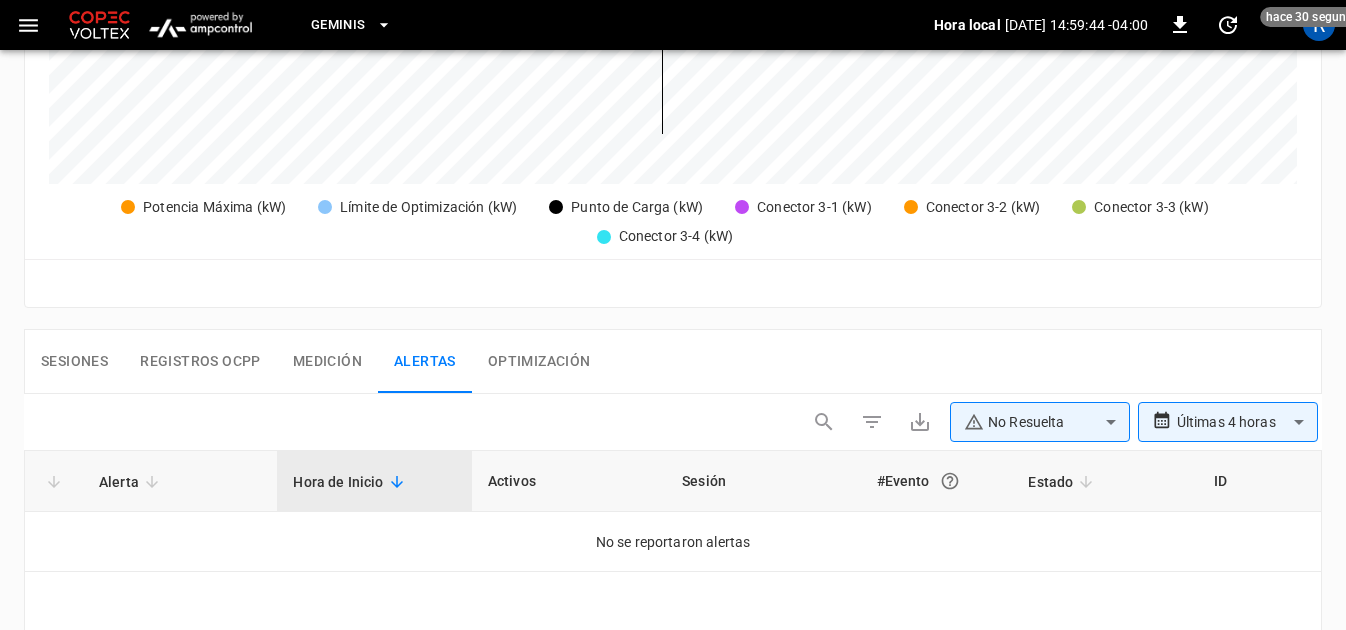 scroll, scrollTop: 800, scrollLeft: 0, axis: vertical 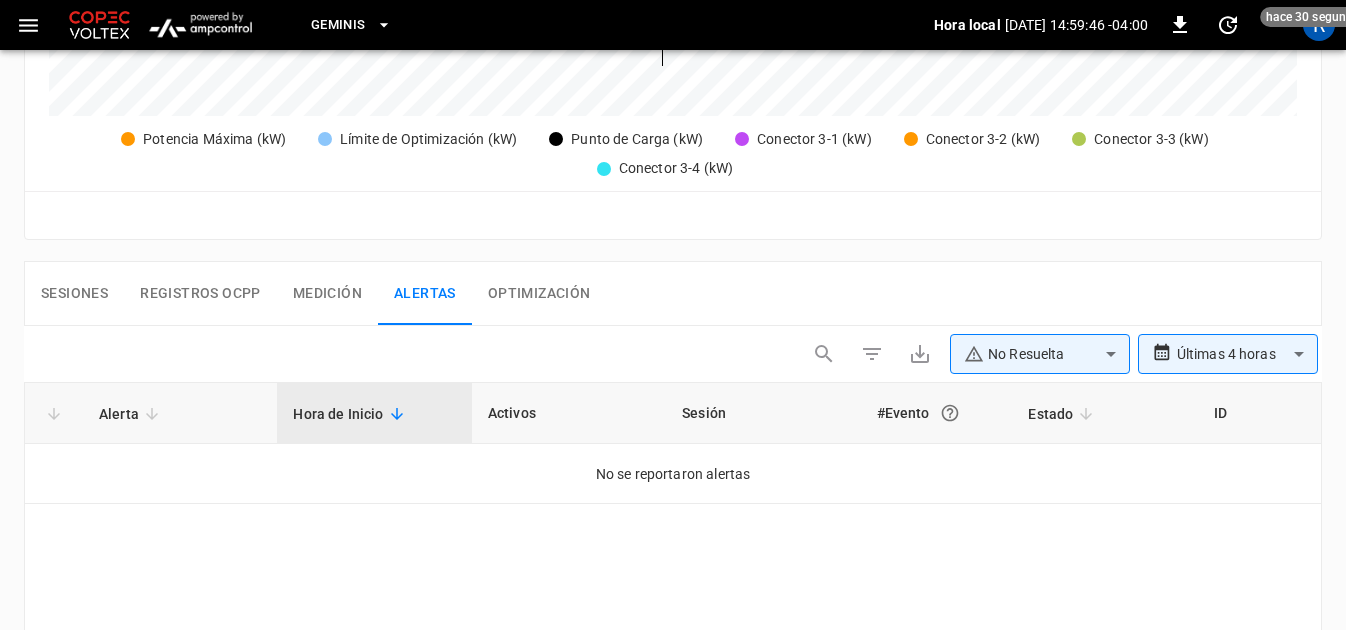 click on "Hora de Inicio" at bounding box center [351, 414] 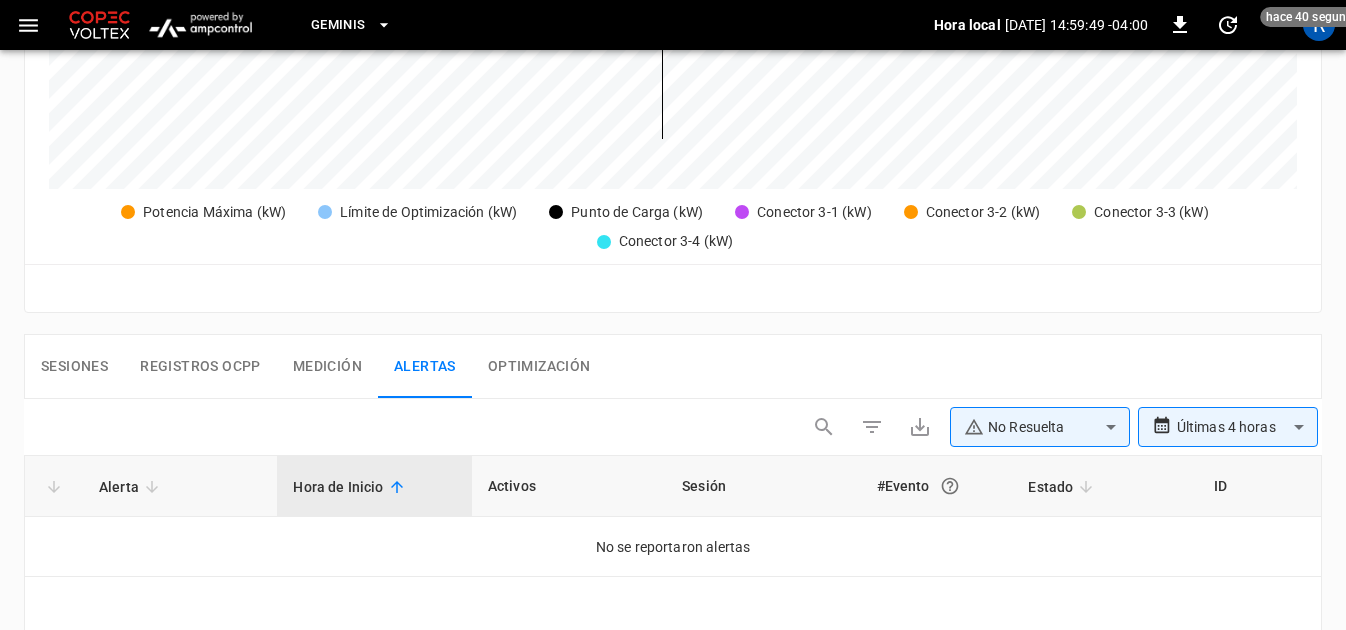 scroll, scrollTop: 700, scrollLeft: 0, axis: vertical 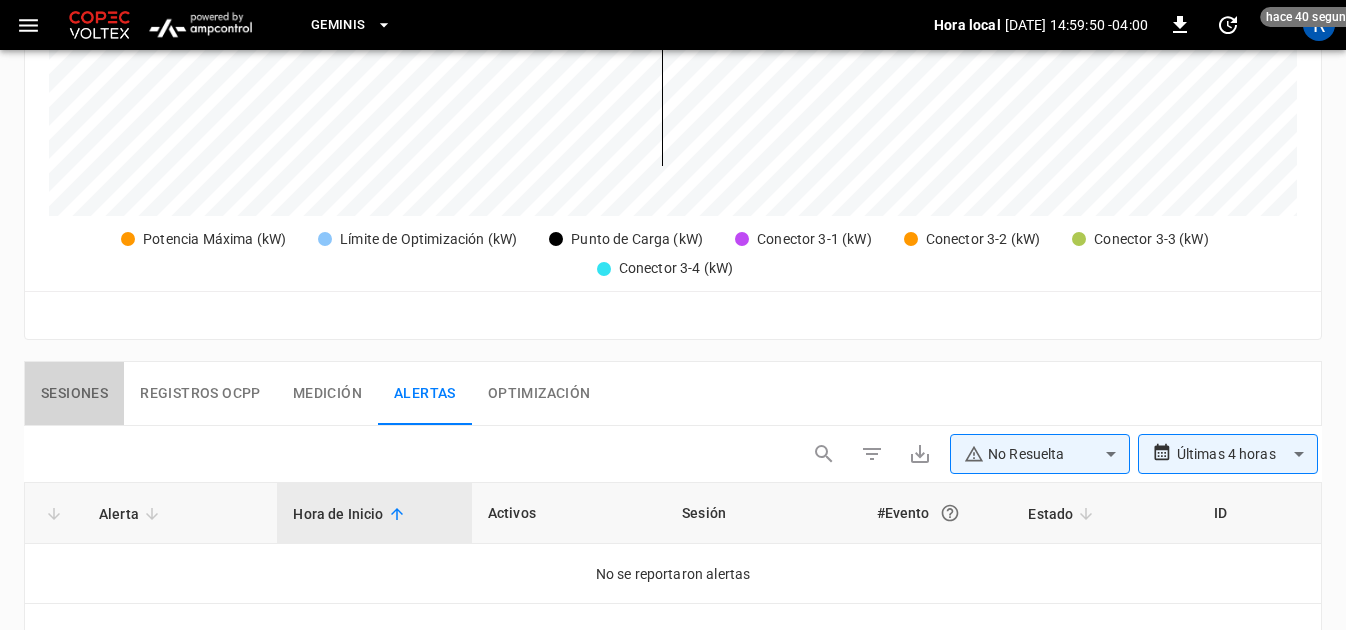 click on "Sesiones" at bounding box center (74, 394) 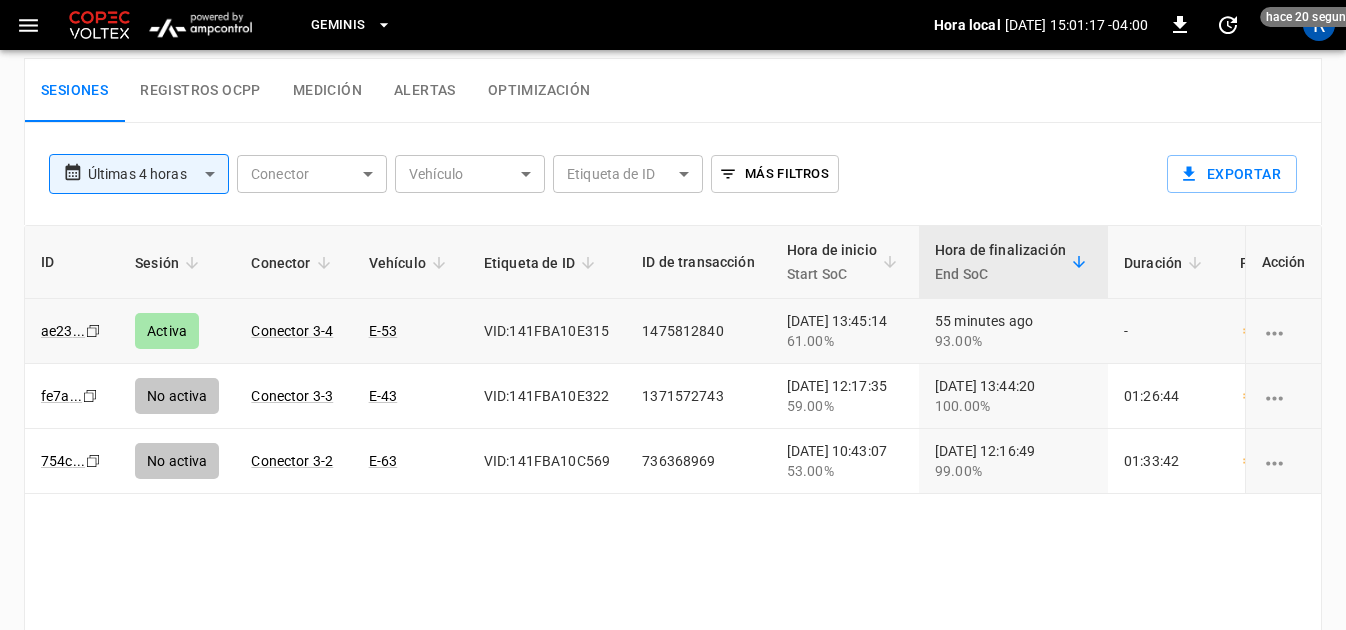 scroll, scrollTop: 900, scrollLeft: 0, axis: vertical 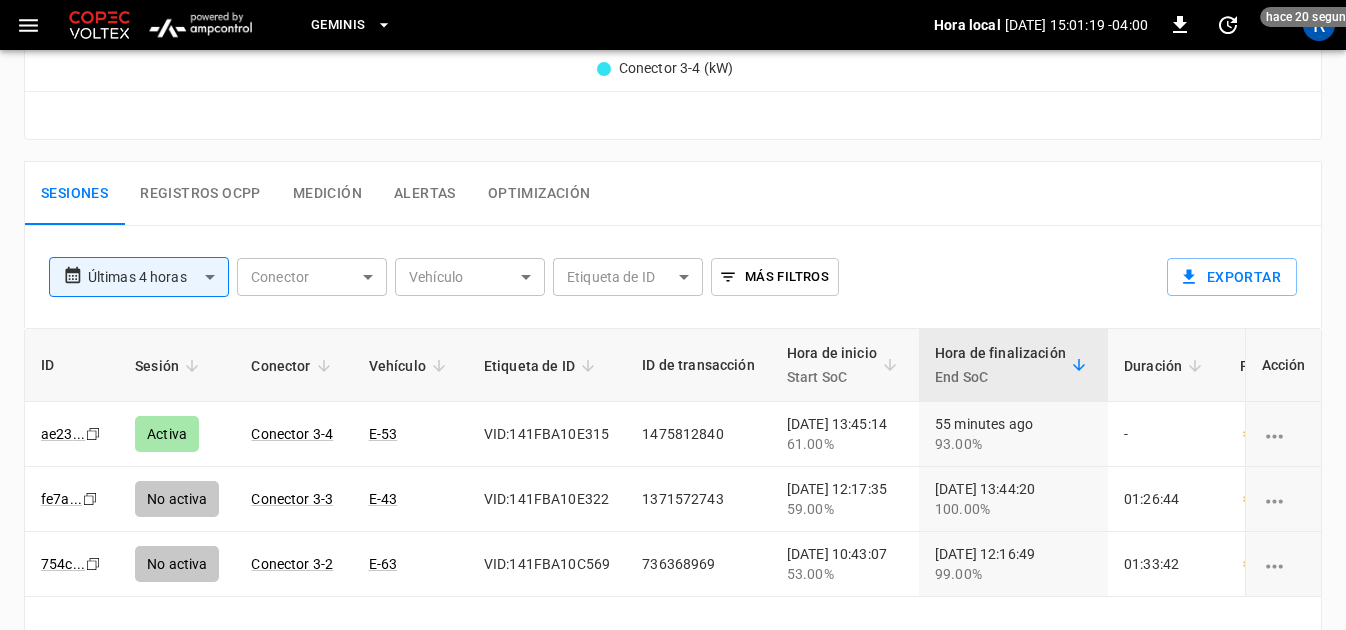 click on "**********" at bounding box center (673, -27) 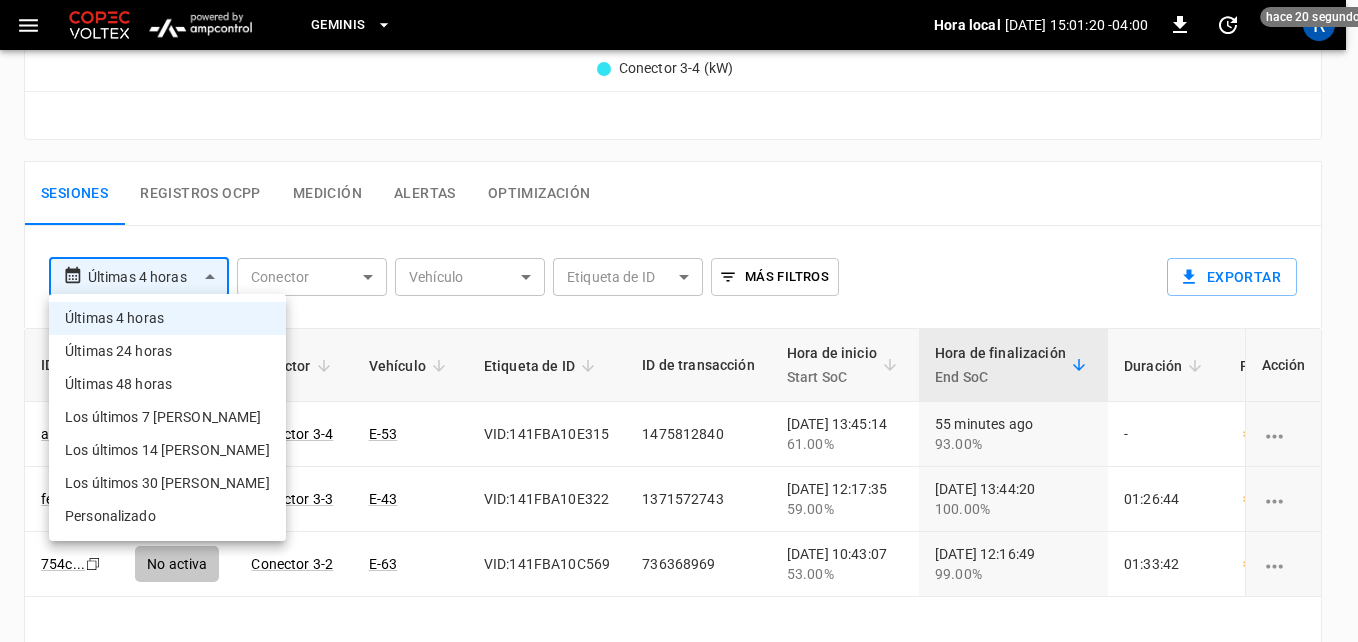 click on "Últimas 48 horas" at bounding box center [167, 384] 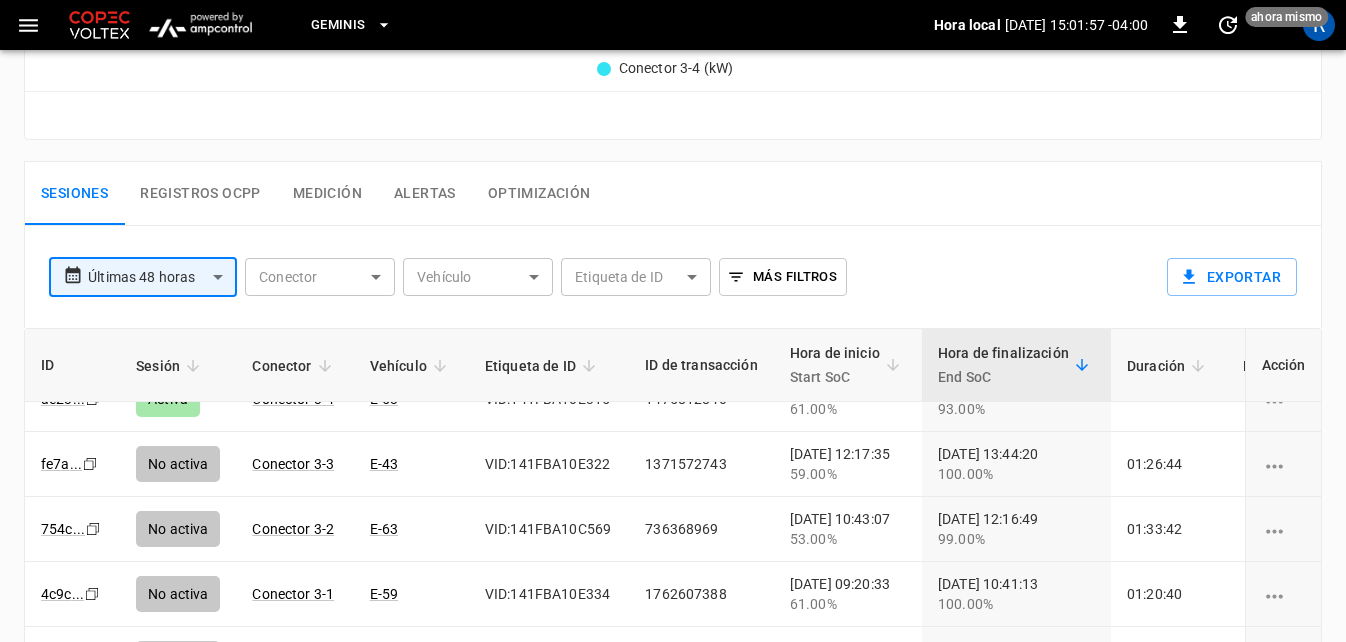 scroll, scrollTop: 0, scrollLeft: 0, axis: both 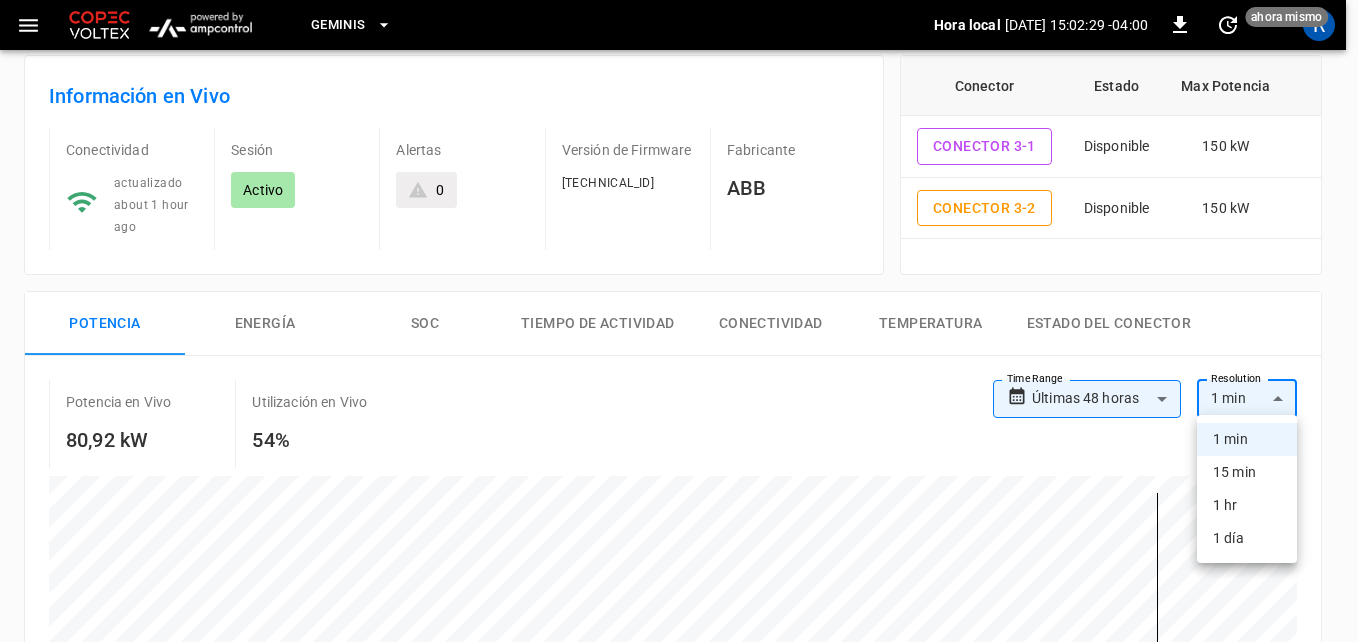 click on "**********" at bounding box center (679, 777) 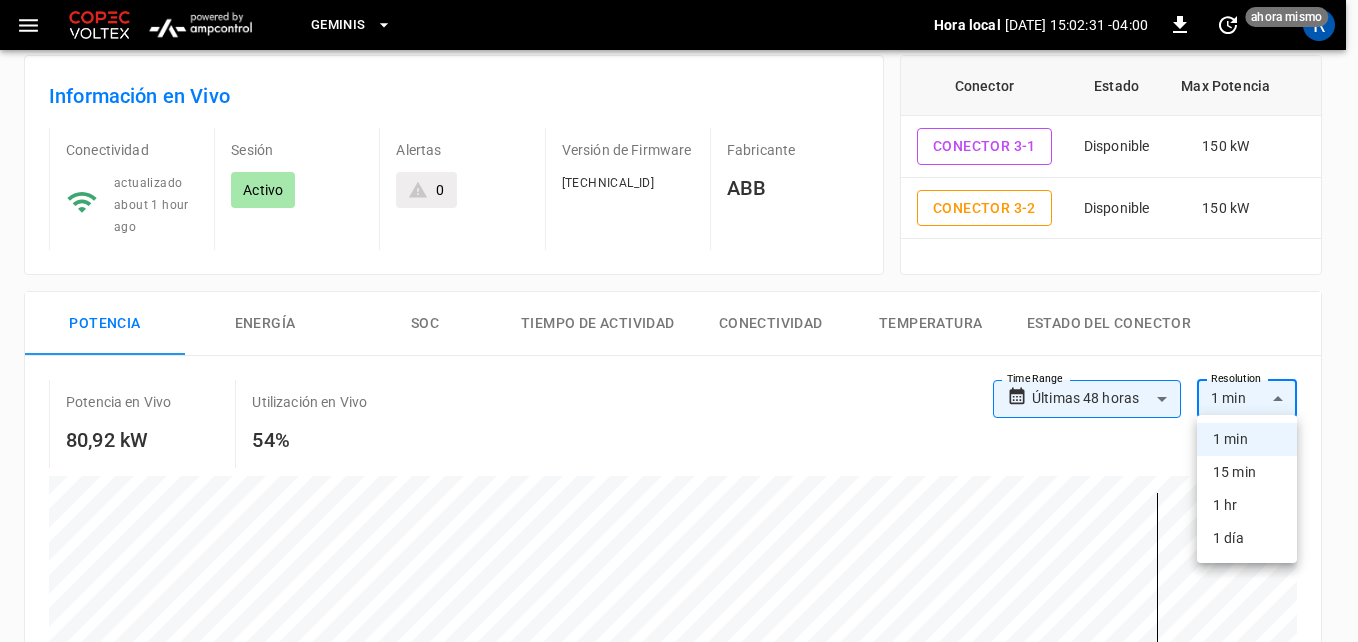 click on "15 min" at bounding box center [1247, 472] 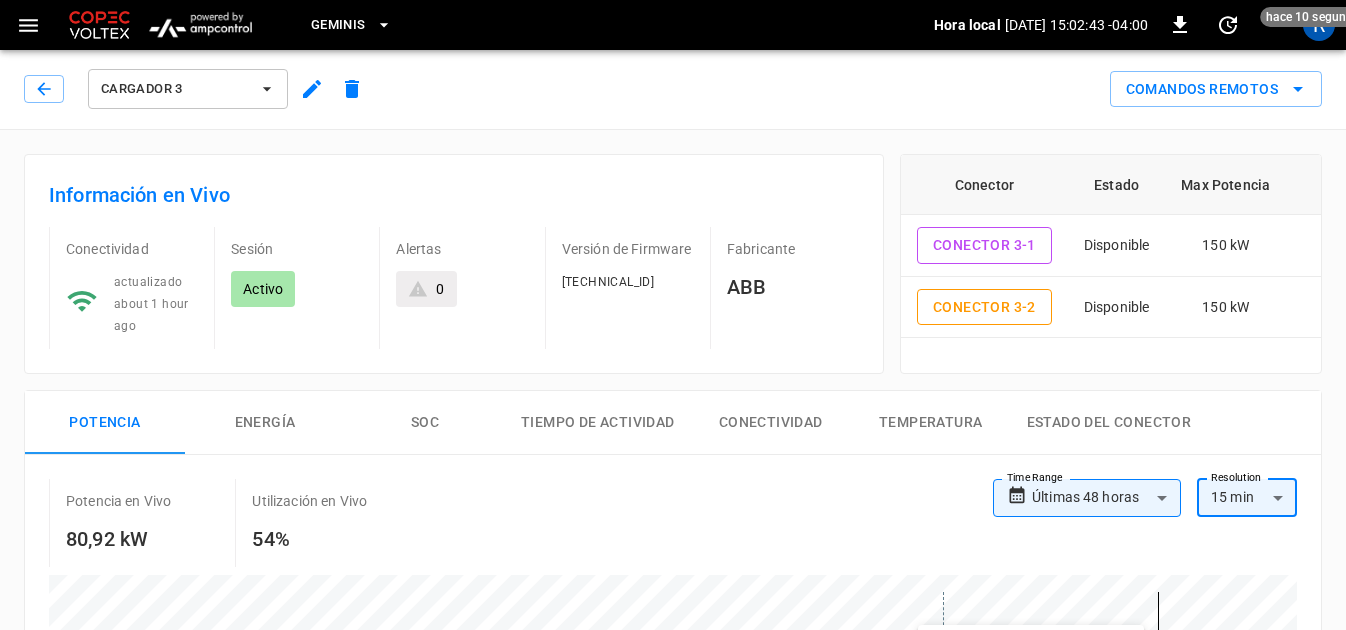 scroll, scrollTop: 0, scrollLeft: 0, axis: both 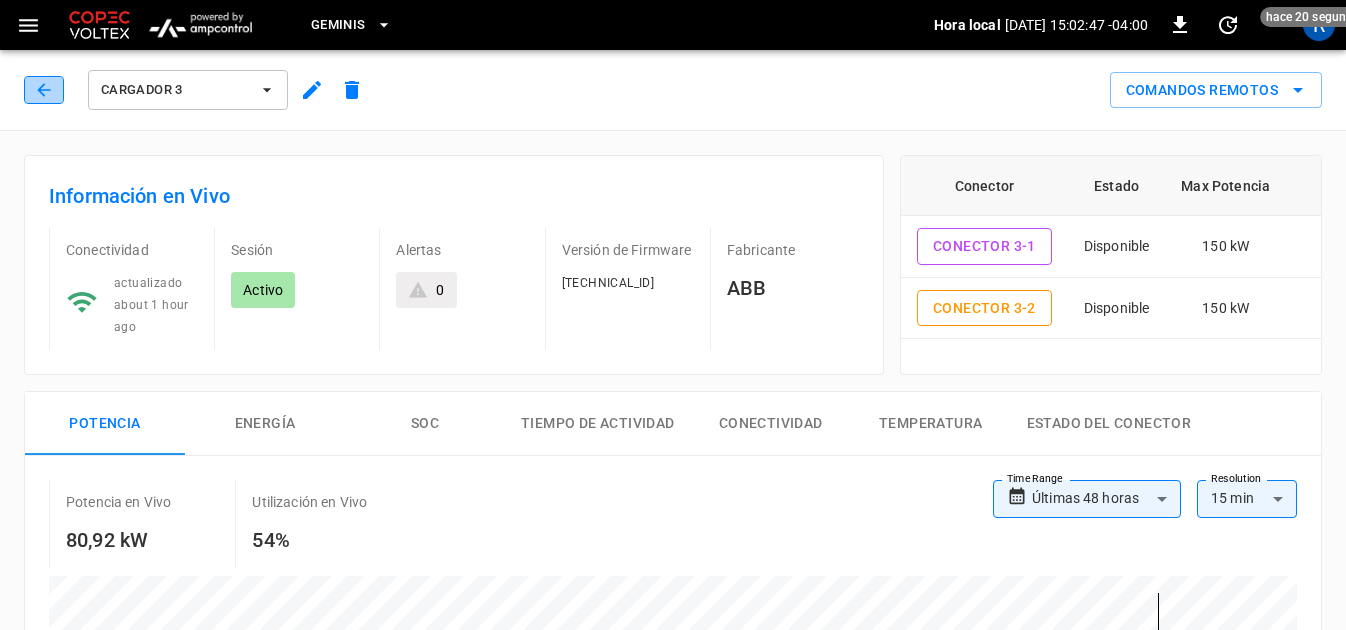 click 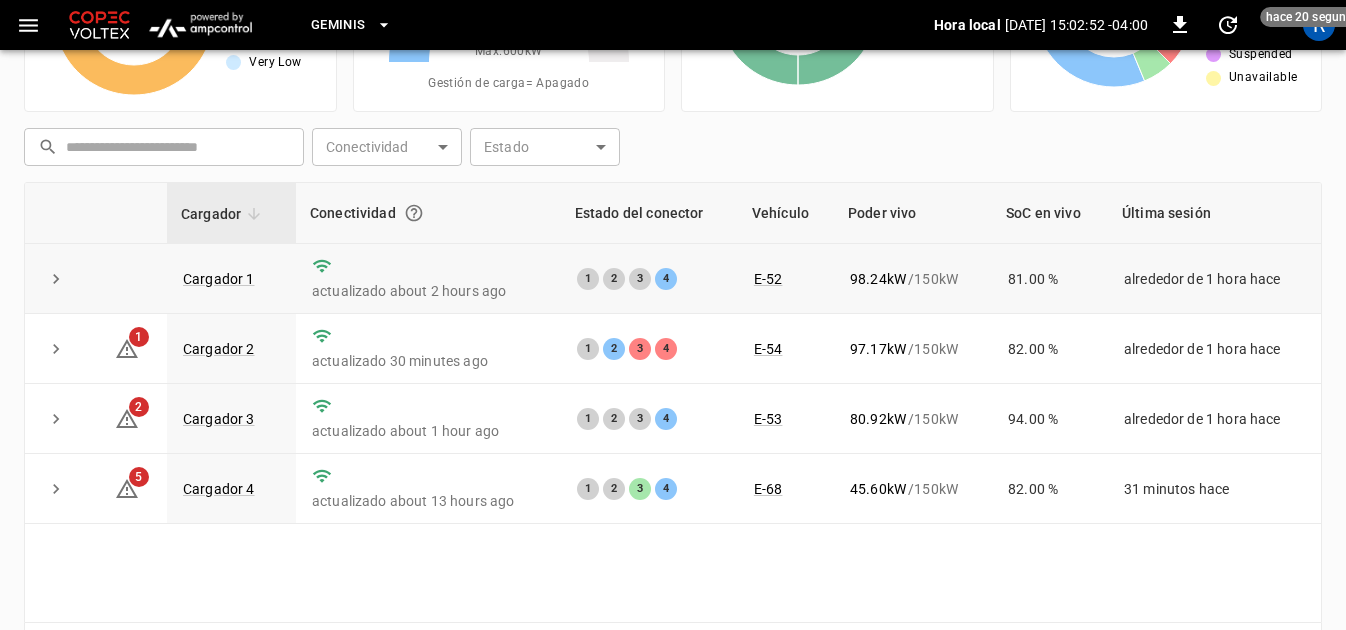 scroll, scrollTop: 0, scrollLeft: 0, axis: both 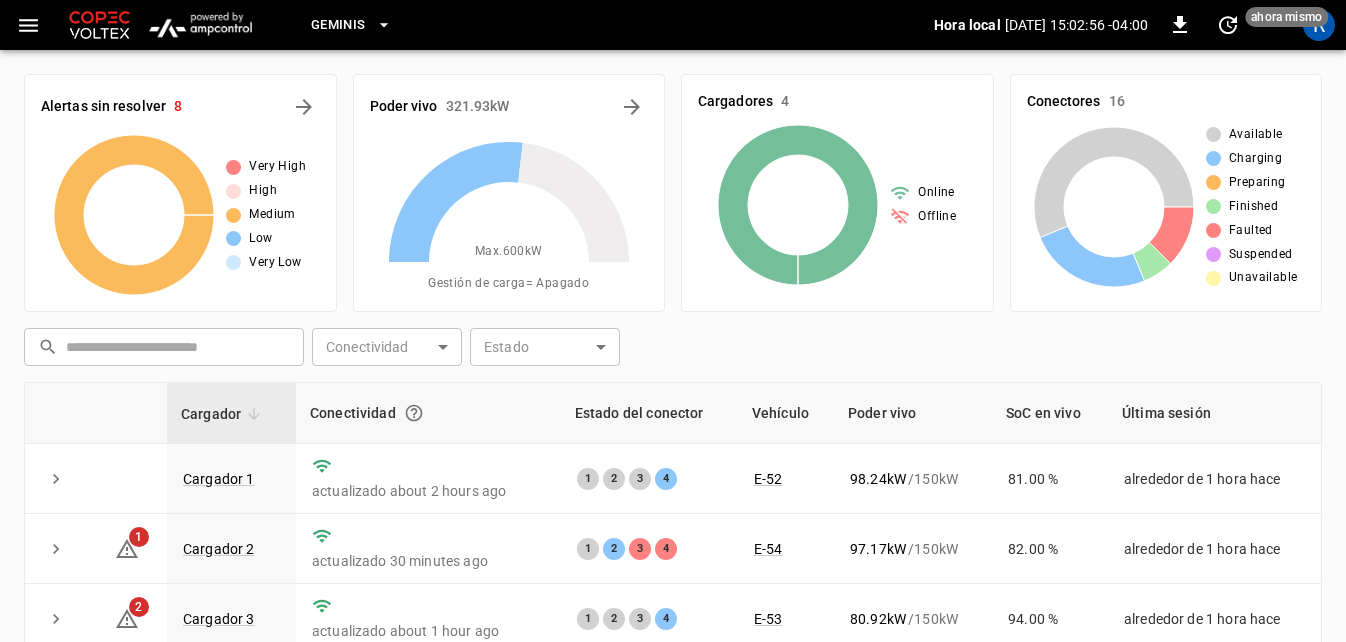 click on "Alertas sin resolver 8" at bounding box center [180, 107] 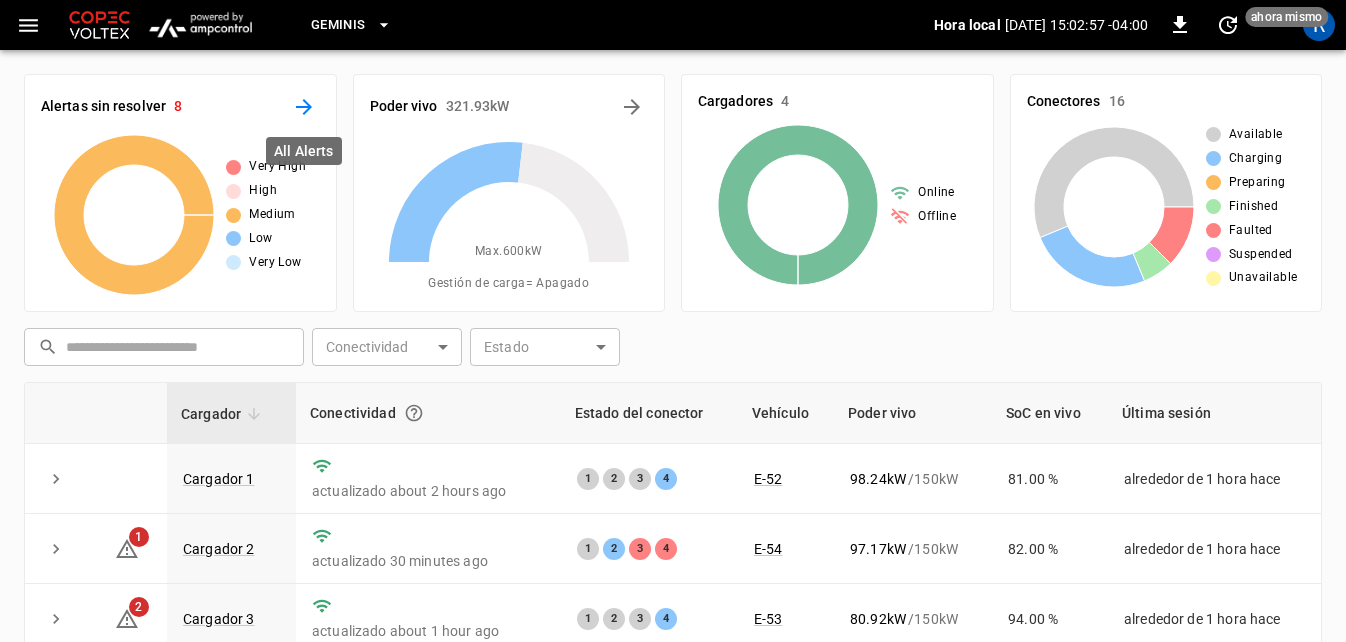 click 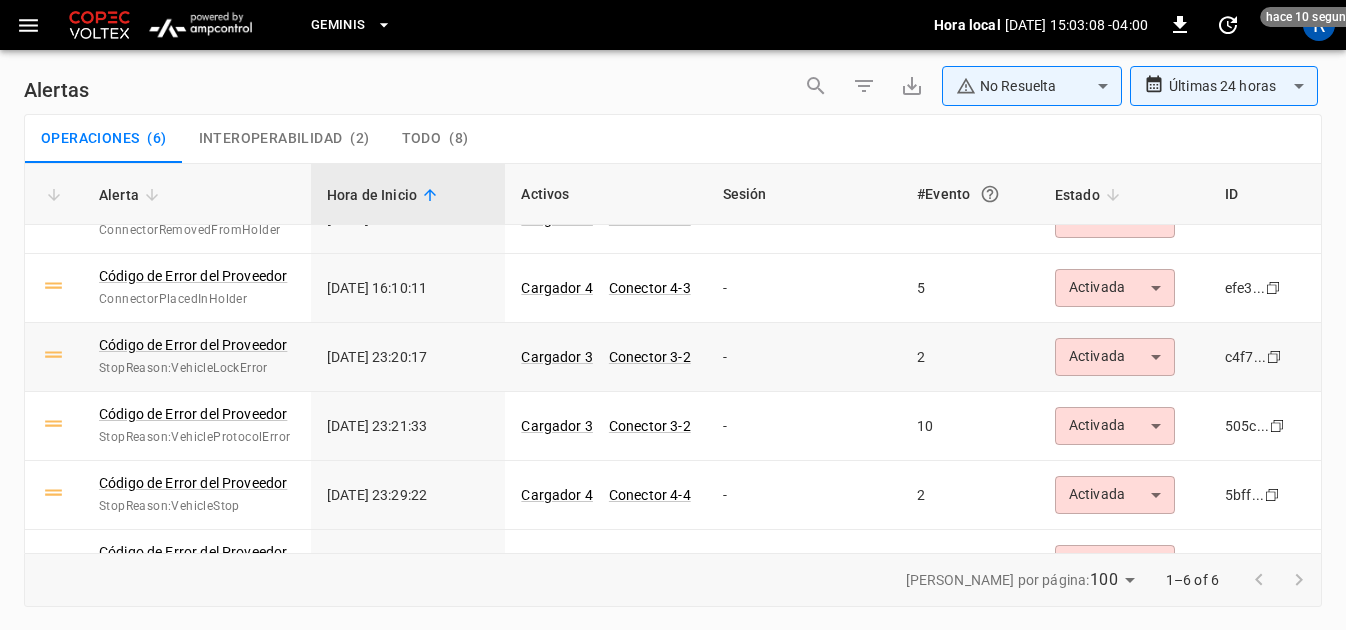 scroll, scrollTop: 74, scrollLeft: 0, axis: vertical 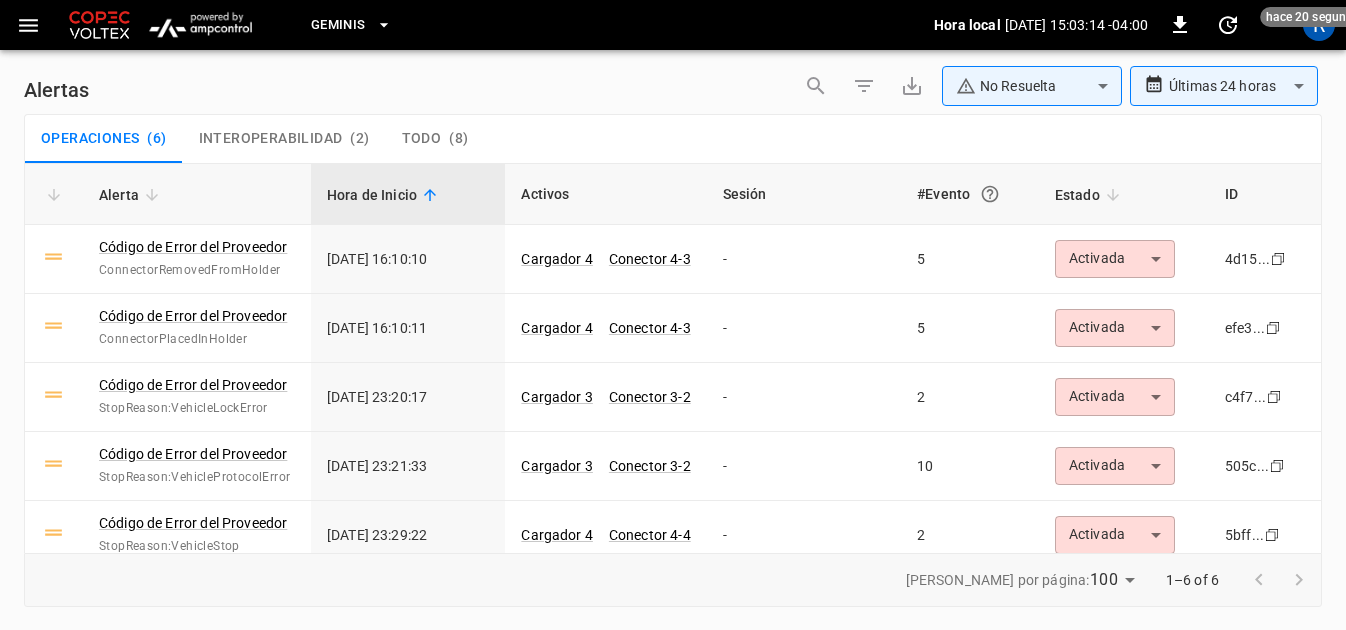 click on "Interoperabilidad" at bounding box center [271, 139] 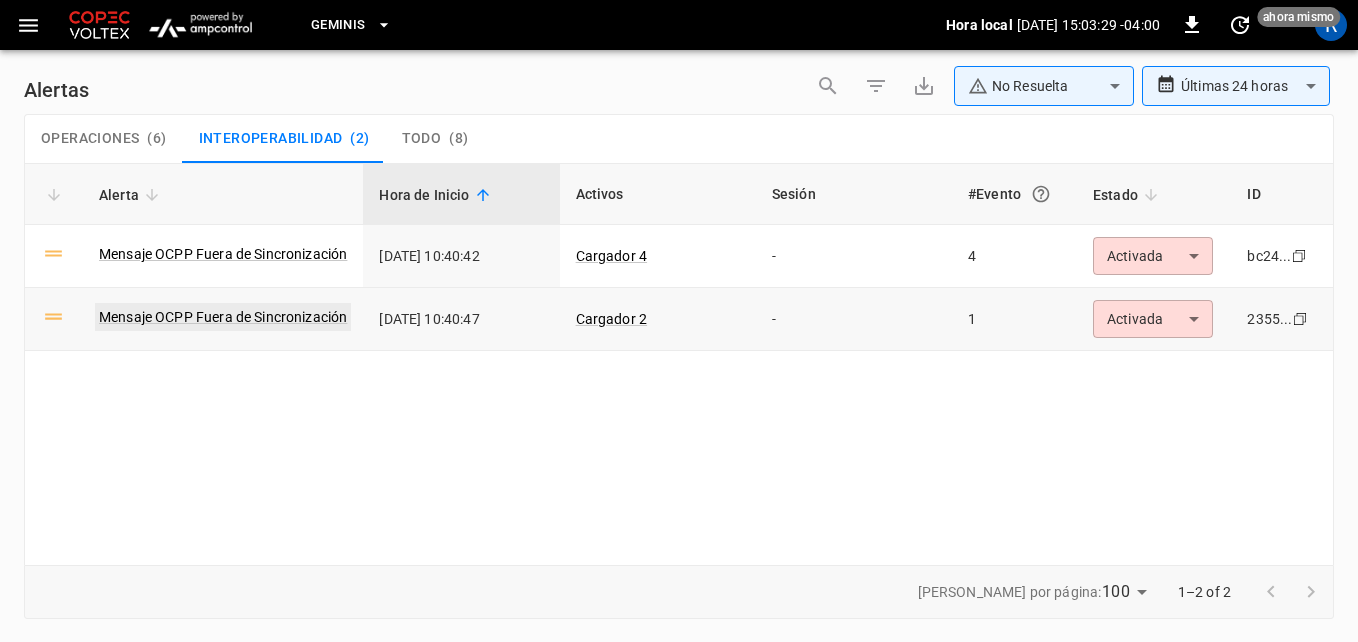 click on "Mensaje OCPP Fuera de Sincronización" at bounding box center (223, 317) 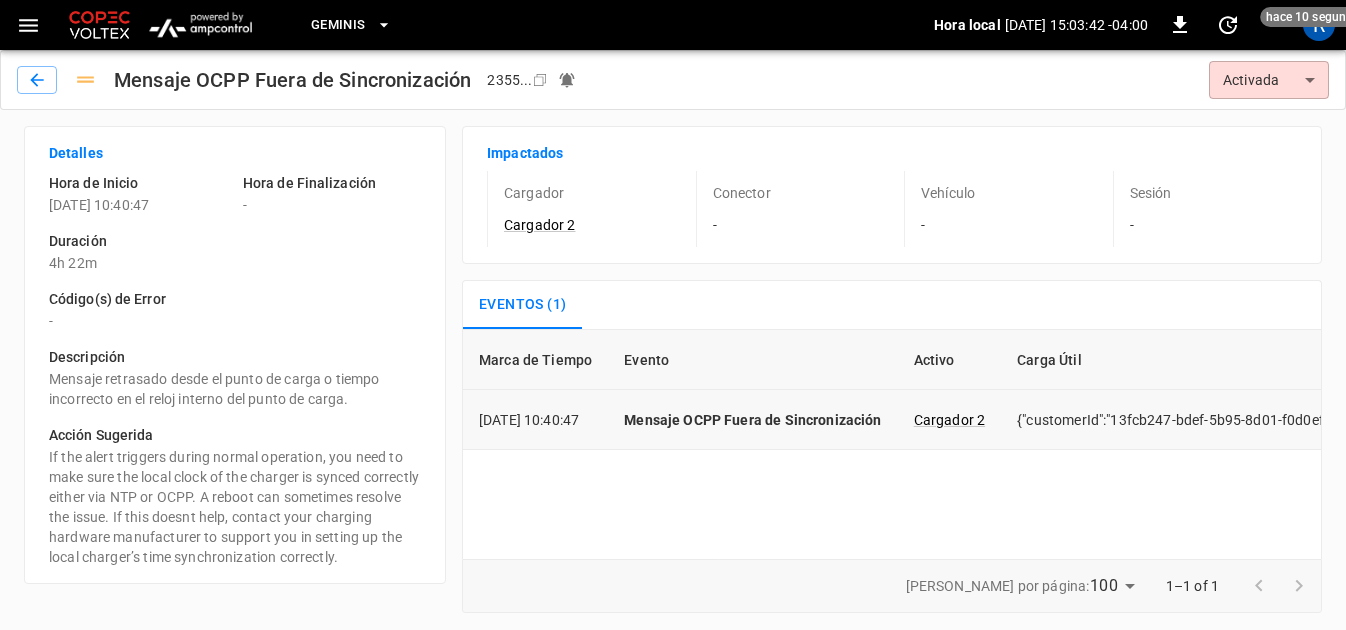 scroll, scrollTop: 11, scrollLeft: 0, axis: vertical 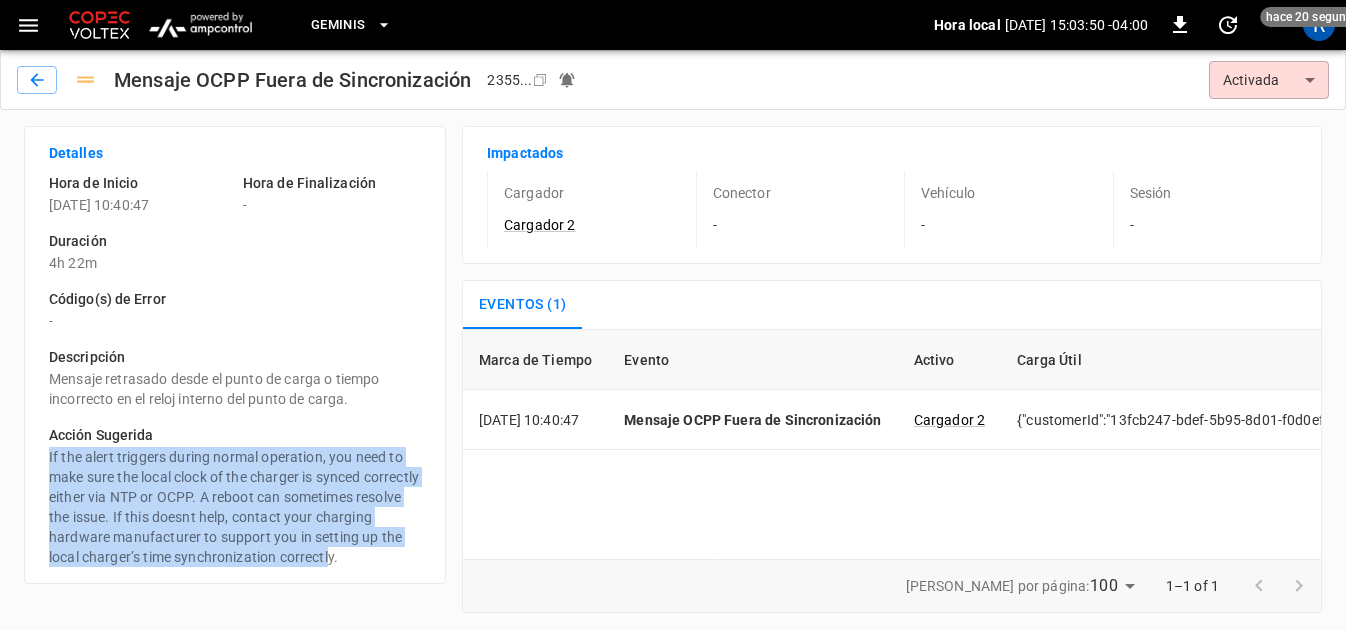 drag, startPoint x: 50, startPoint y: 443, endPoint x: 374, endPoint y: 547, distance: 340.28223 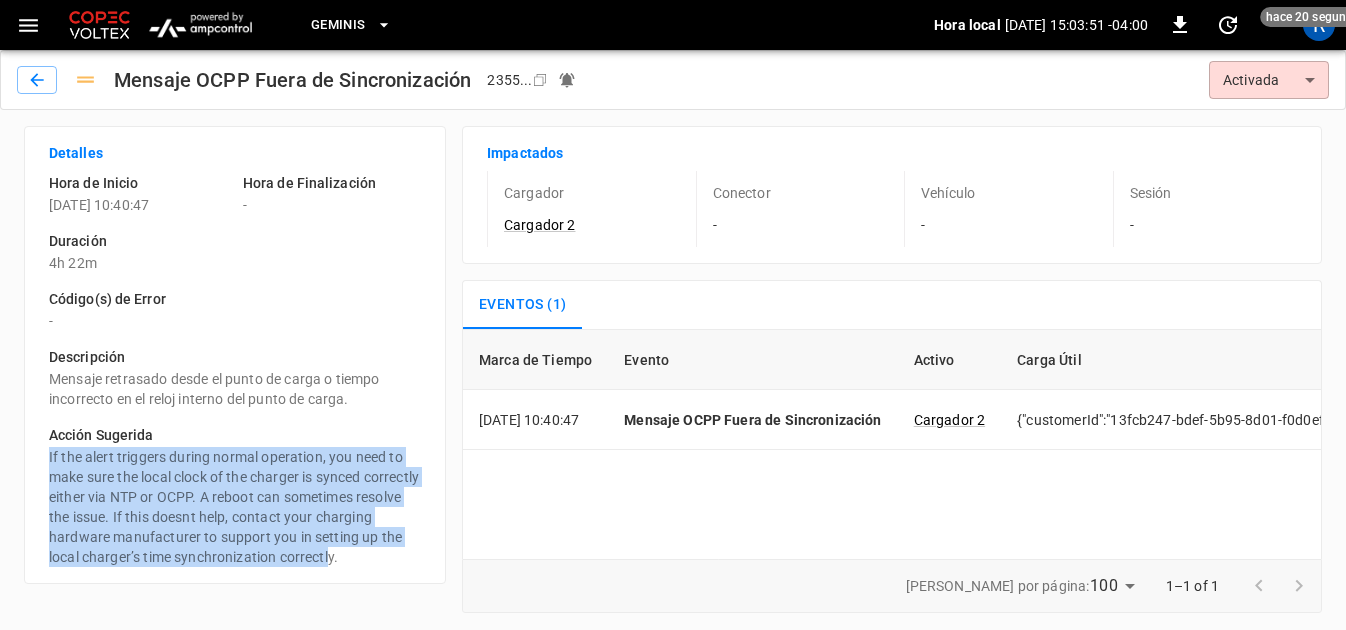 drag, startPoint x: 374, startPoint y: 547, endPoint x: 327, endPoint y: 473, distance: 87.66413 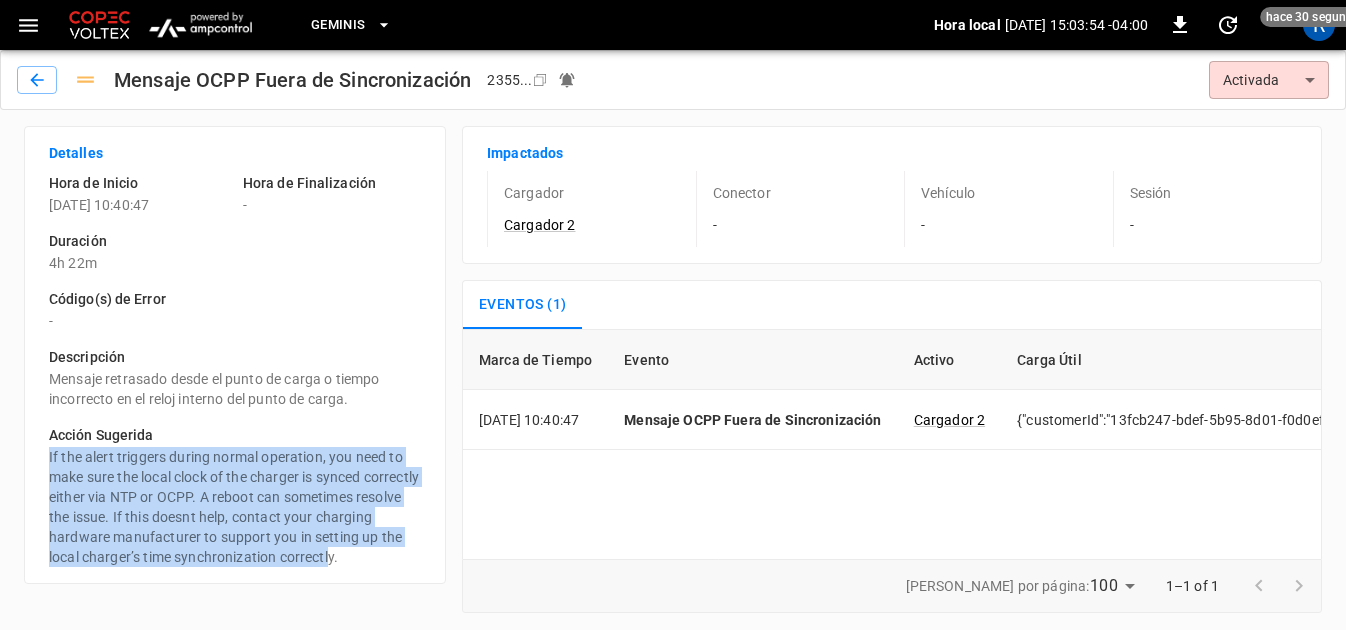 copy on "If the alert triggers during normal operation, you need to make sure the local clock of the charger is synced correctly either via NTP or OCPP. A reboot can sometimes resolve the issue. If this doesnt help, contact your charging hardware manufacturer to support you in setting up the local charger’s time synchronization correctl" 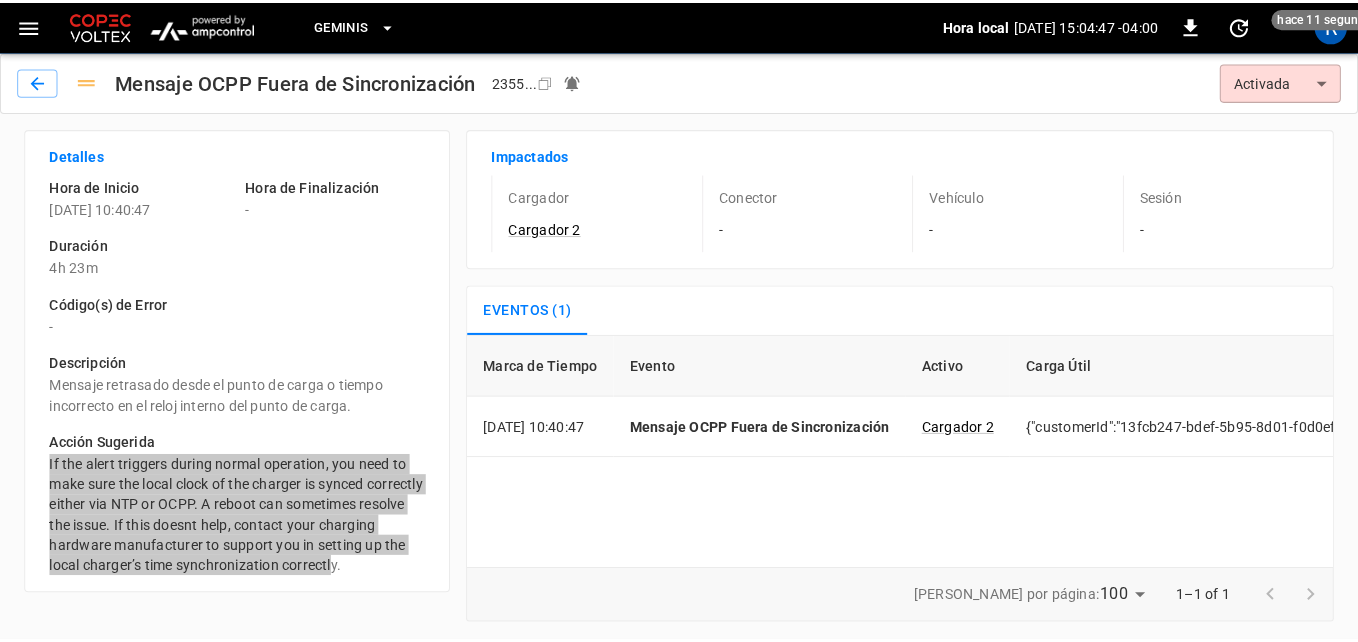 scroll, scrollTop: 0, scrollLeft: 0, axis: both 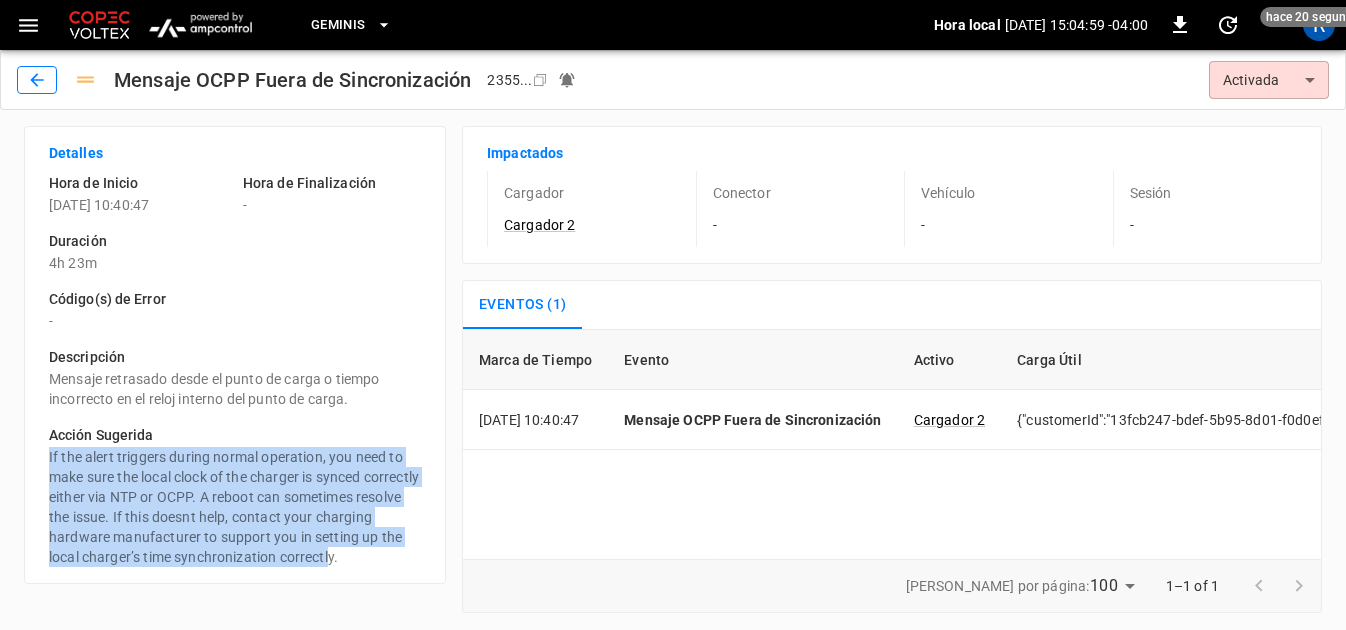 click 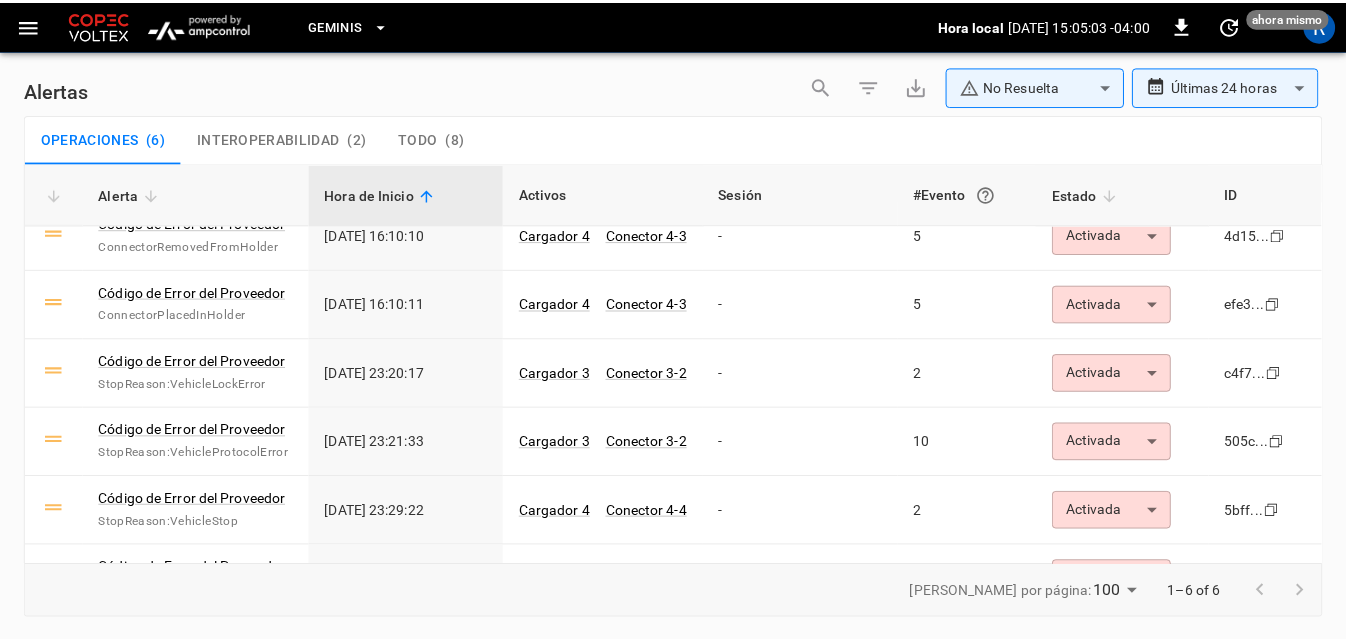 scroll, scrollTop: 0, scrollLeft: 0, axis: both 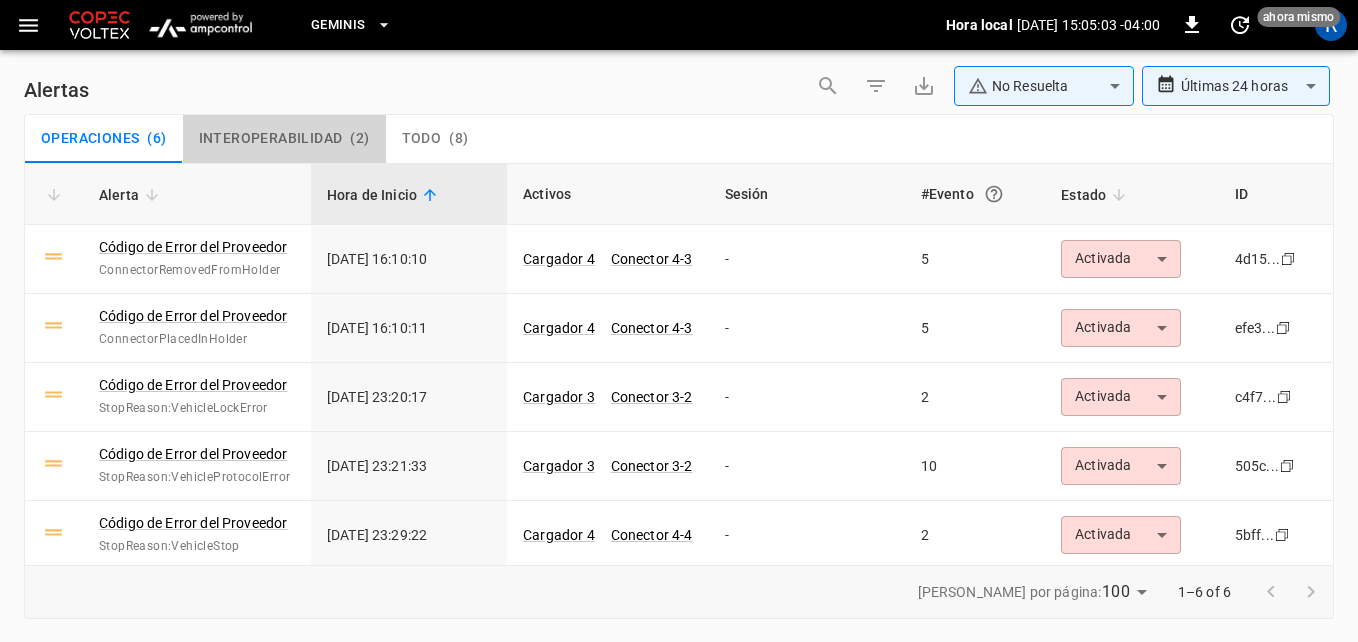 click on "Interoperabilidad" at bounding box center [271, 139] 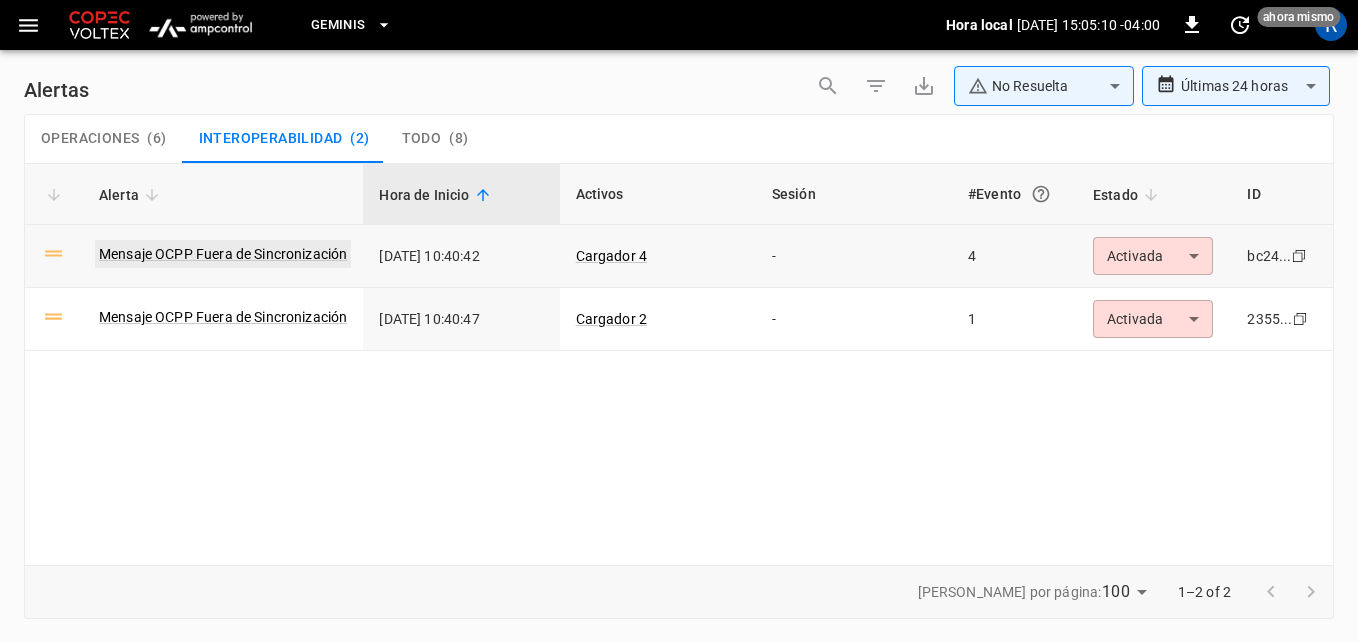 click on "Mensaje OCPP Fuera de Sincronización" at bounding box center (223, 254) 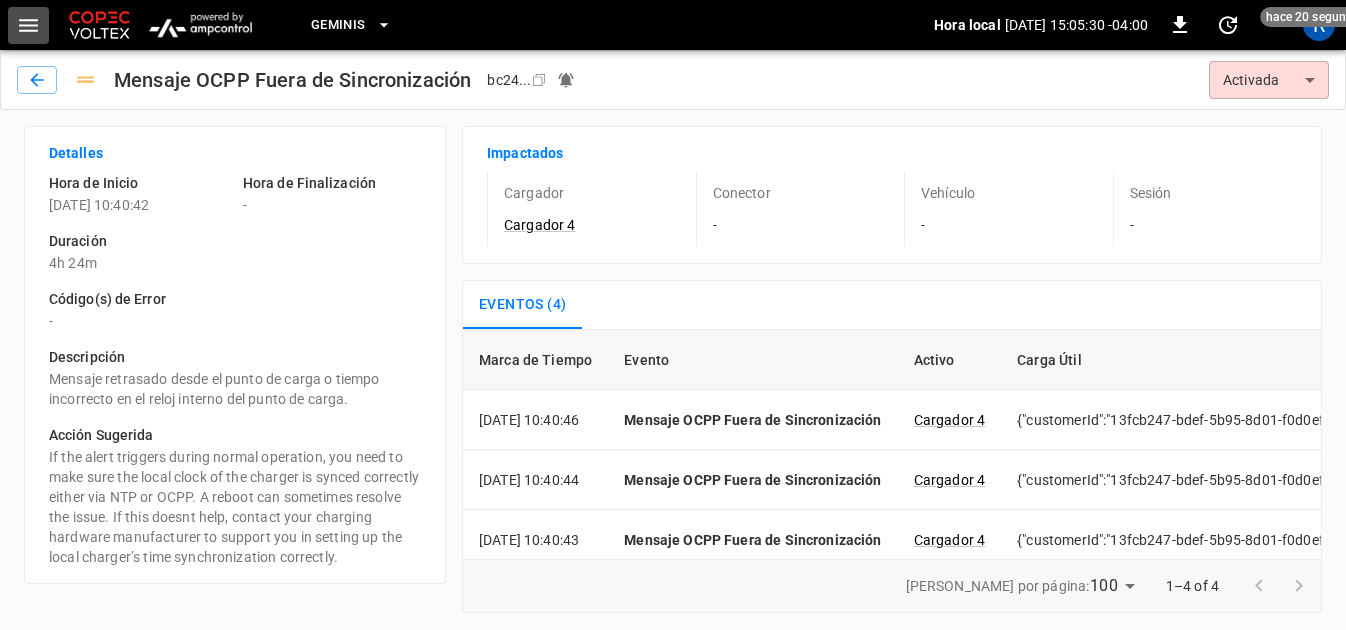 click 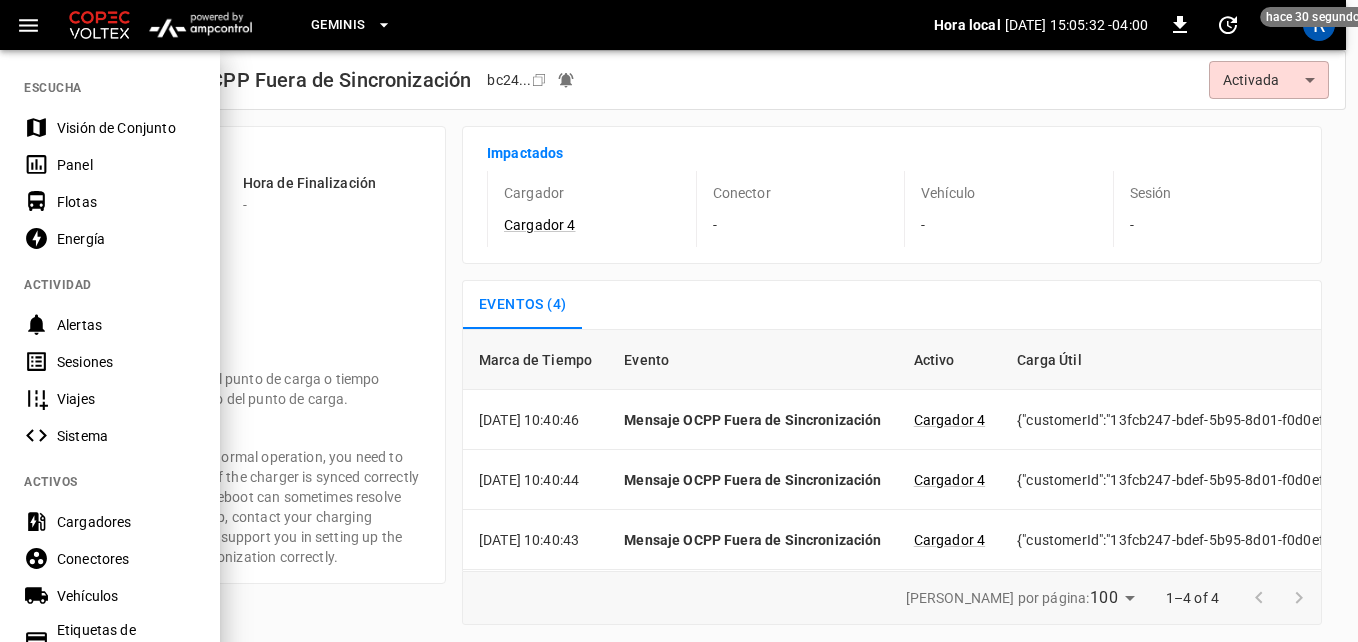 click on "Flotas" at bounding box center [126, 202] 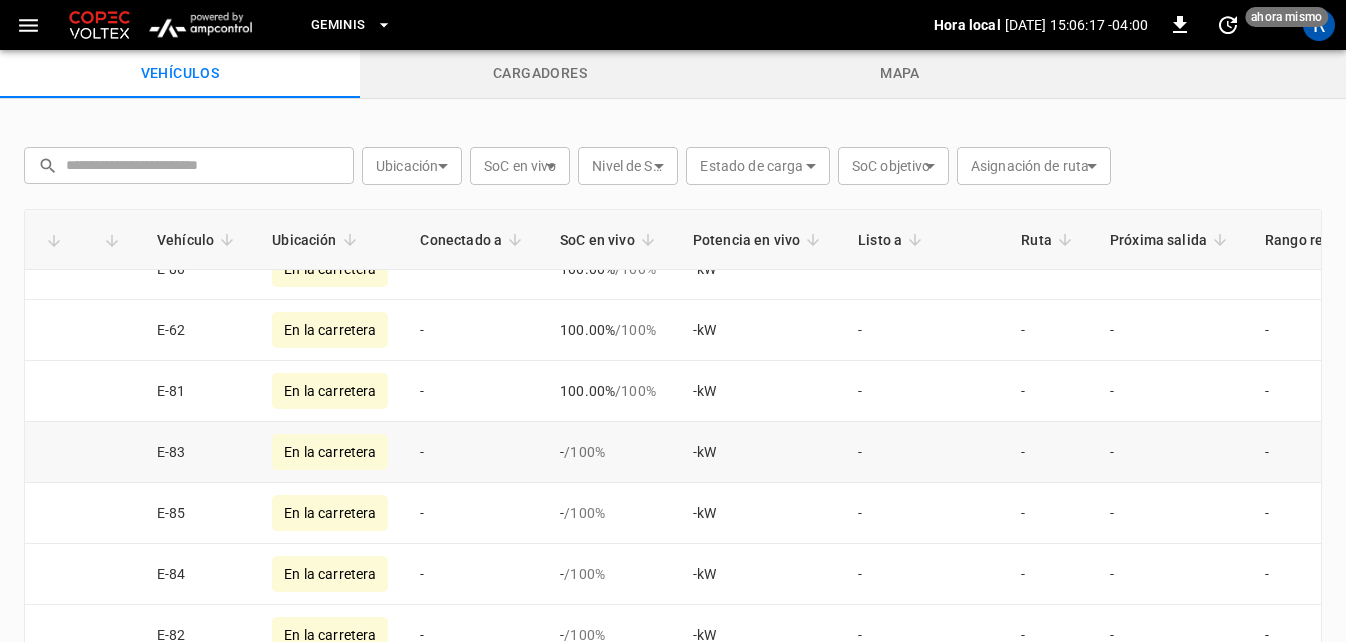 scroll, scrollTop: 2371, scrollLeft: 0, axis: vertical 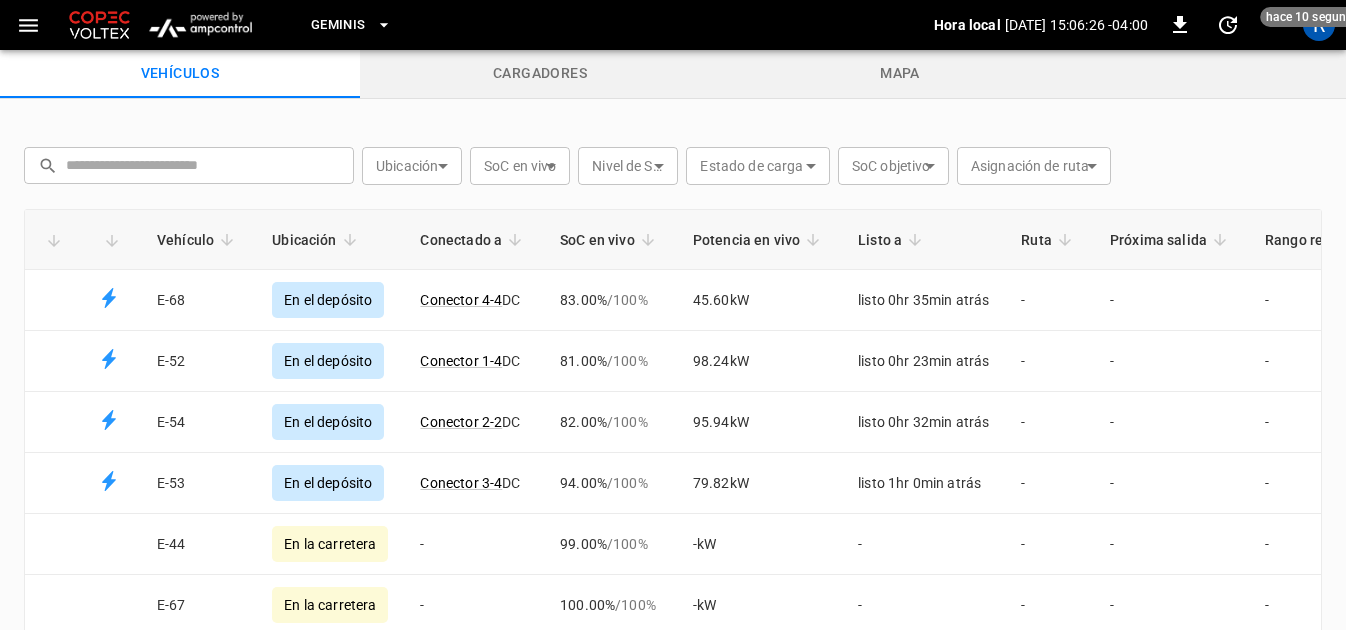 click on "cargadores" at bounding box center [540, 74] 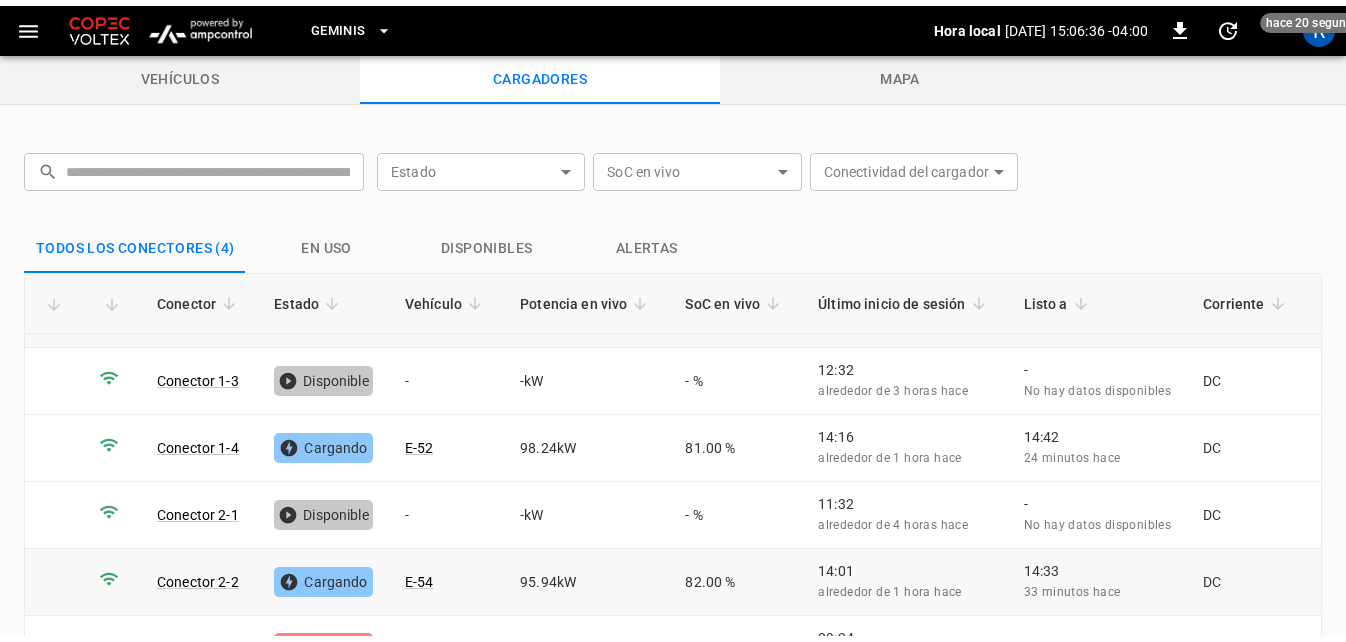 scroll, scrollTop: 0, scrollLeft: 0, axis: both 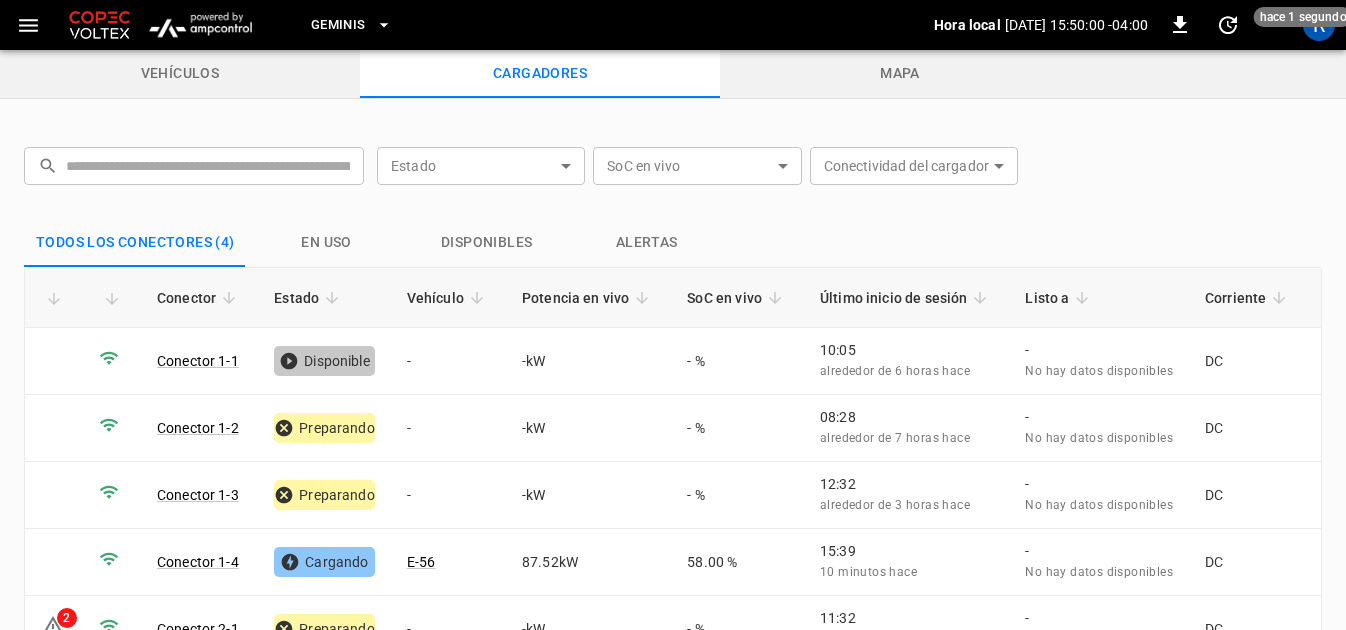 click 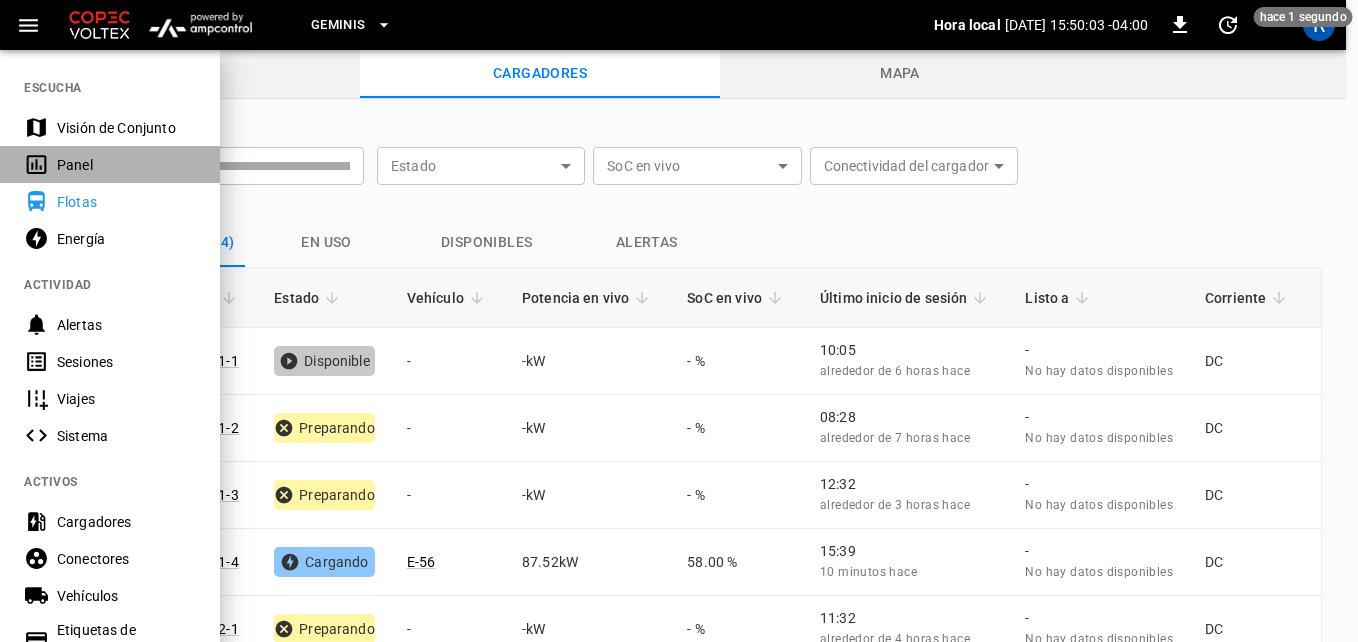 click on "Panel" at bounding box center (126, 165) 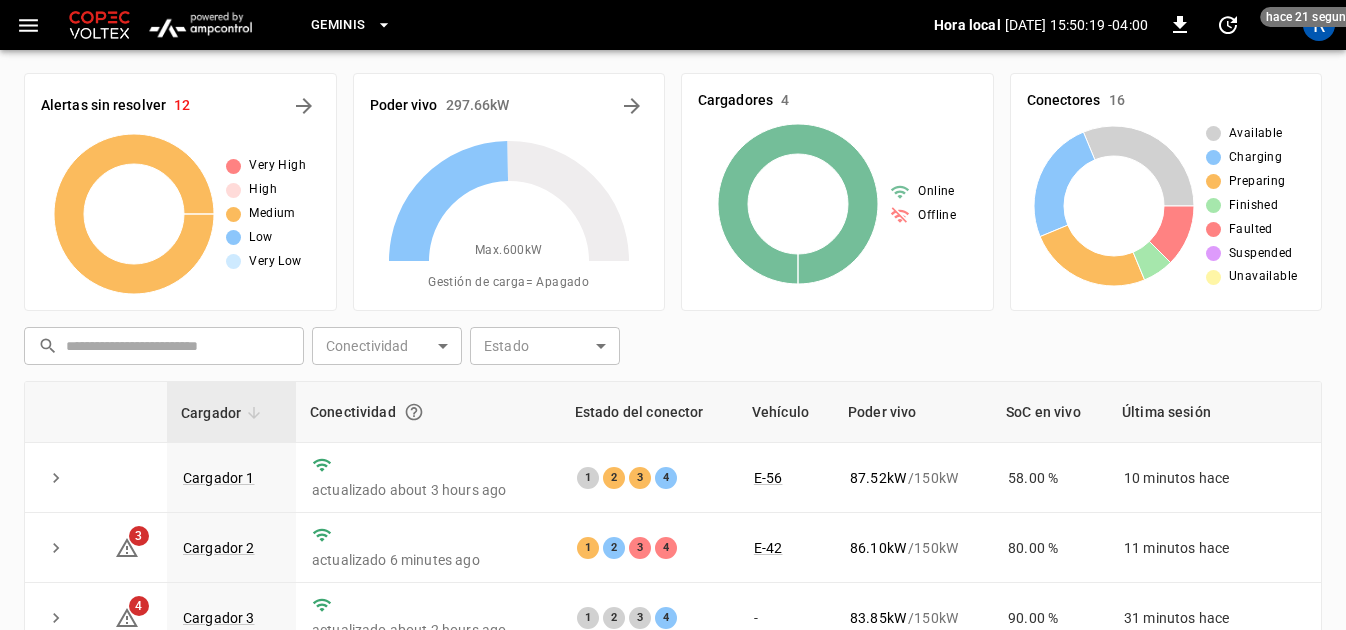 scroll, scrollTop: 0, scrollLeft: 0, axis: both 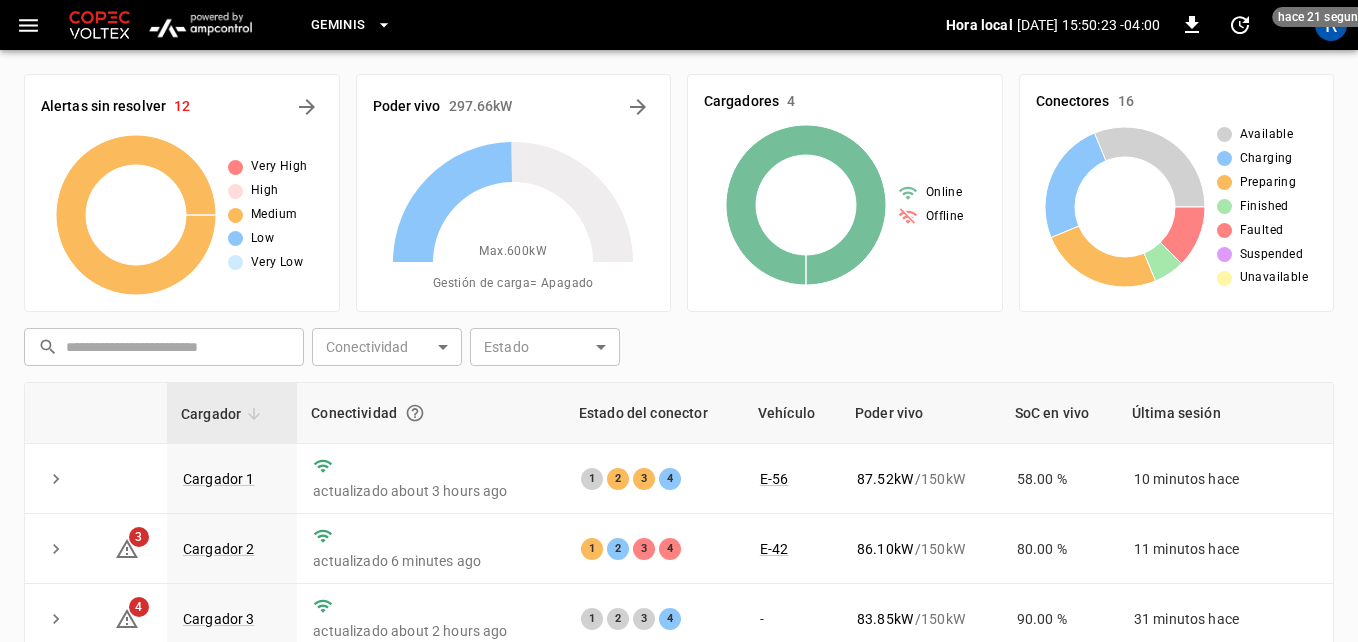 click on "Geminis Hora local 2025-07-01 15:50:23 -04:00 0 hace 21 segundos R Alertas sin resolver 12 Very High High Medium Low Very Low Poder vivo 297.66  kW Max.  600  kW Gestión de carga  =   Apagado Cargadores 4 Online Offline Conectores 16 Available Charging Preparing Finished Faulted Suspended Unavailable ​ ​ Conectividad ​ Conectividad Estado ​ Estado   Cargador Conectividad Estado del conector Vehículo Poder vivo SoC en vivo Última sesión Cargador 1 actualizado about 3 hours ago 1 2 3 4 E-56 87.52  kW /  150  kW 58.00 % 10 minutos hace 3 Cargador 2 actualizado 6 minutes ago 1 2 3 4 E-42 86.10  kW /  150  kW 80.00 % 11 minutos hace 4 Cargador 3 actualizado about 2 hours ago 1 2 3 4 - 83.85  kW /  150  kW 90.00 % 31 minutos hace 5 Cargador 4 actualizado about 14 hours ago 1 2 3 4 E-68 40.19  kW /  150  kW 93.00 % alrededor de 1 hora hace 1–4 of 4 Actualizar ahora Actualizar cada 5 sec Actualizar cada 30 sec Apagada Copec-Geminis Ricardo Araya ricardo.araya@geminis.cl user Configuración de perfil" at bounding box center [679, 454] 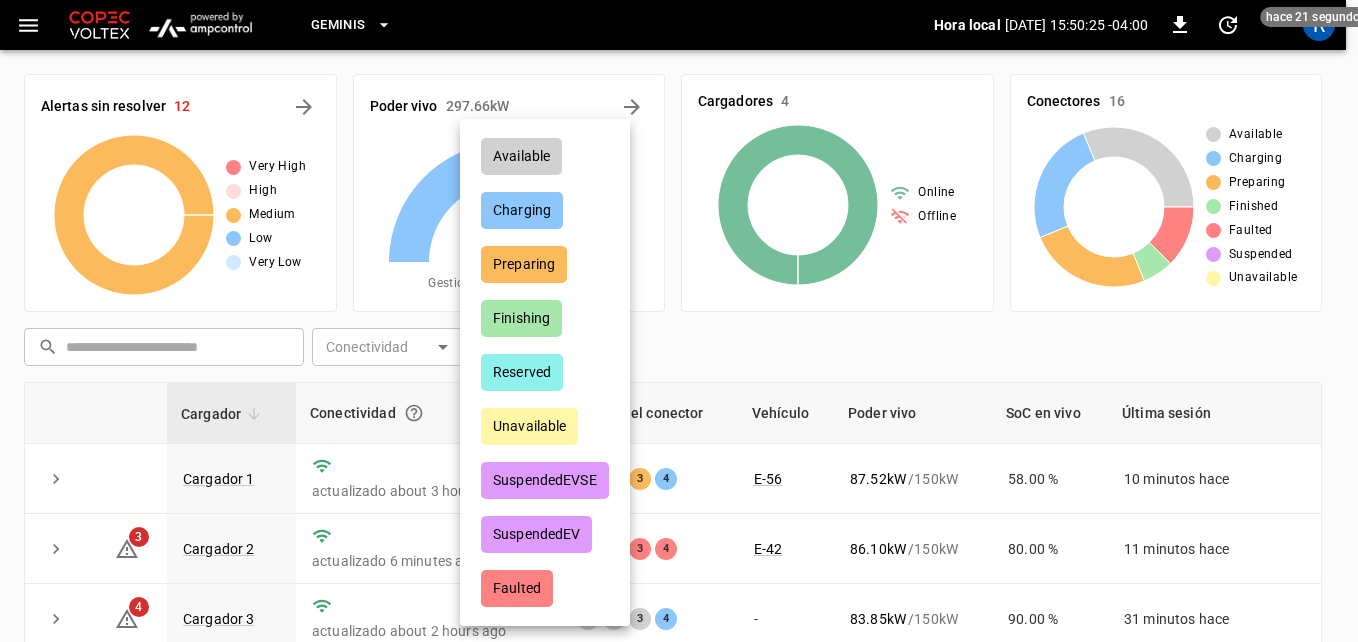 click at bounding box center [679, 321] 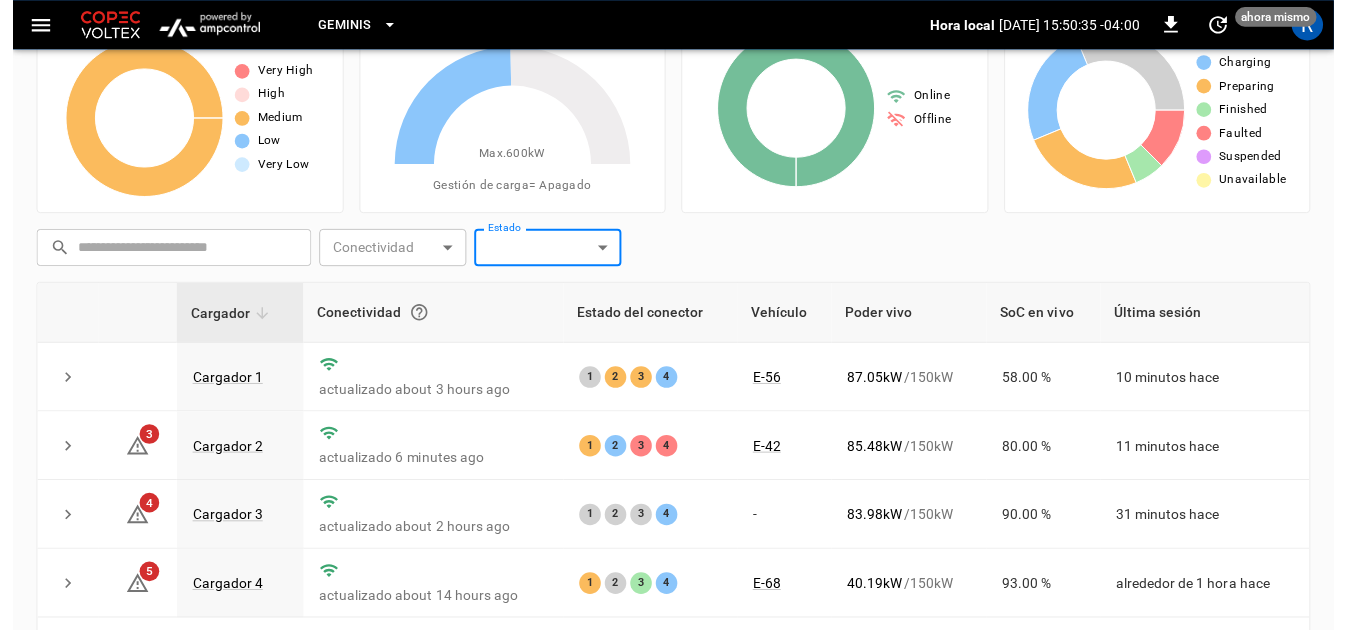scroll, scrollTop: 0, scrollLeft: 0, axis: both 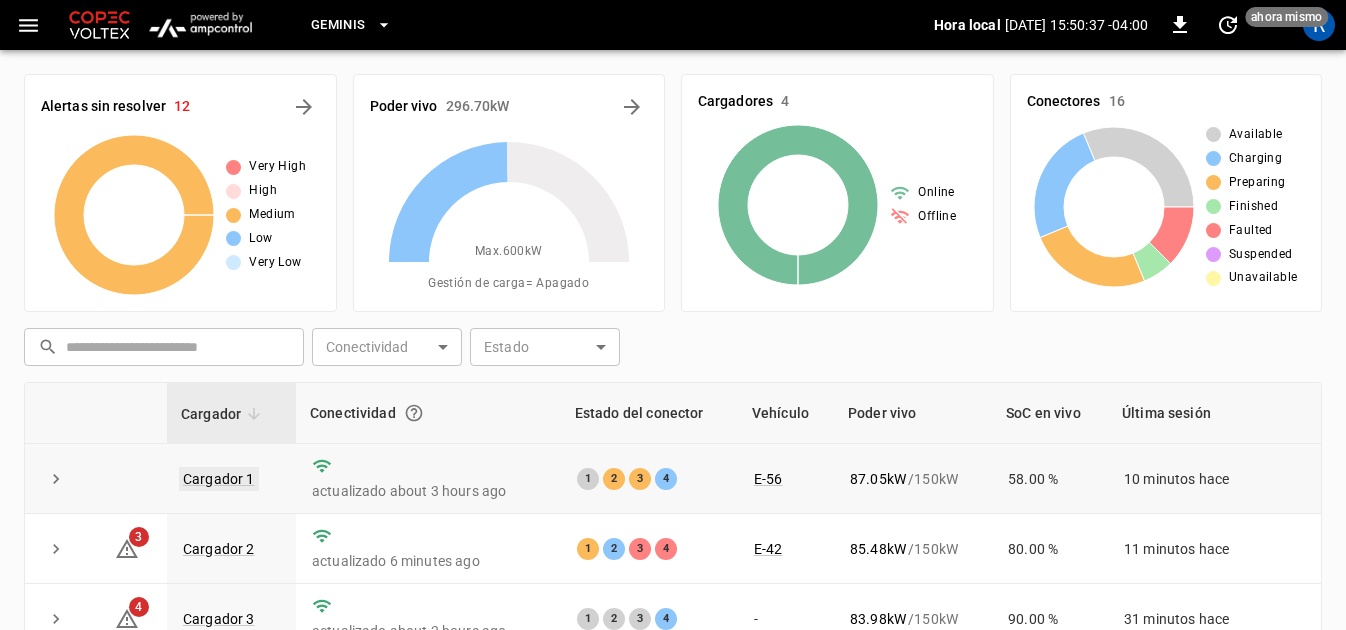 click on "Cargador 1" at bounding box center (219, 479) 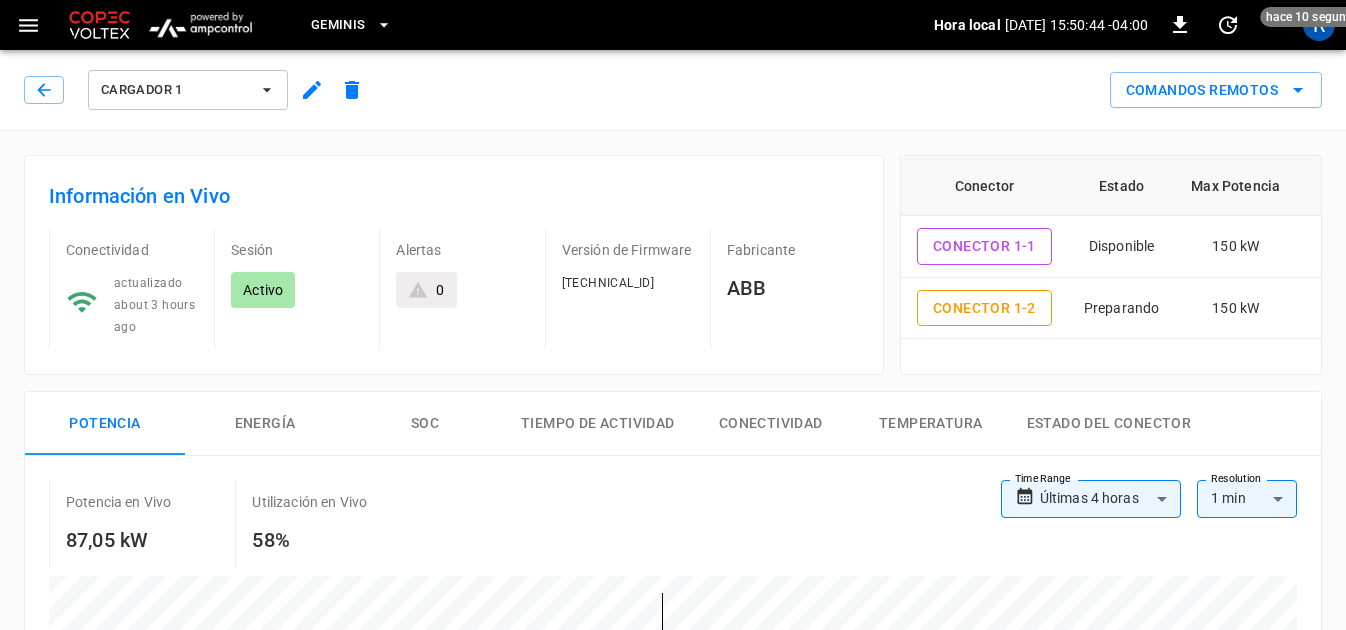 scroll, scrollTop: 100, scrollLeft: 0, axis: vertical 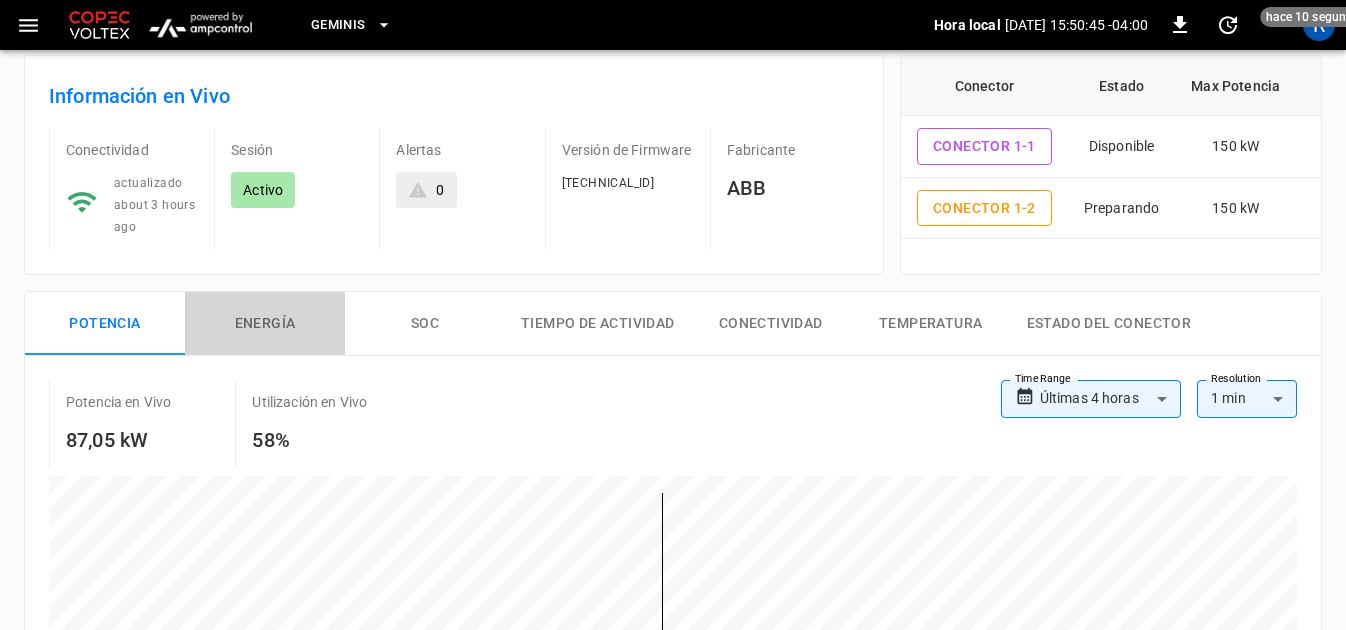 click on "Energía" at bounding box center (265, 324) 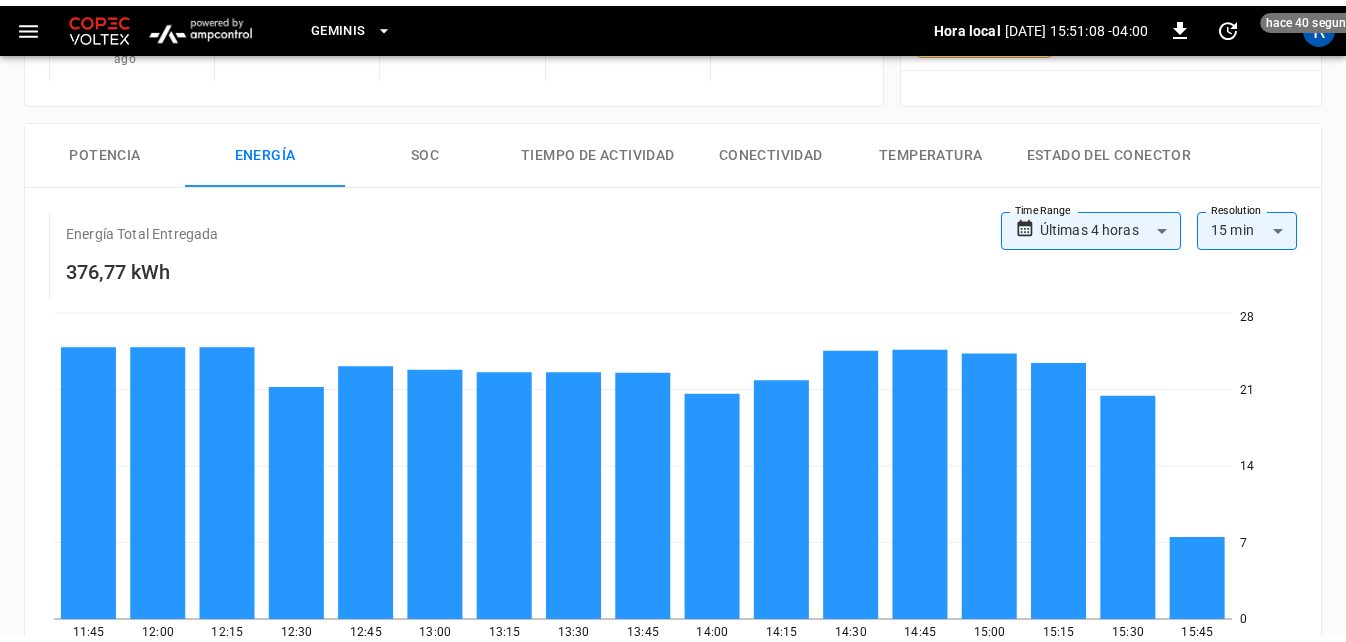 scroll, scrollTop: 200, scrollLeft: 0, axis: vertical 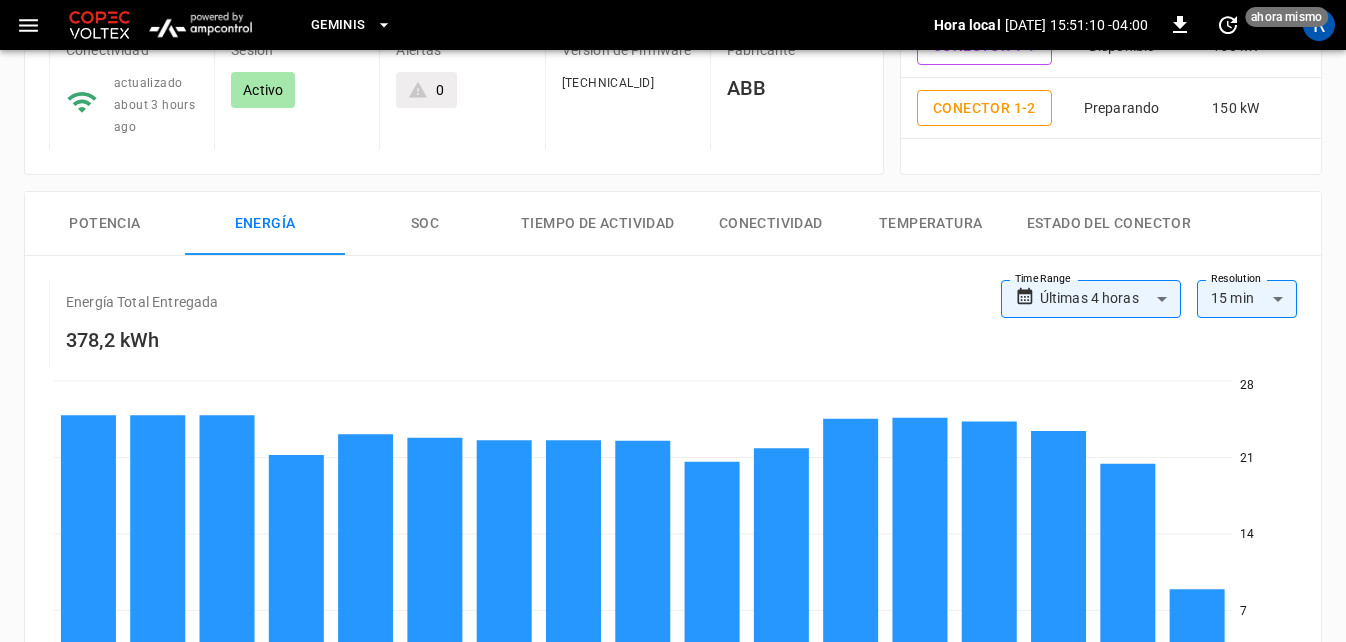 click on "Tiempo de Actividad" at bounding box center [598, 224] 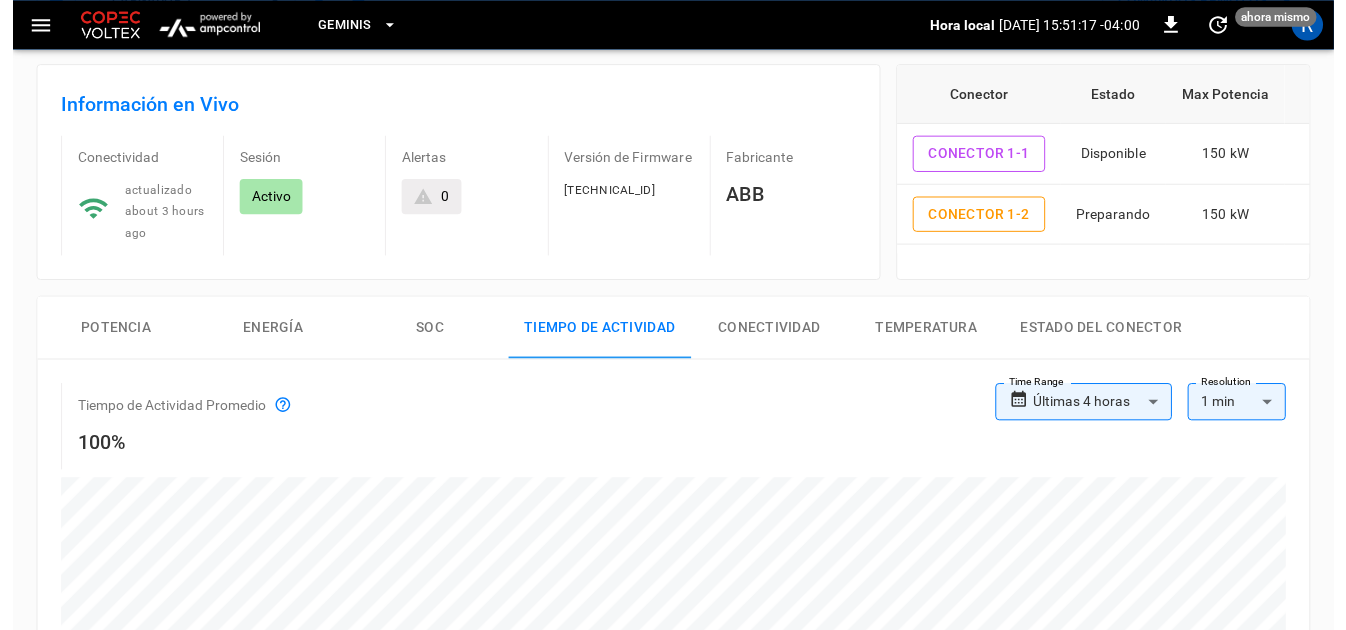 scroll, scrollTop: 0, scrollLeft: 0, axis: both 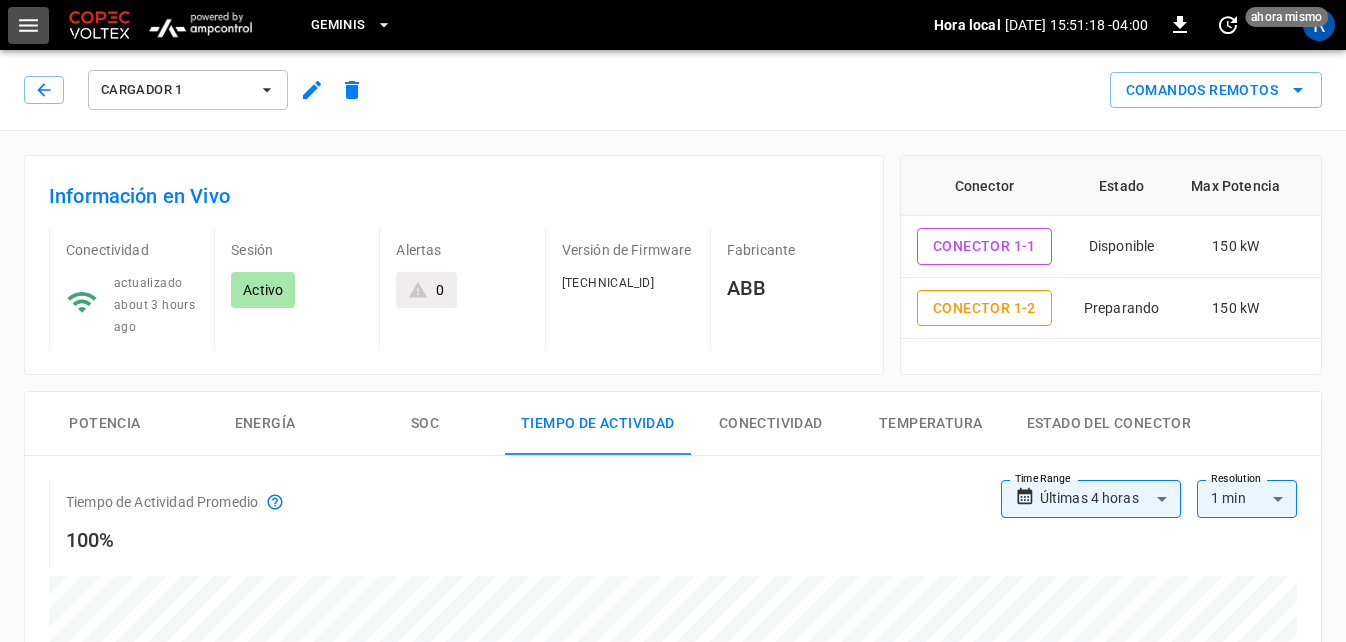 click 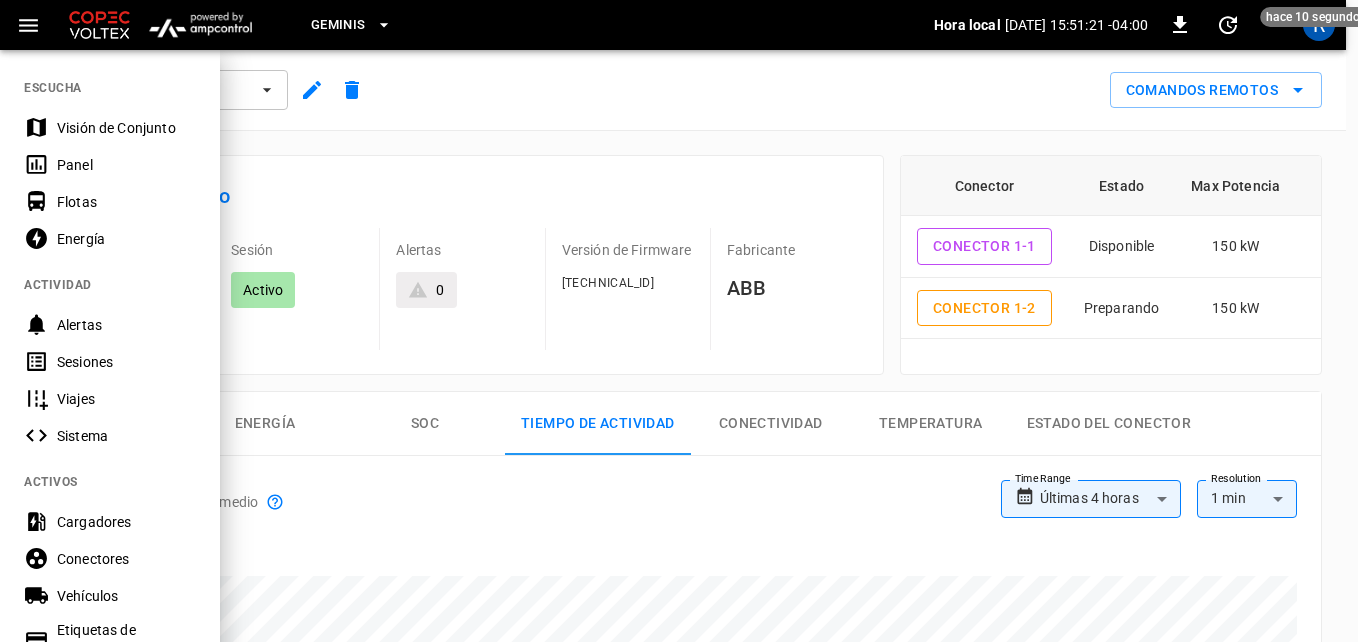 click on "Energía" at bounding box center [126, 239] 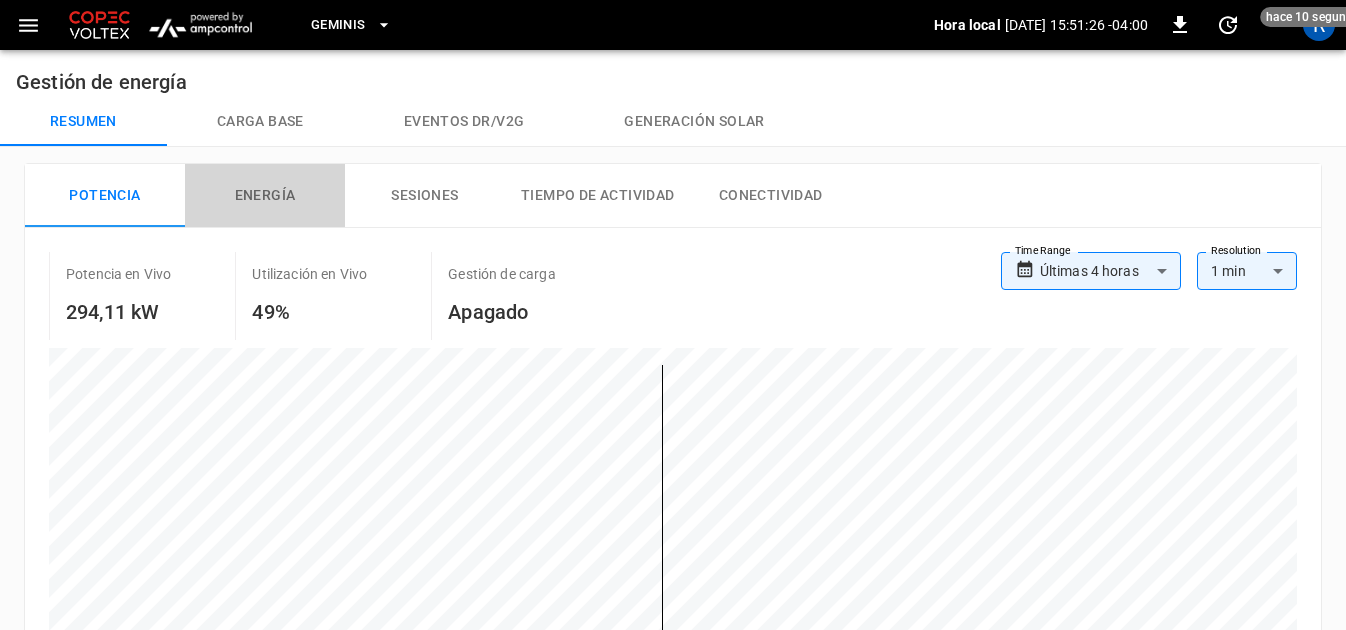 click on "Energía" at bounding box center [265, 196] 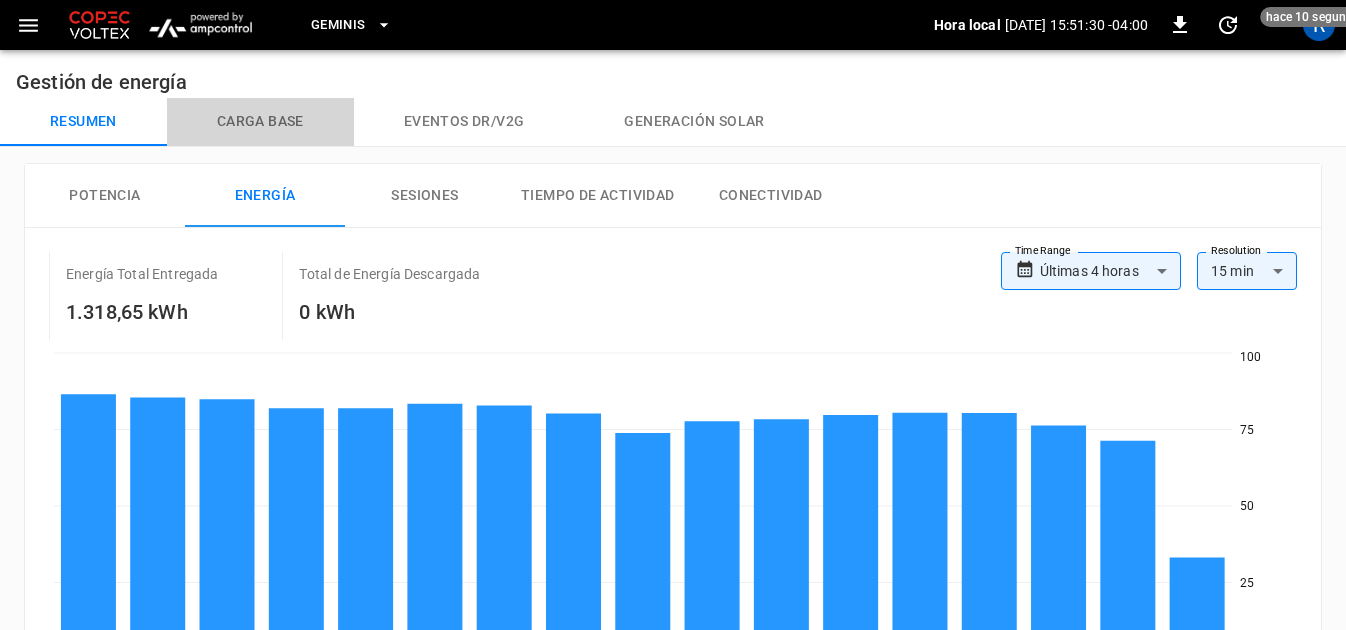 click on "Carga base" at bounding box center (260, 122) 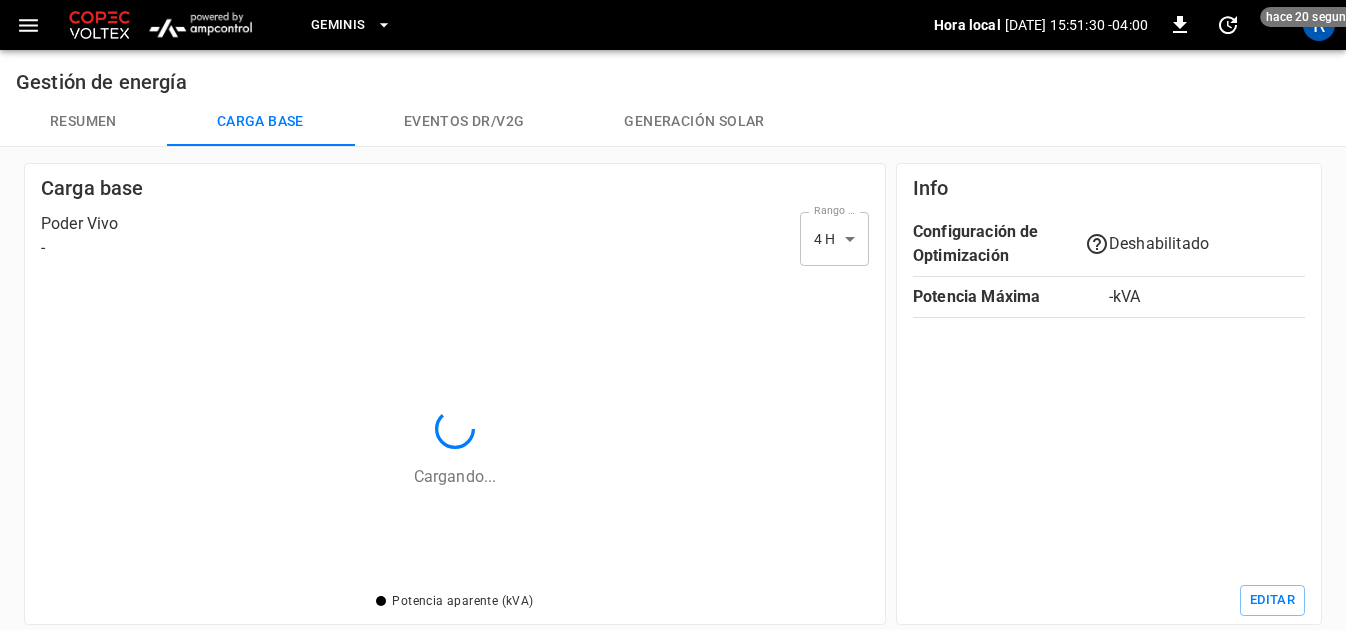 scroll, scrollTop: 2, scrollLeft: 2, axis: both 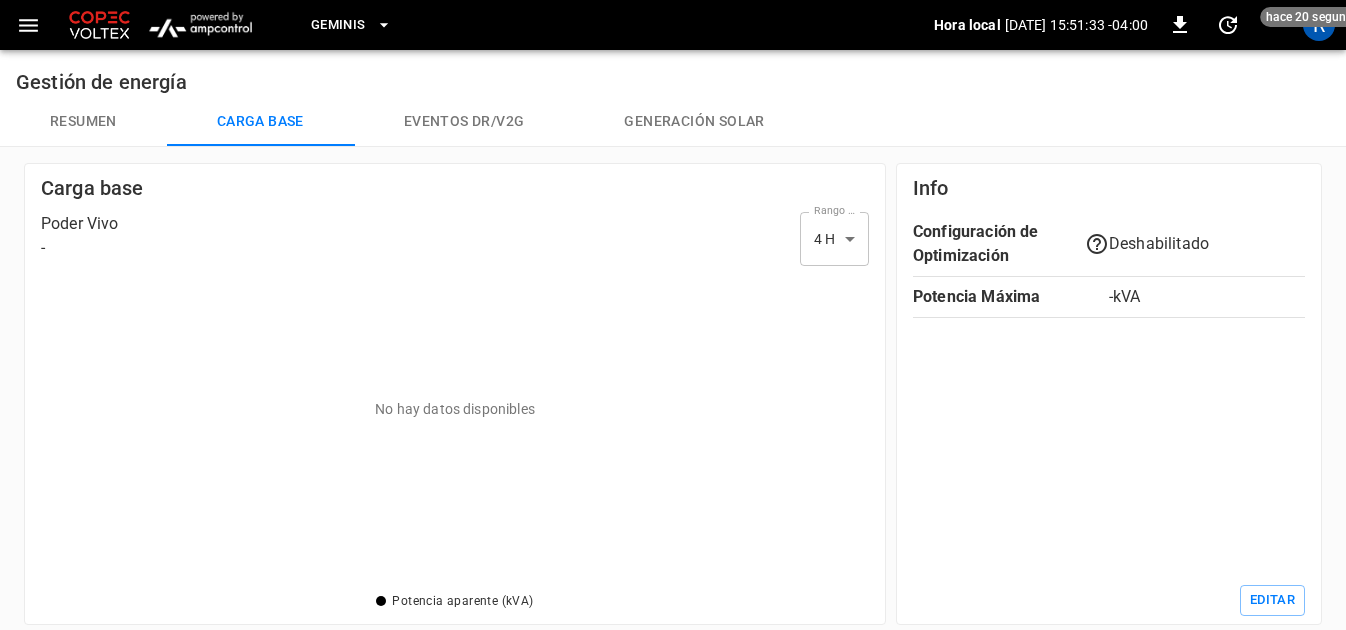 click on "Resumen" at bounding box center (83, 122) 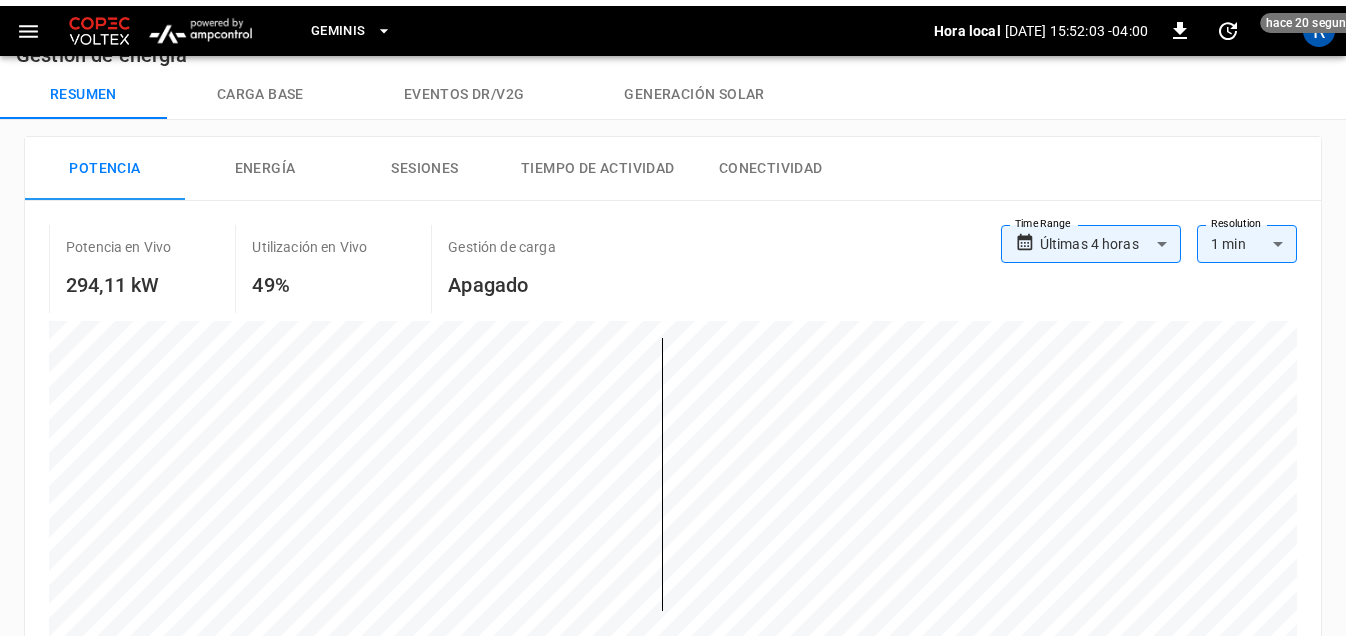 scroll, scrollTop: 0, scrollLeft: 0, axis: both 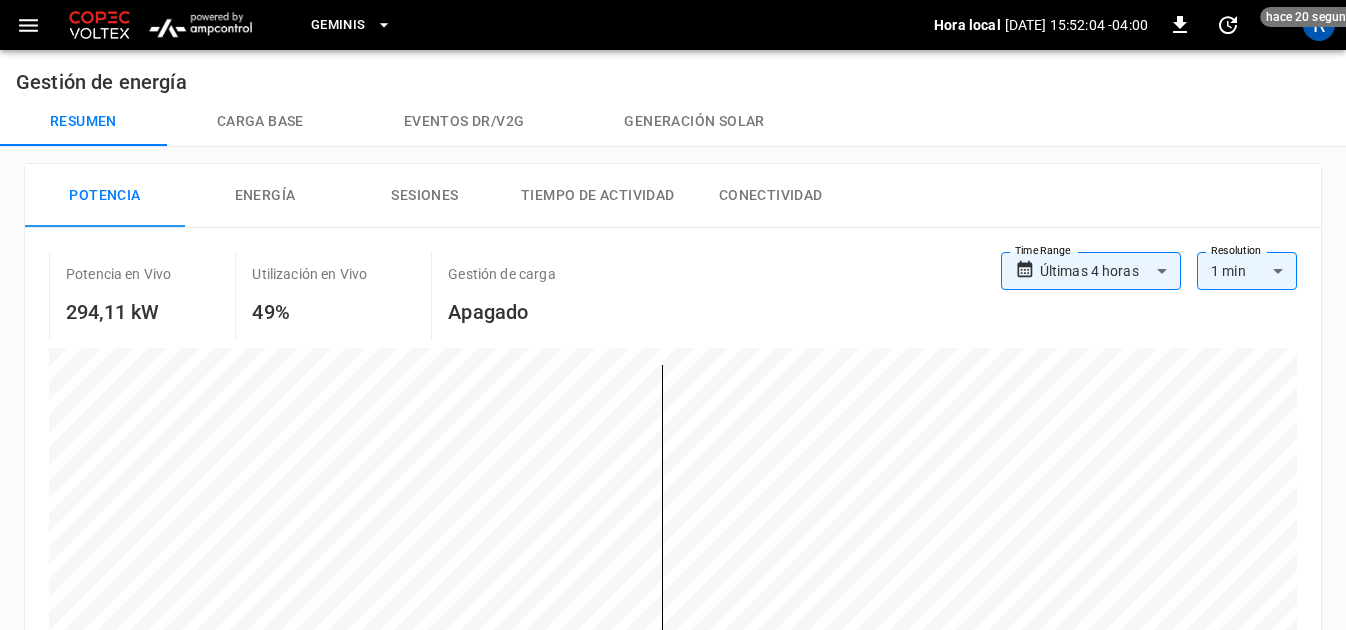 click on "Potencia" at bounding box center (105, 196) 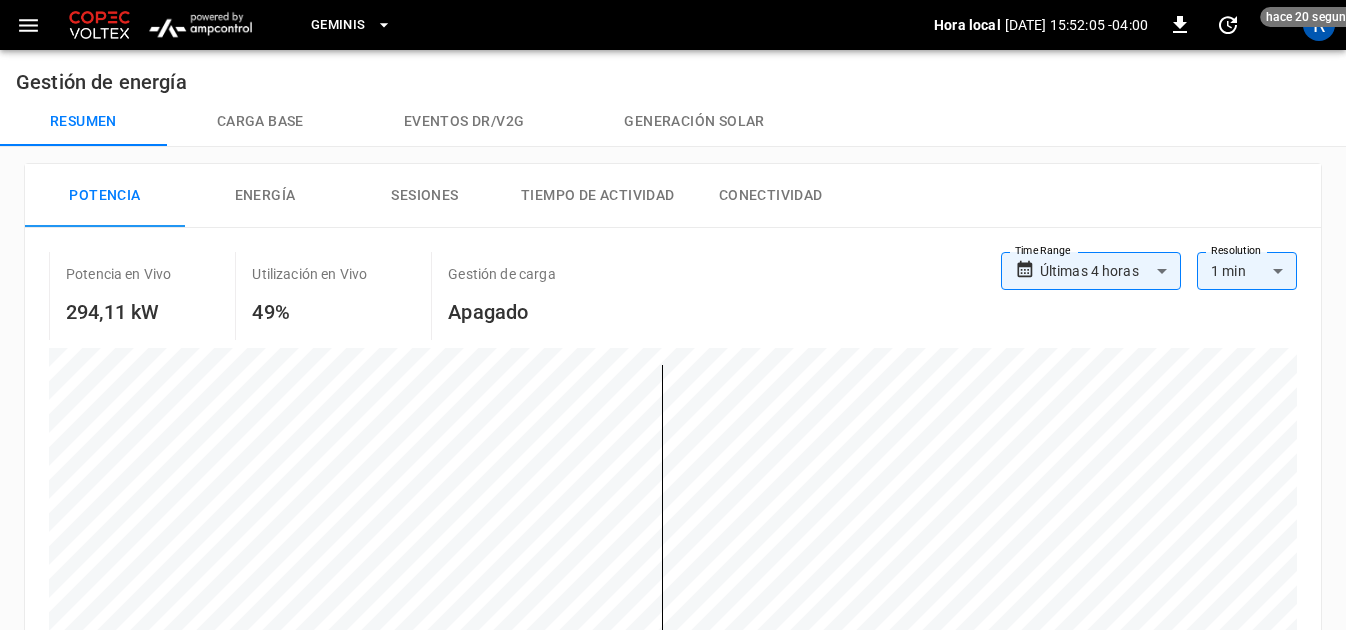 click on "Energía" at bounding box center [265, 196] 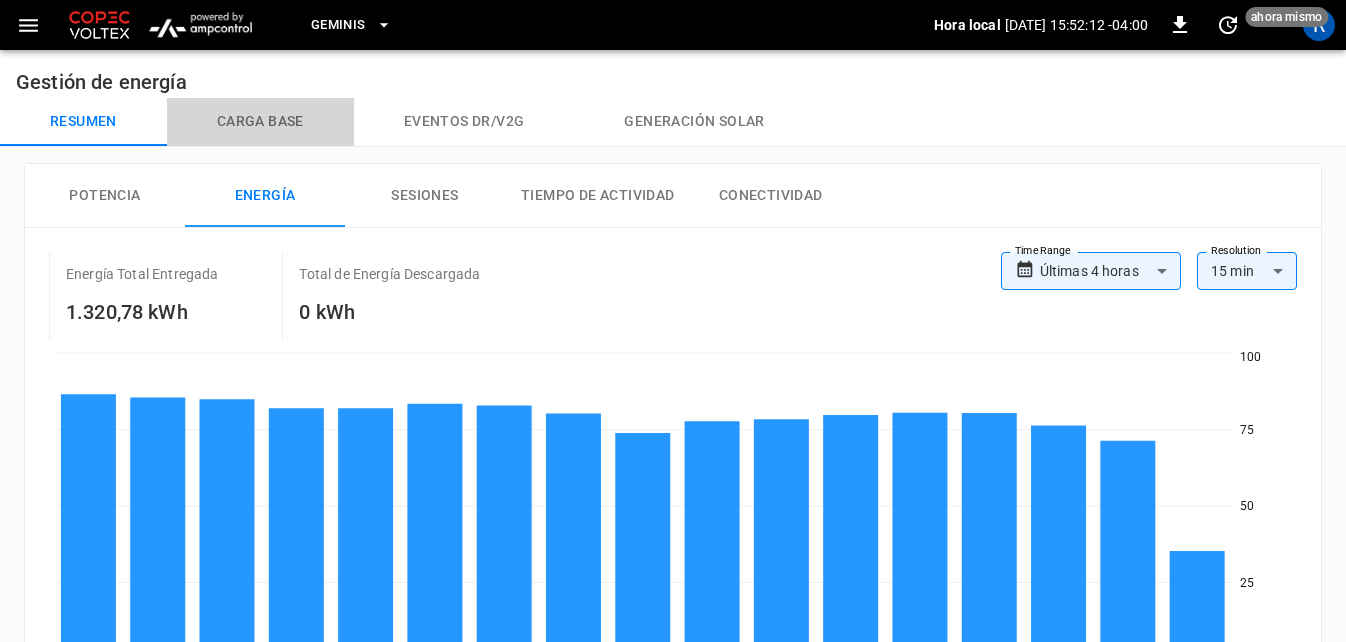 click on "Carga base" at bounding box center [260, 122] 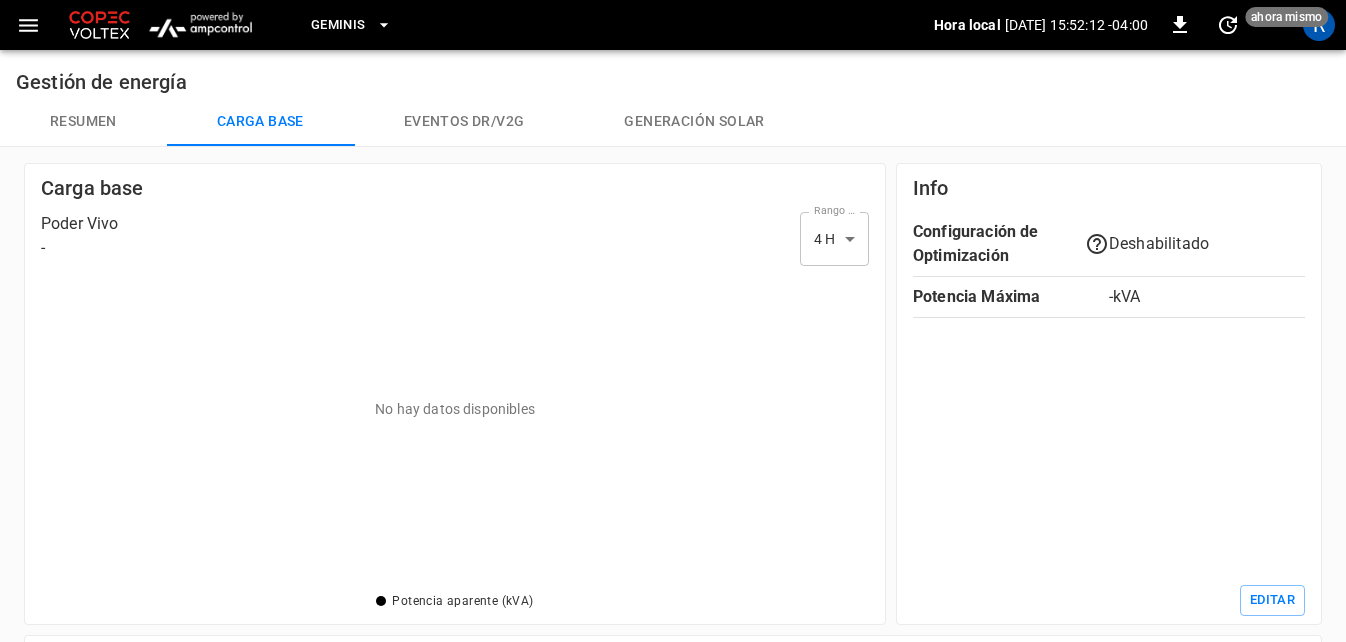 scroll, scrollTop: 2, scrollLeft: 2, axis: both 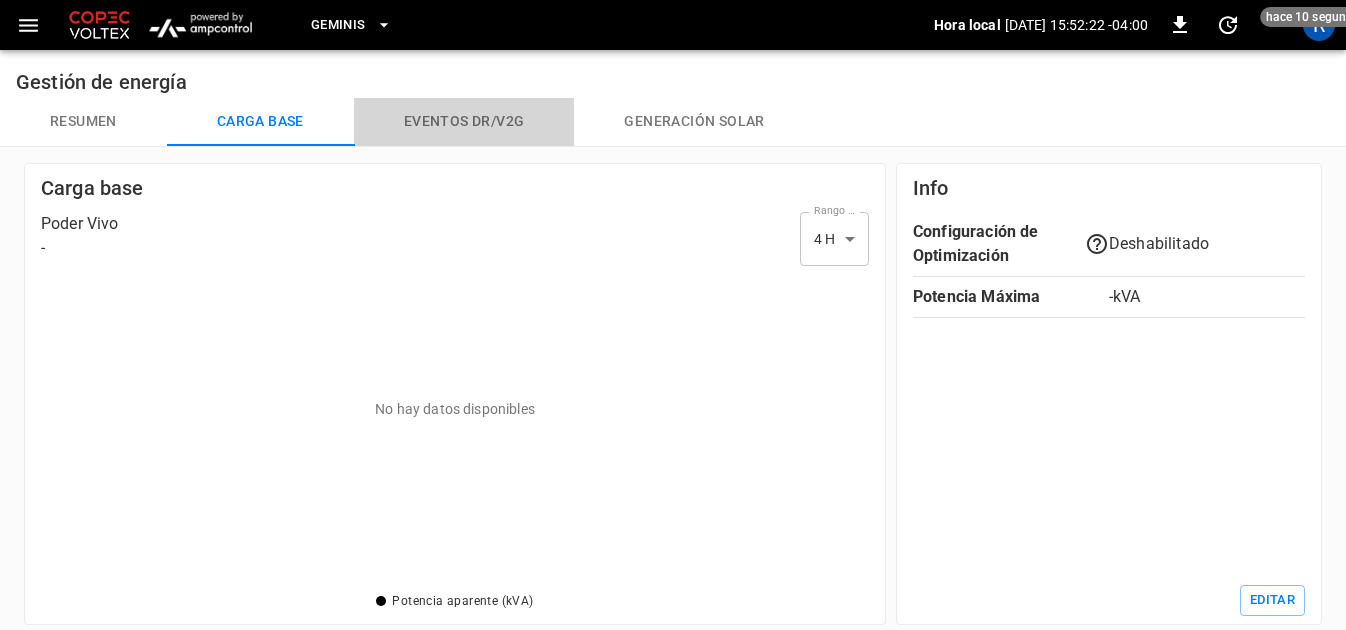 click on "Eventos DR/V2G" at bounding box center (464, 122) 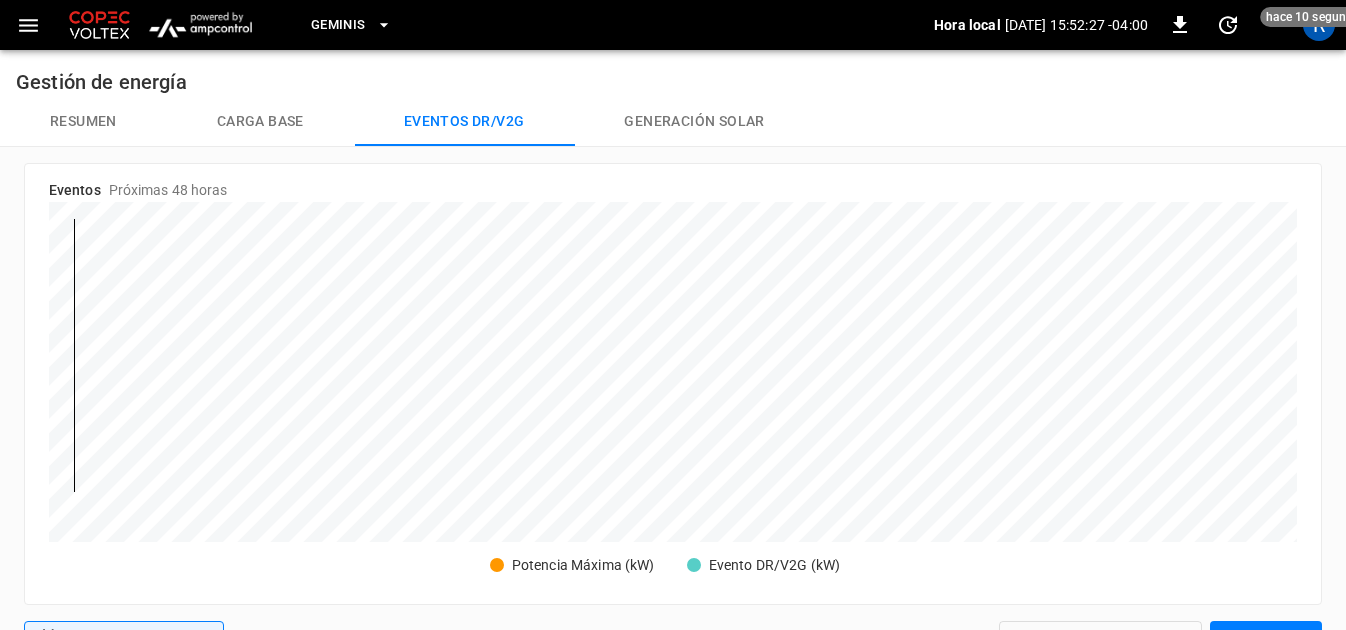 click on "Resumen" at bounding box center (83, 122) 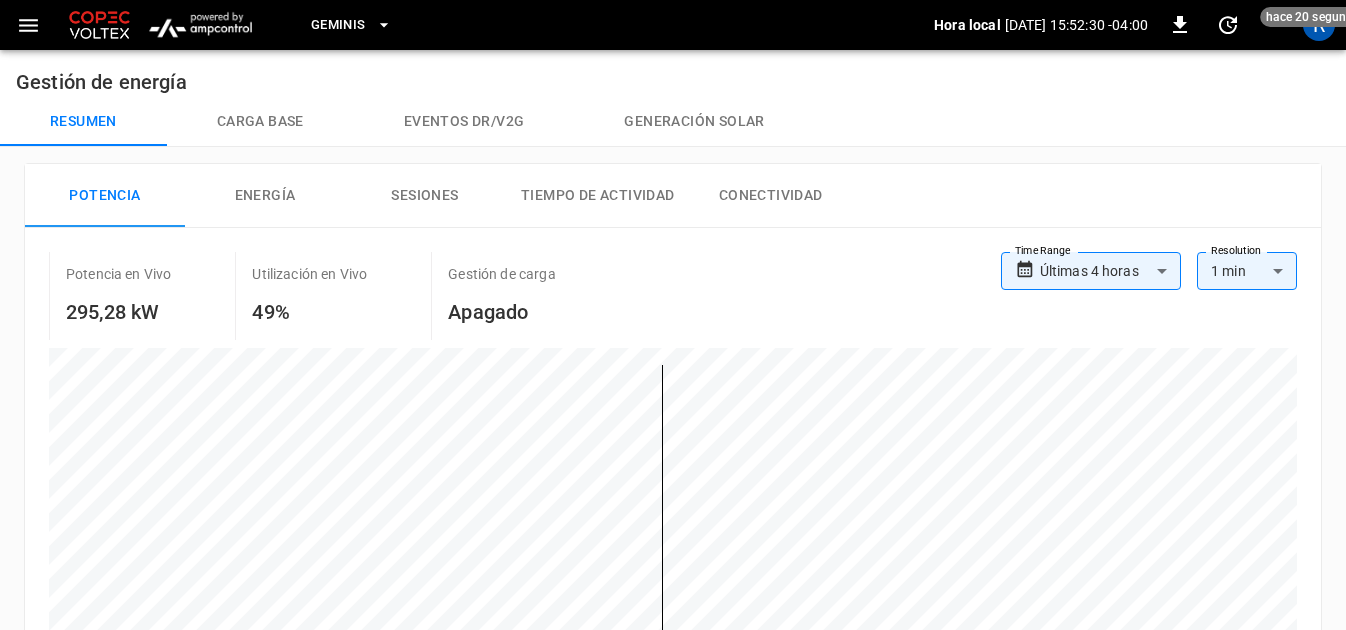 click on "Energía" at bounding box center [265, 196] 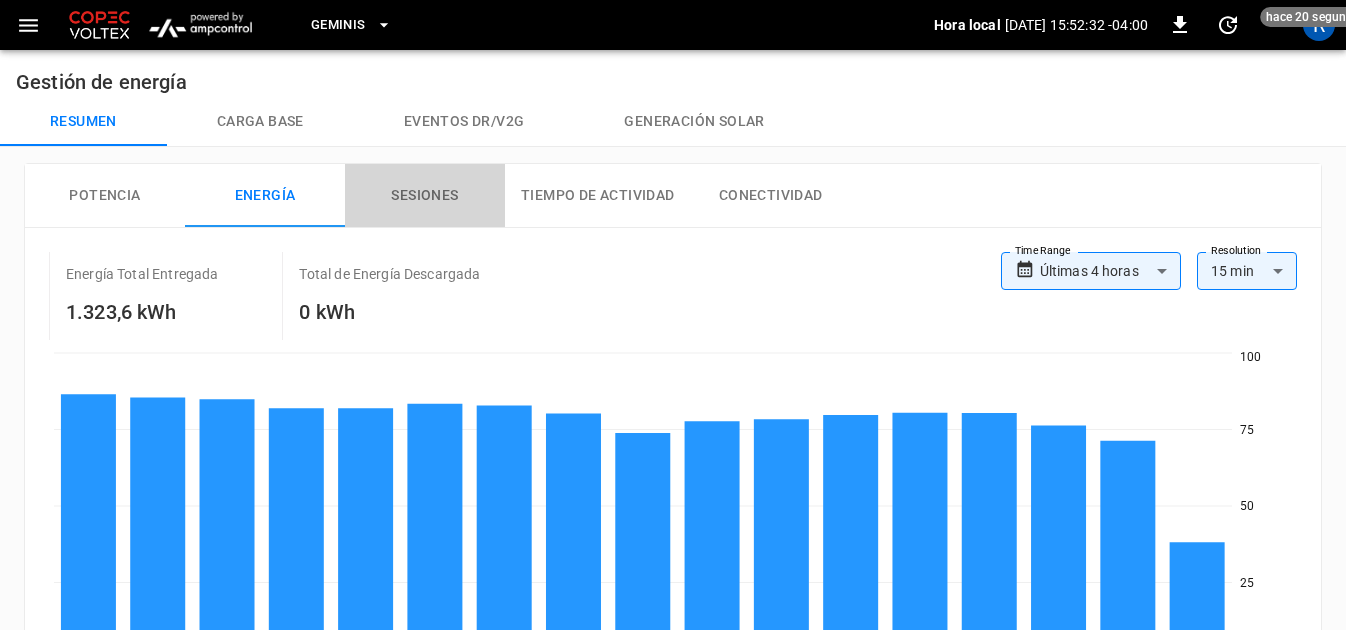click on "Sesiones" at bounding box center [425, 196] 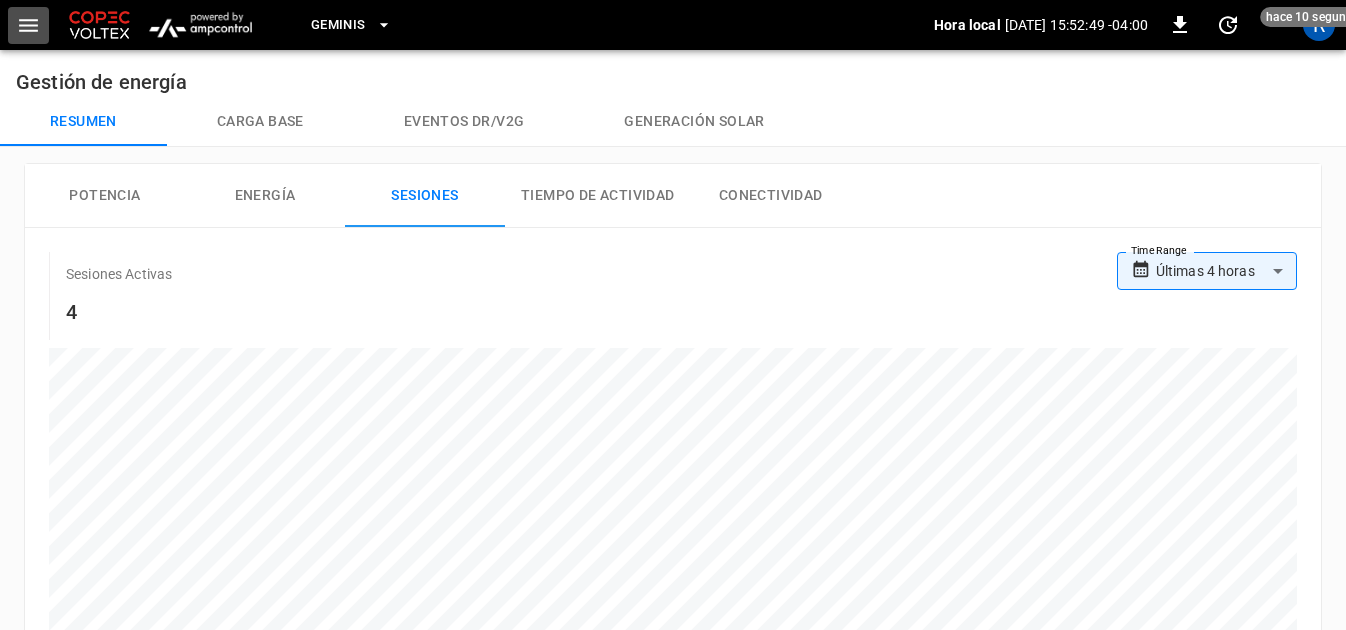 click 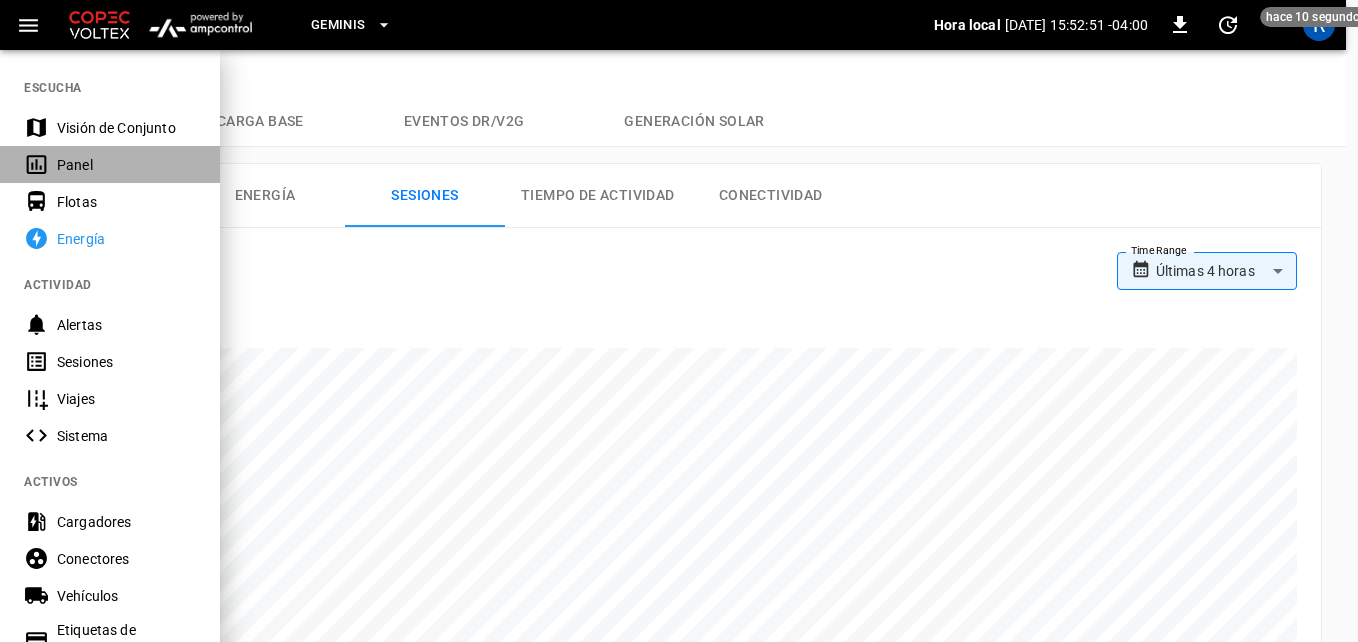 click on "Panel" at bounding box center (126, 165) 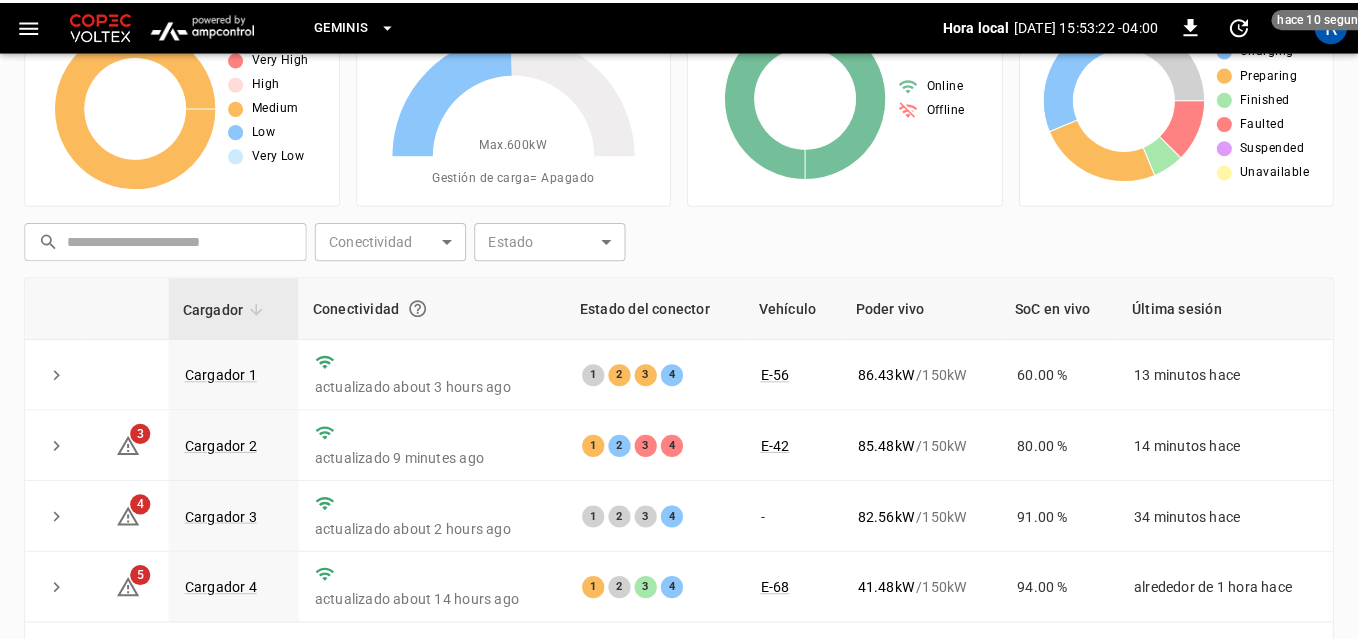 scroll, scrollTop: 0, scrollLeft: 0, axis: both 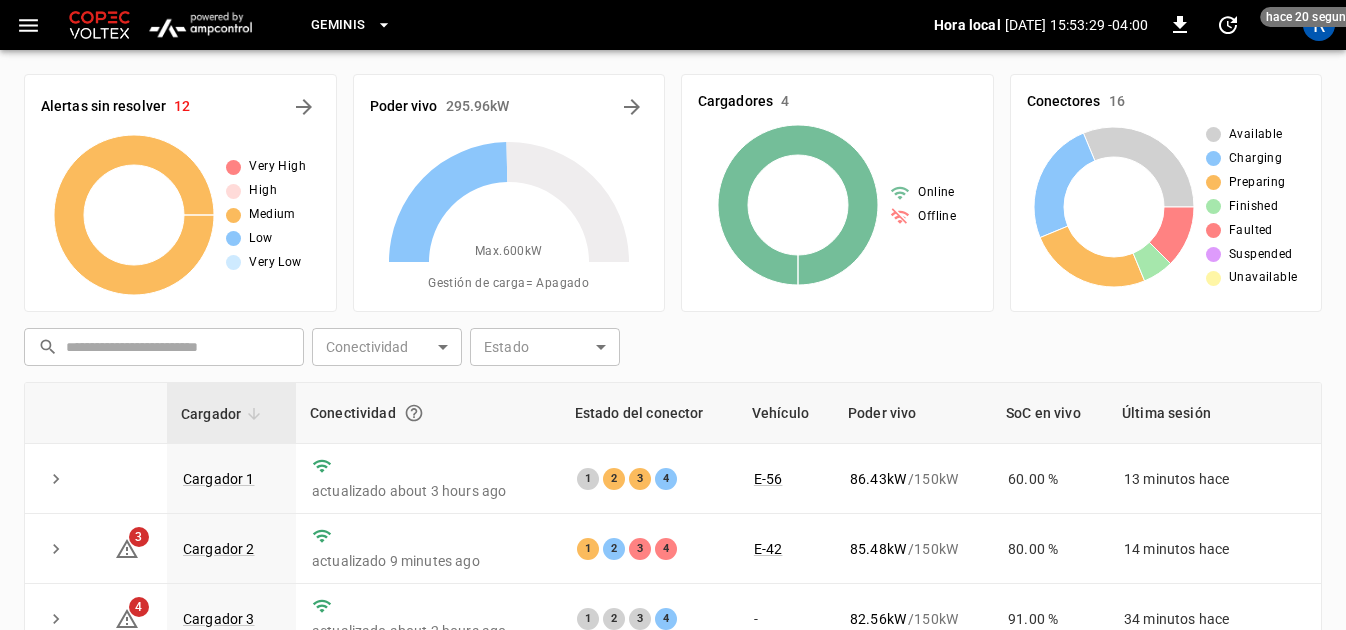 click 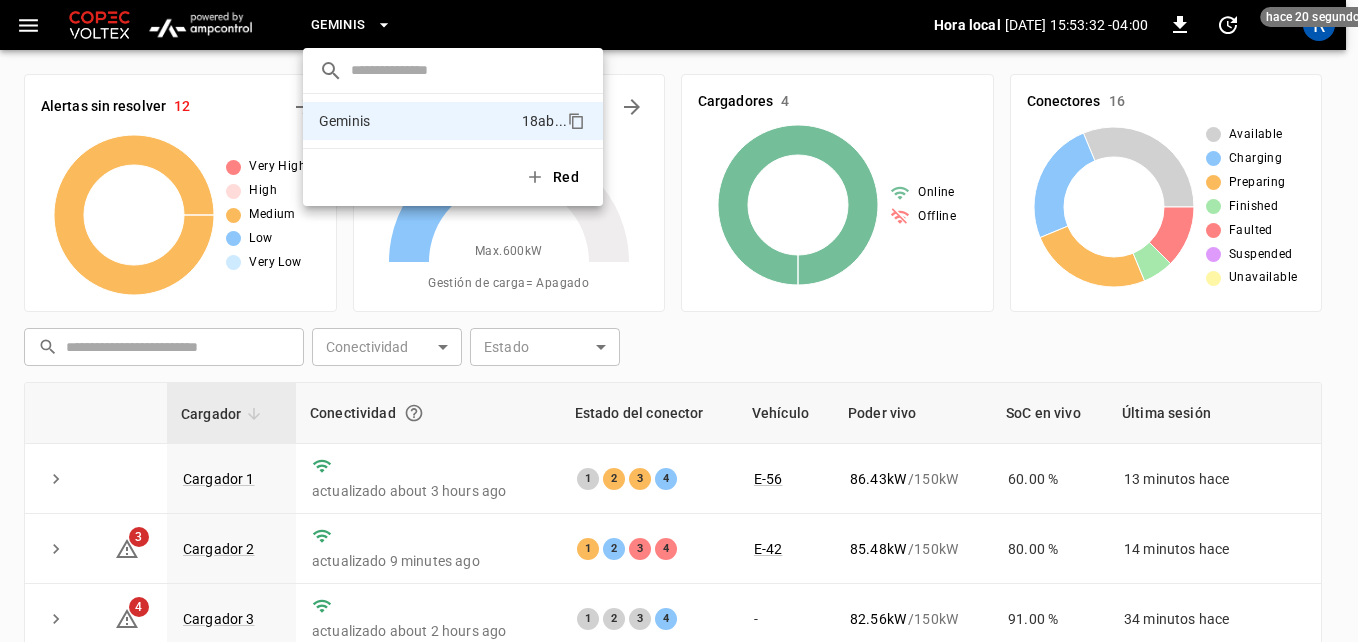 click at bounding box center (679, 321) 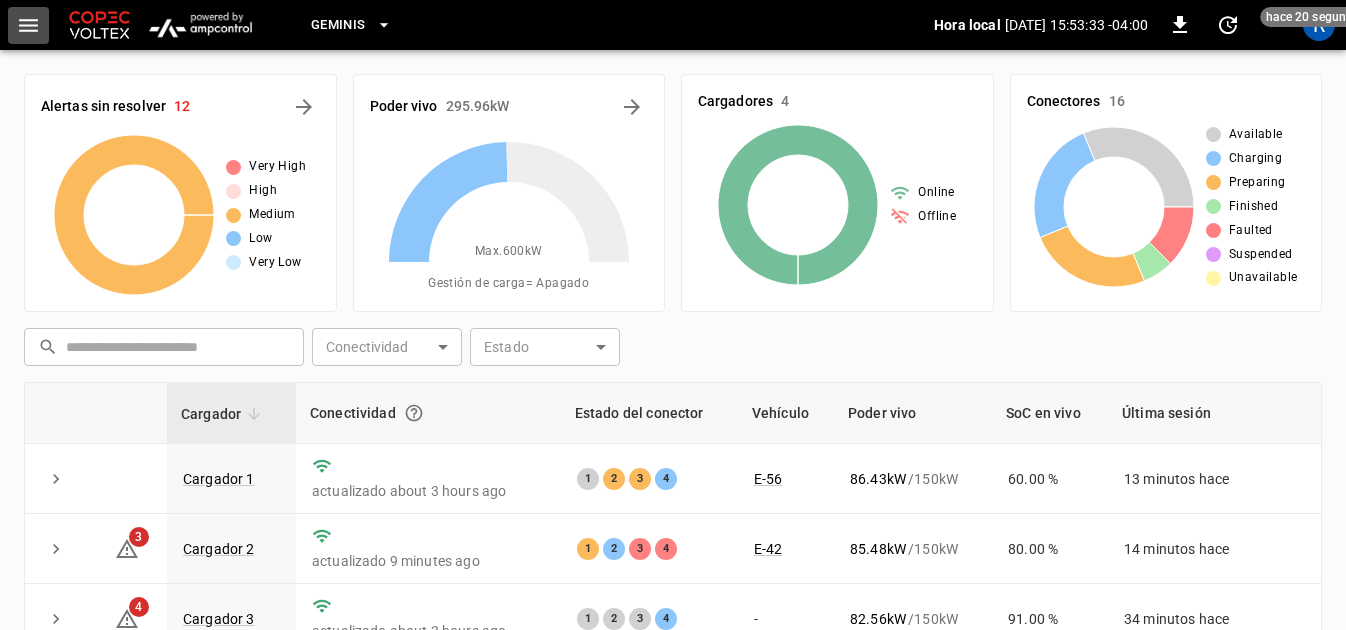 click 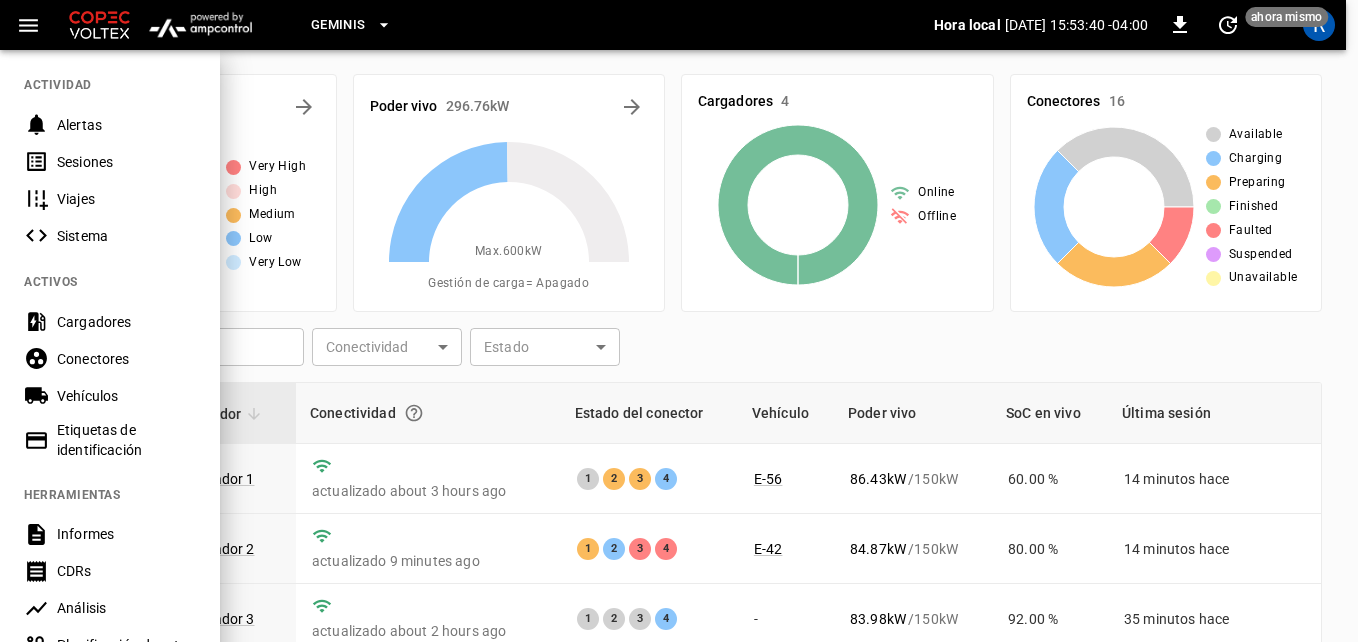 scroll, scrollTop: 300, scrollLeft: 0, axis: vertical 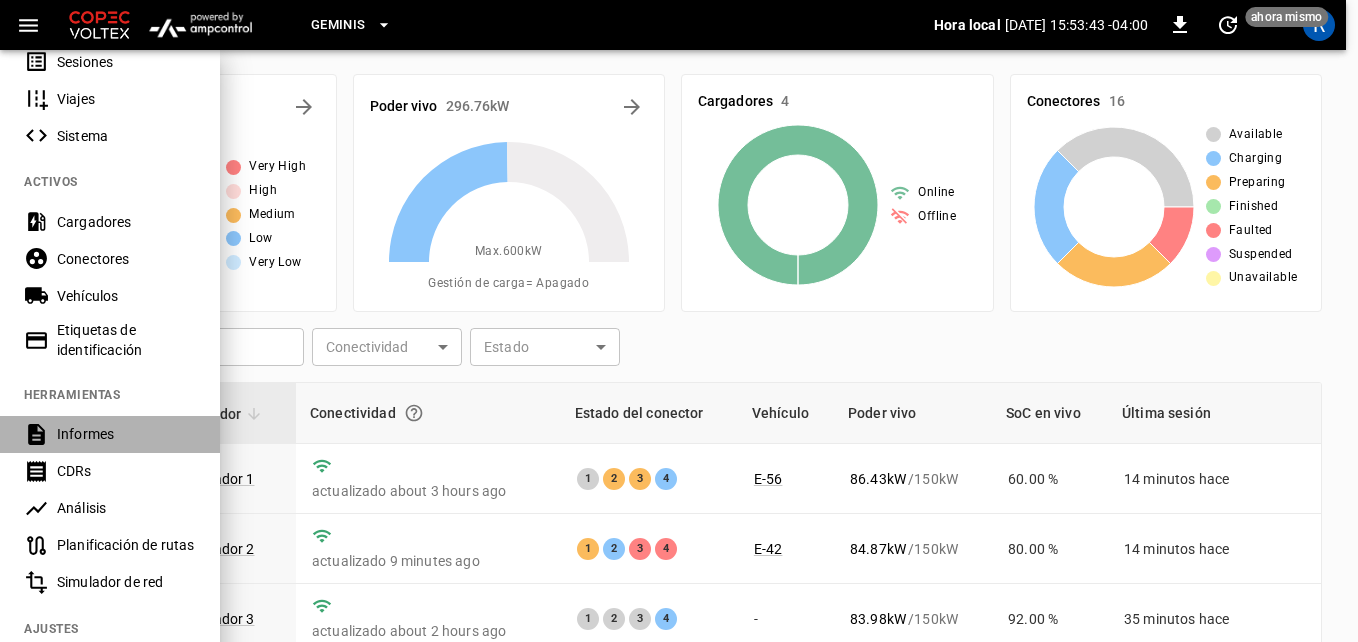 click on "Informes" at bounding box center [126, 434] 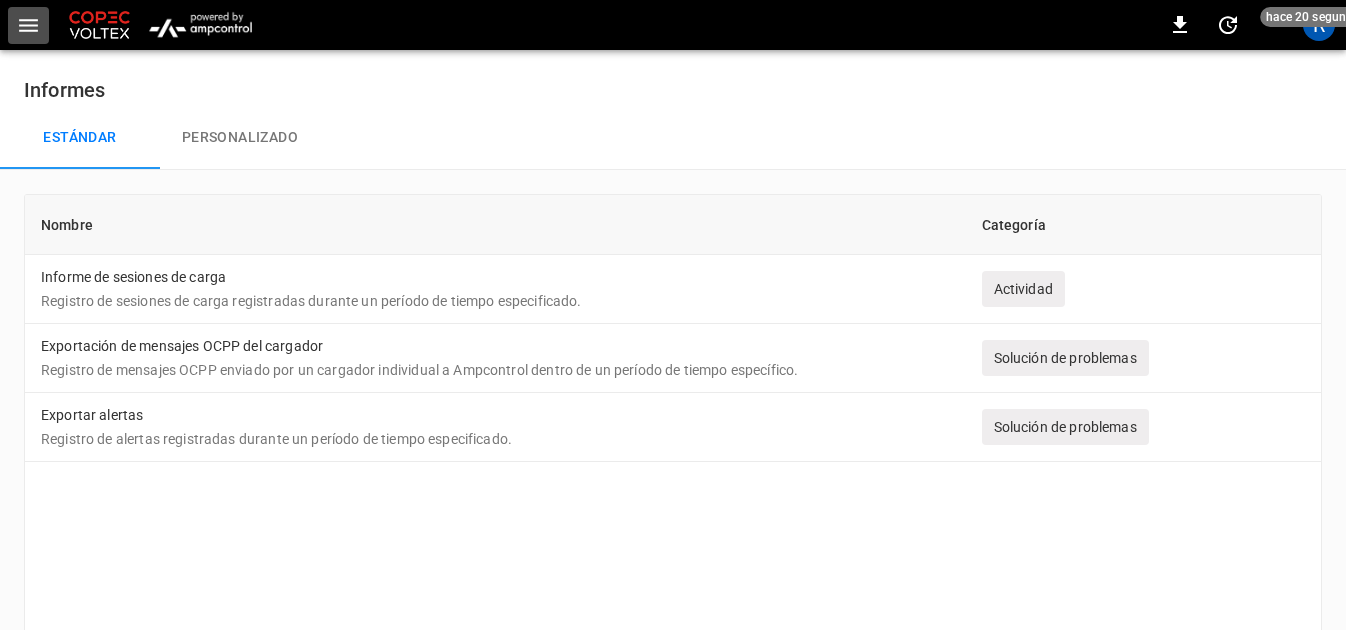 click 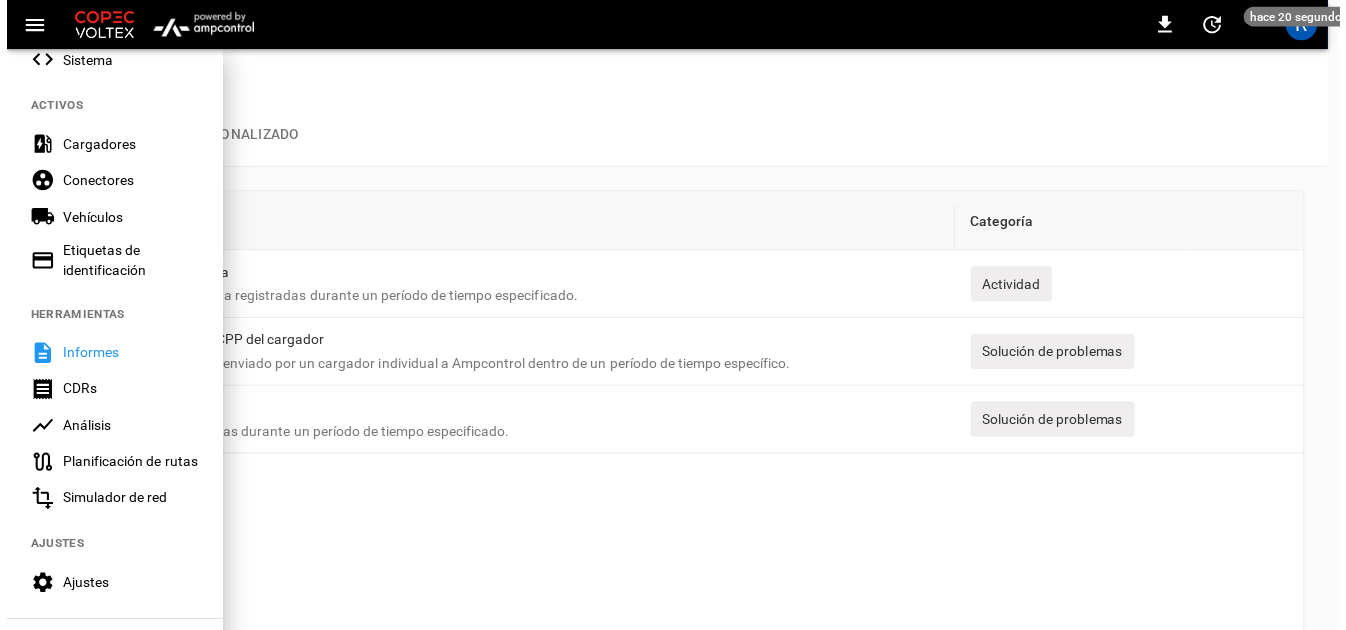 scroll, scrollTop: 400, scrollLeft: 0, axis: vertical 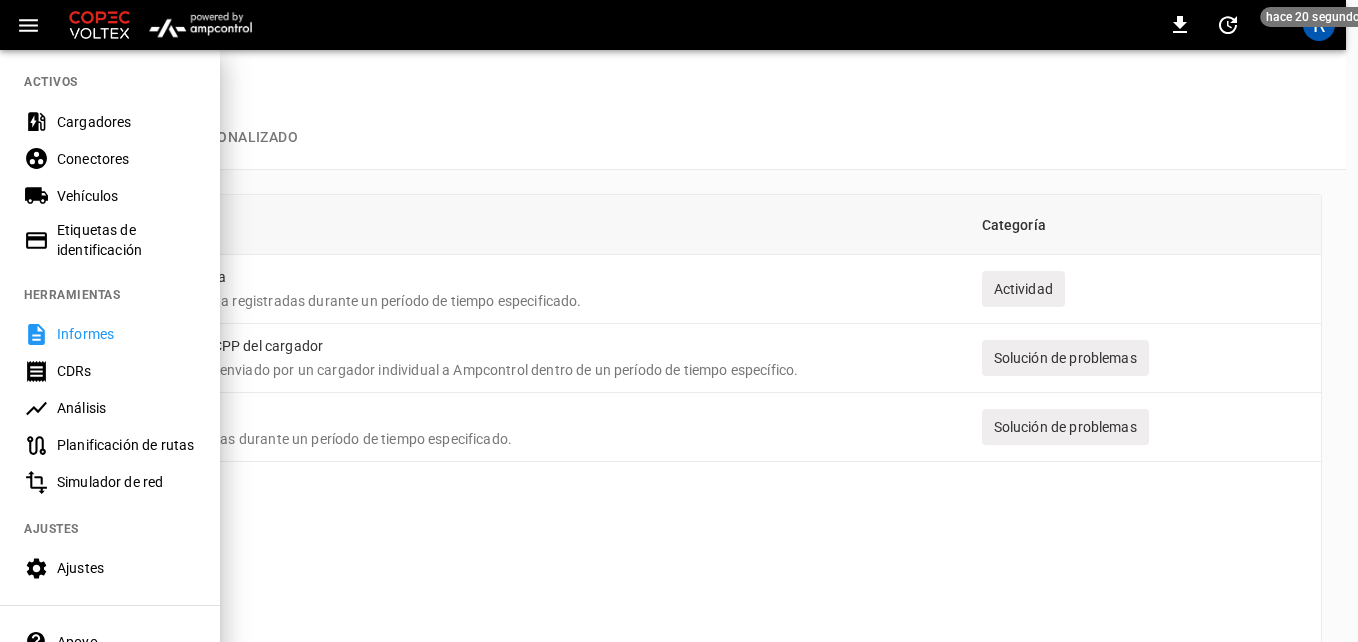 click on "Análisis" at bounding box center (126, 408) 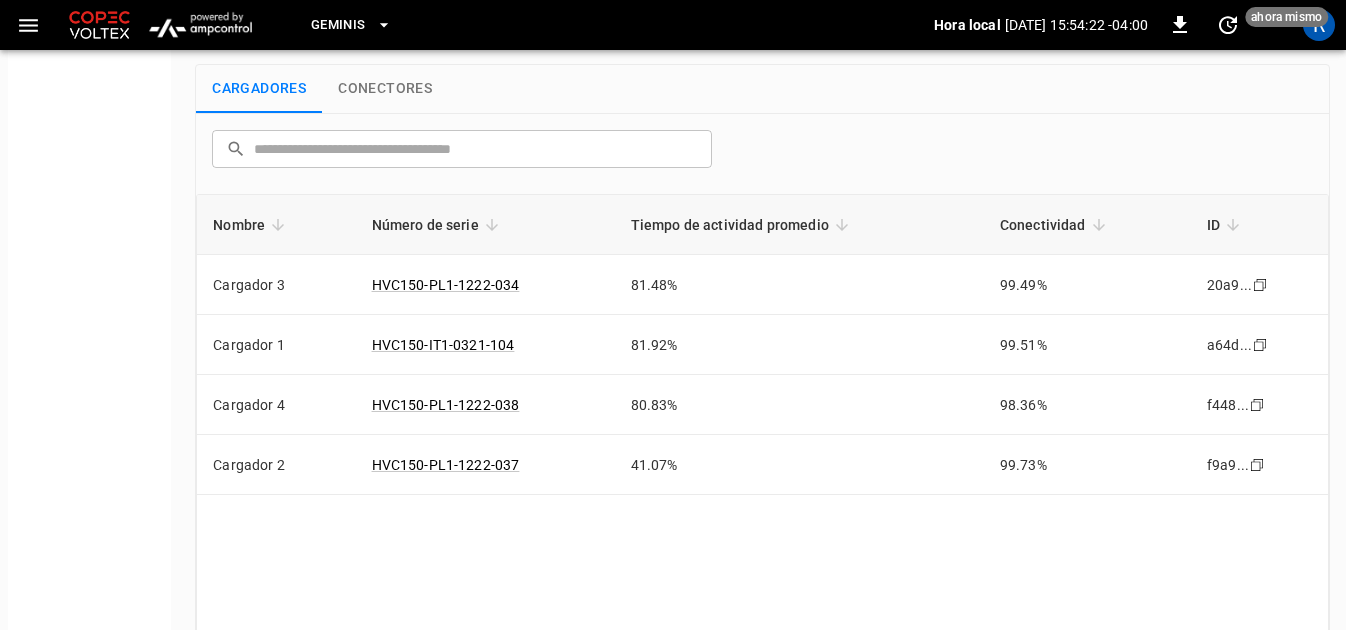 scroll, scrollTop: 392, scrollLeft: 0, axis: vertical 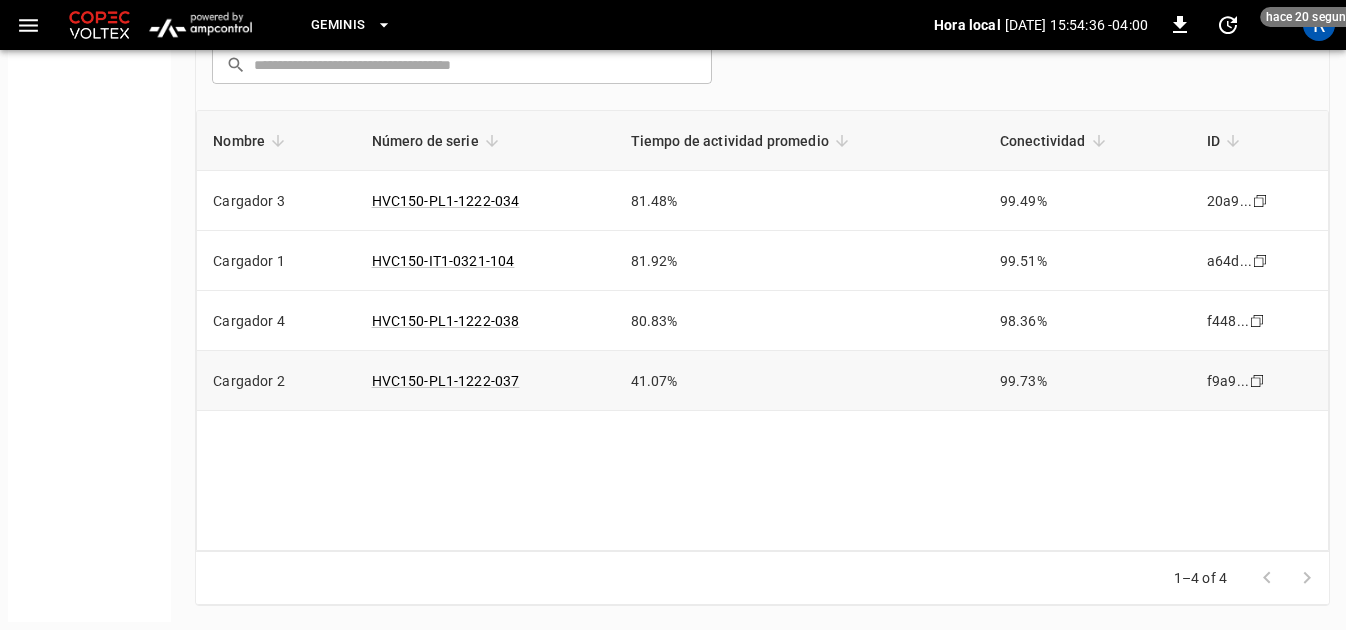 click on "Cargador 2" at bounding box center [276, 381] 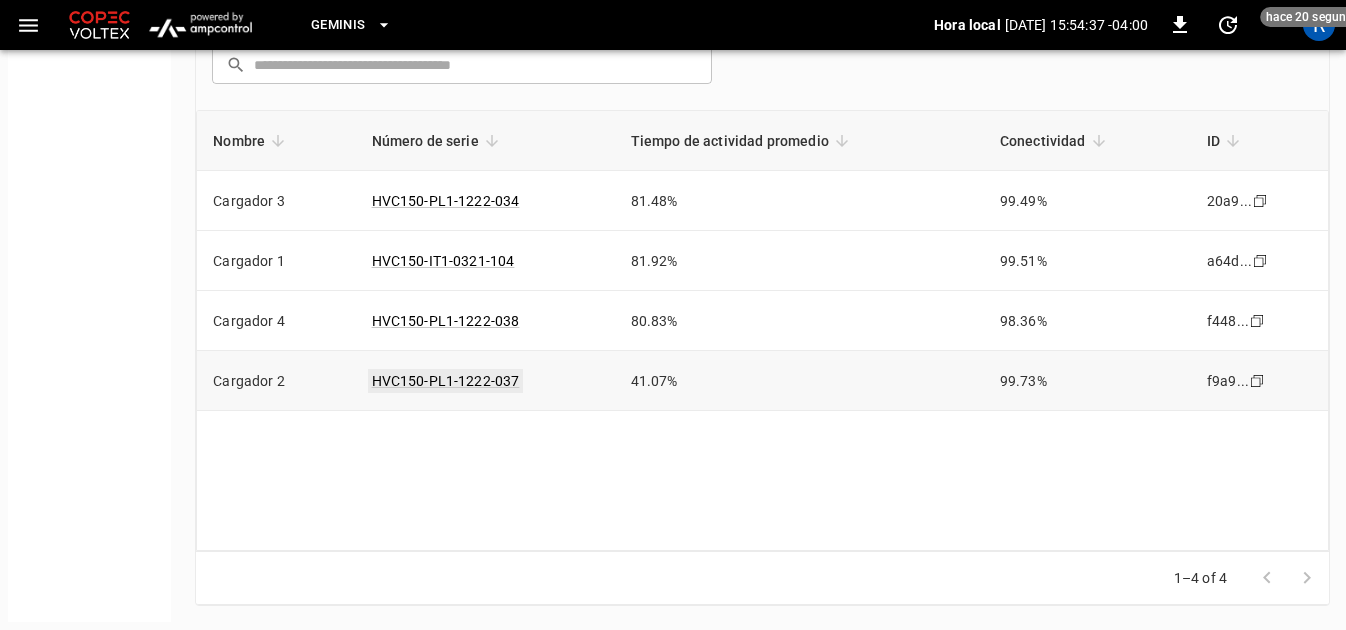 click on "HVC150-PL1-1222-037" at bounding box center (446, 381) 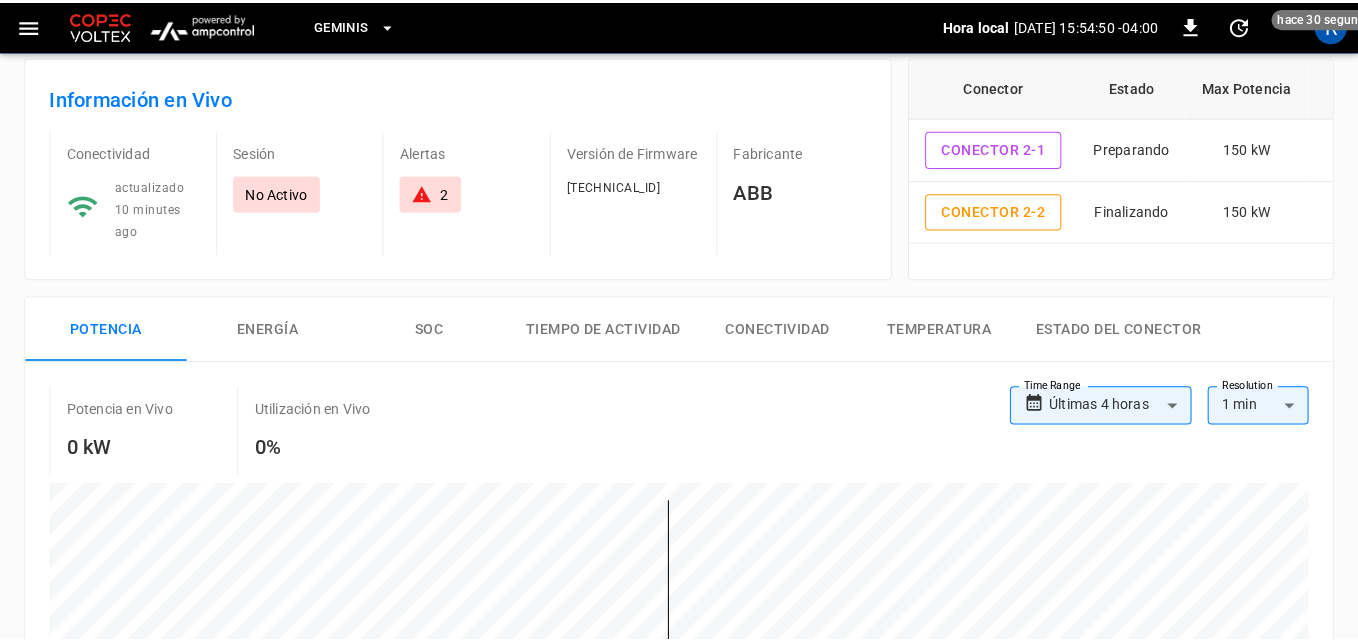 scroll, scrollTop: 0, scrollLeft: 0, axis: both 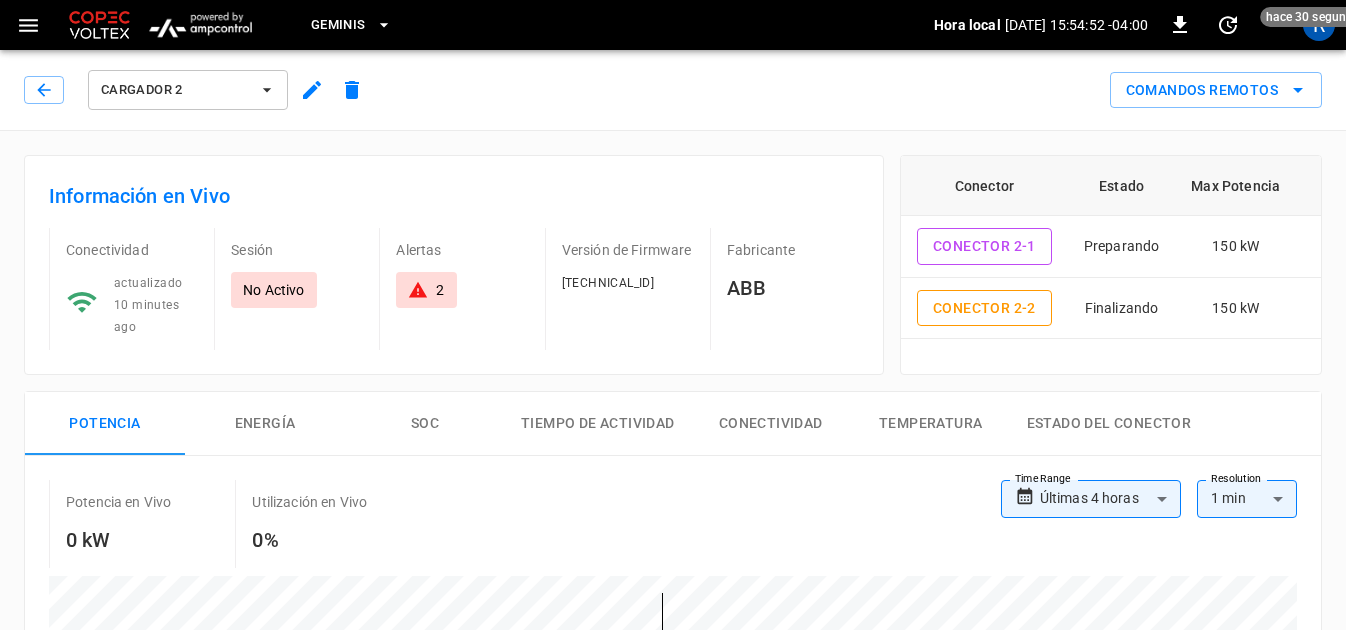 click 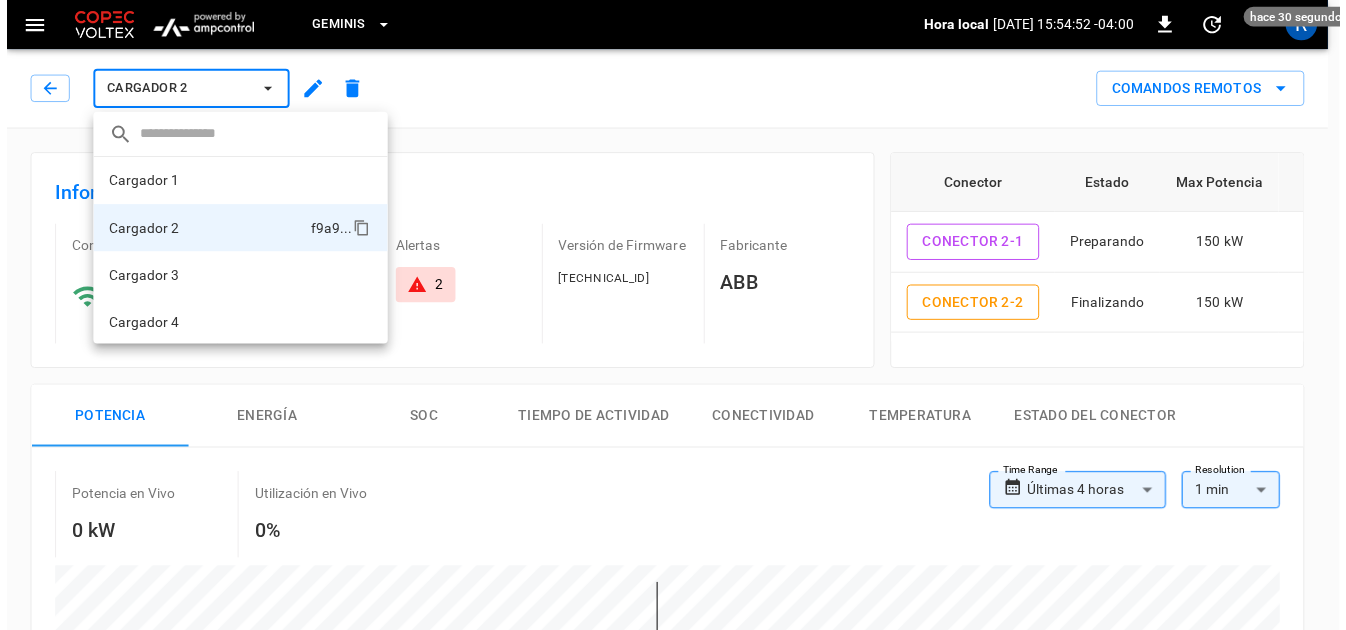 scroll, scrollTop: 2, scrollLeft: 0, axis: vertical 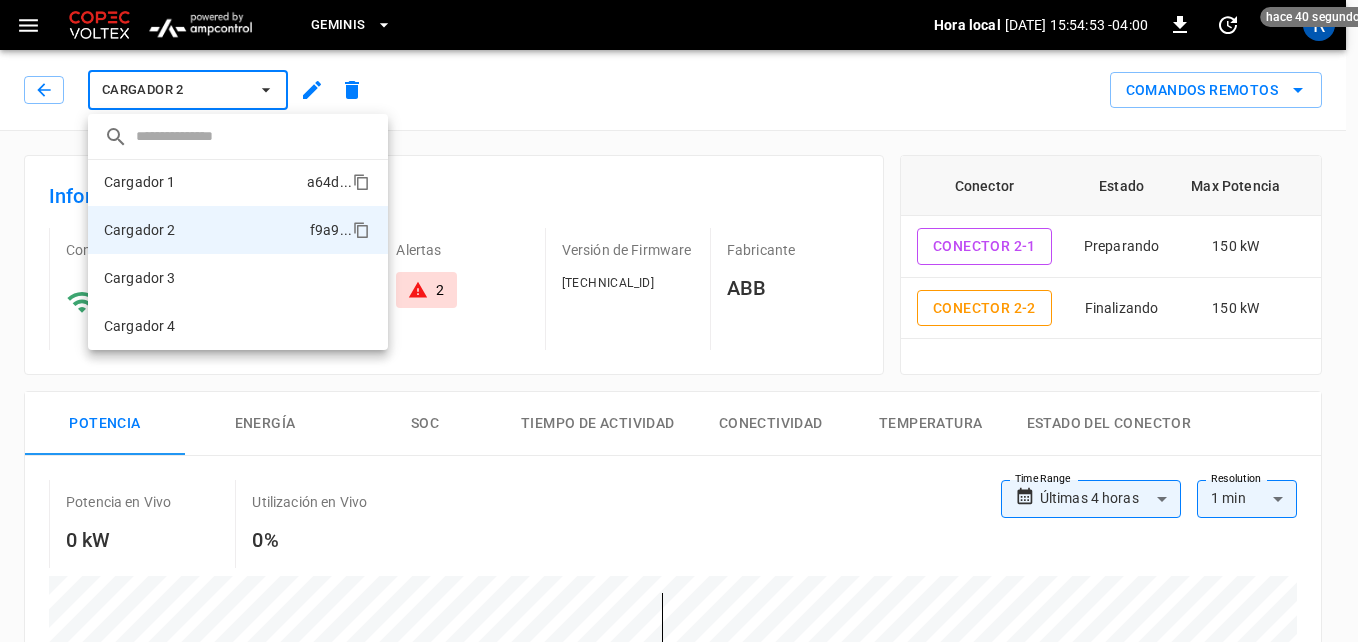 click on "Cargador 1" at bounding box center [140, 182] 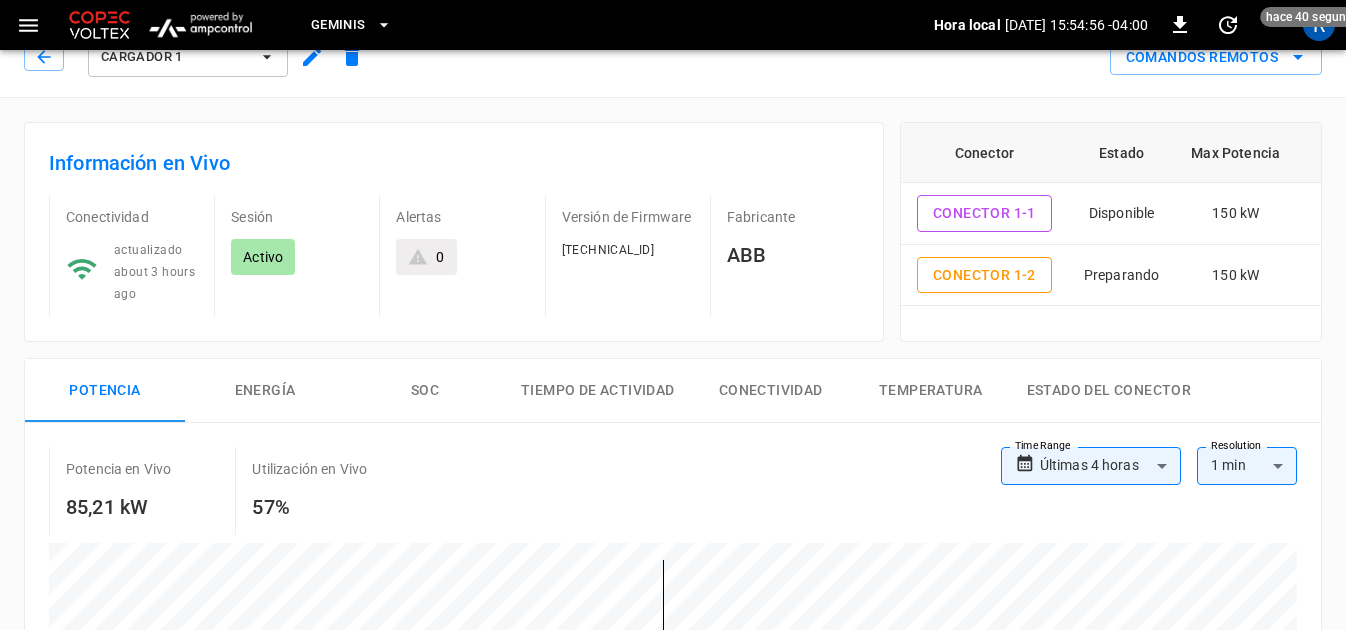 scroll, scrollTop: 0, scrollLeft: 0, axis: both 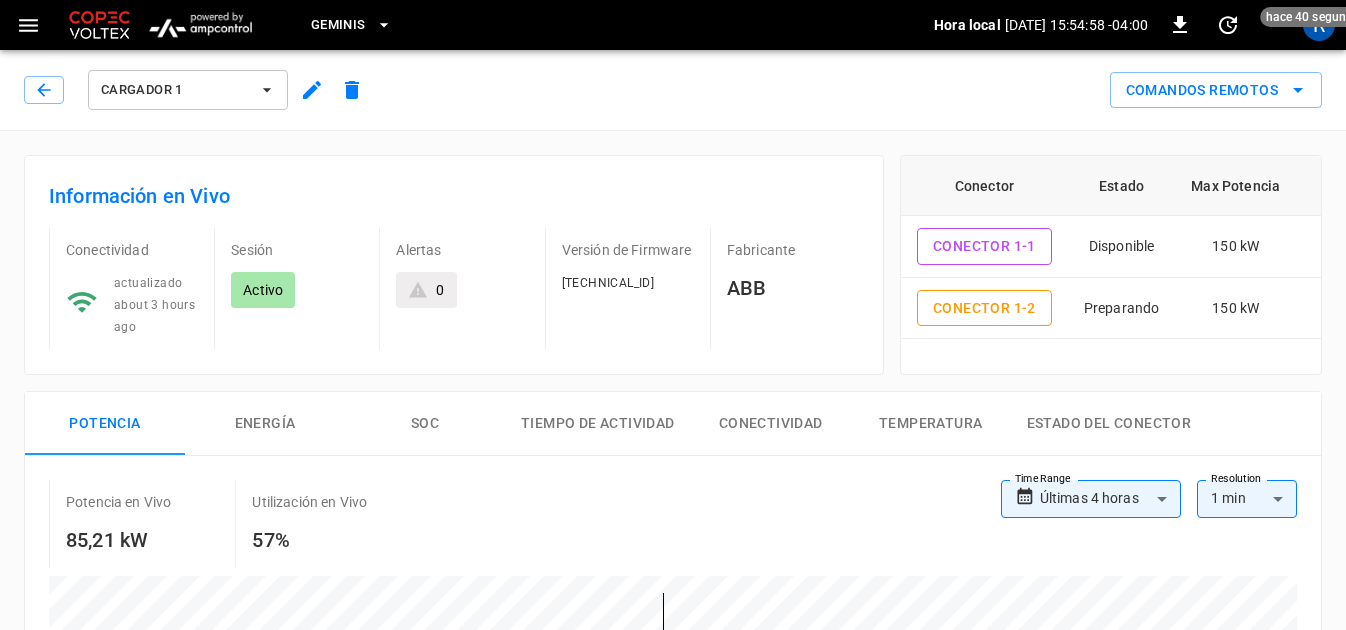 click 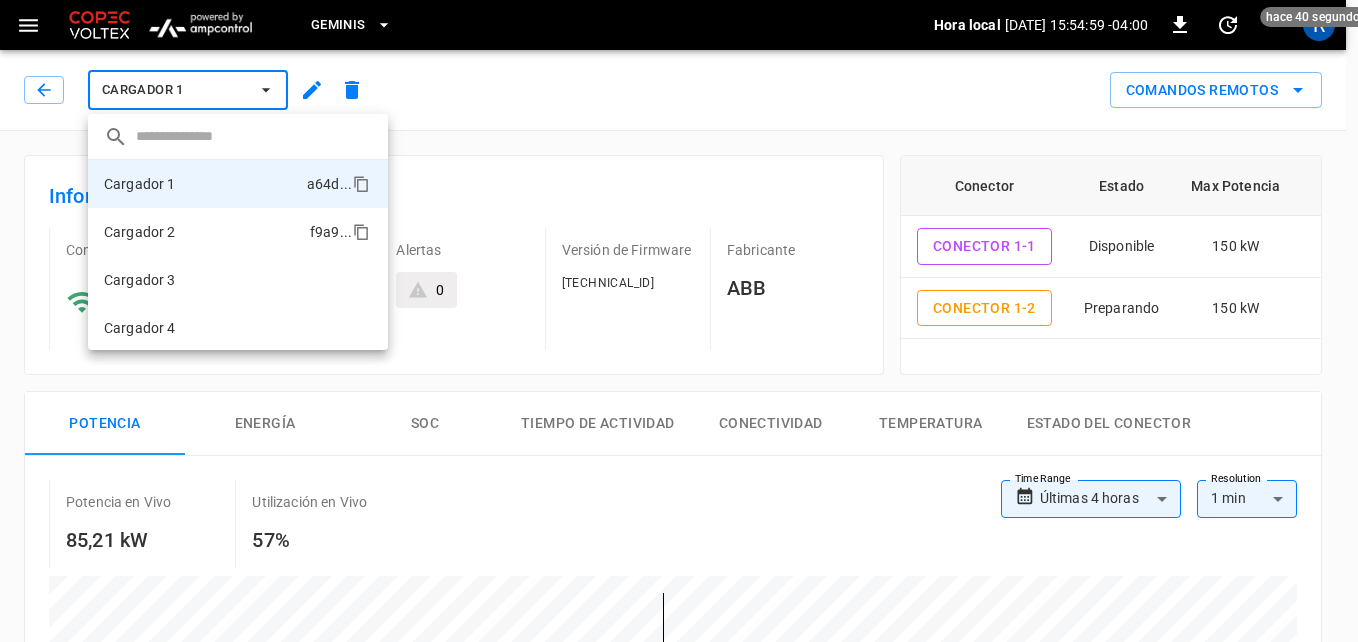 click on "Cargador 2" at bounding box center [140, 232] 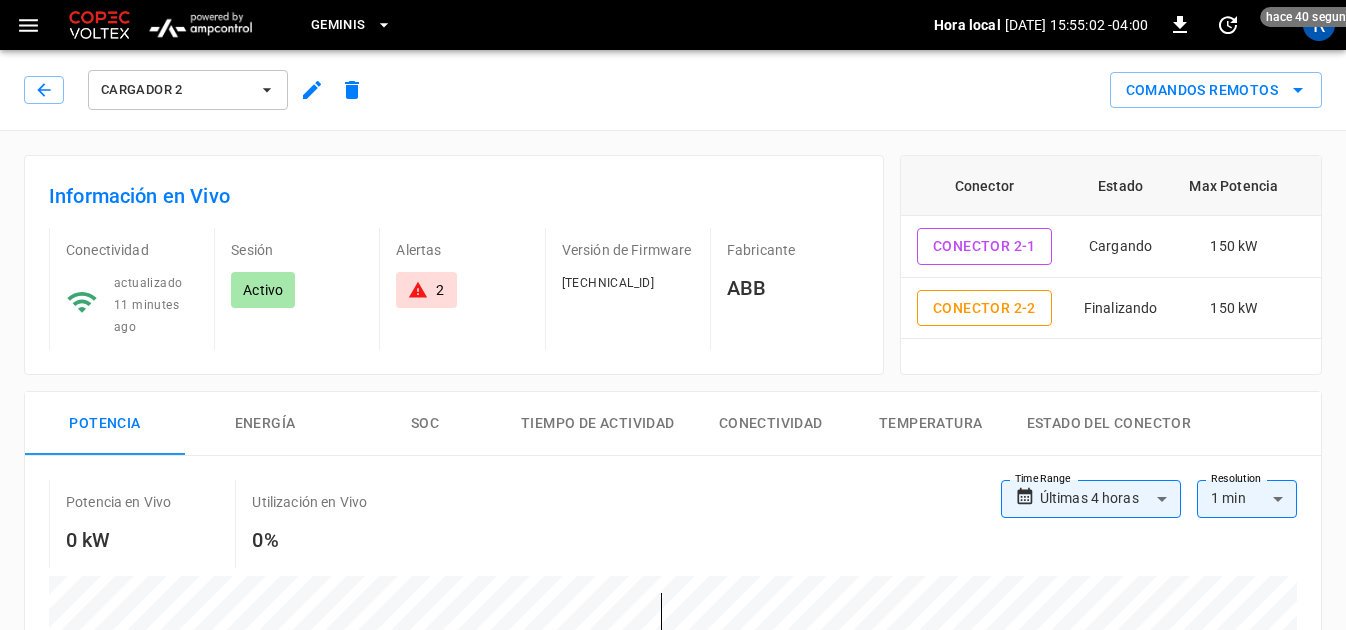 click 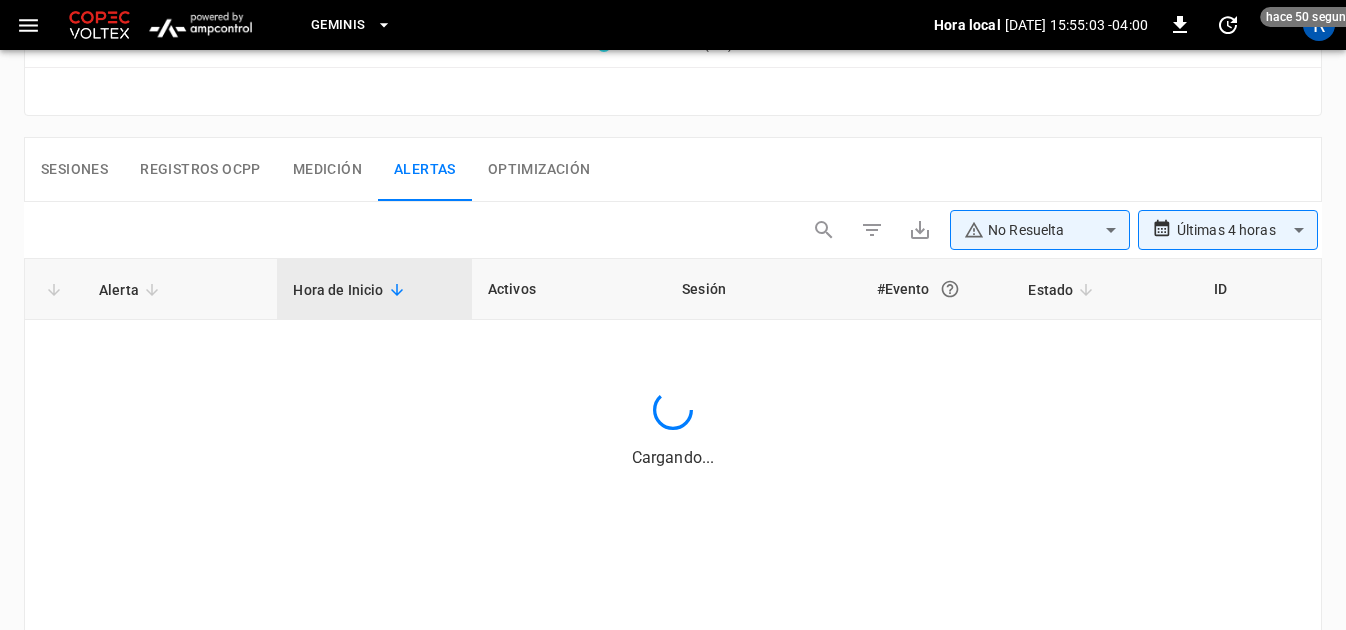 scroll, scrollTop: 982, scrollLeft: 0, axis: vertical 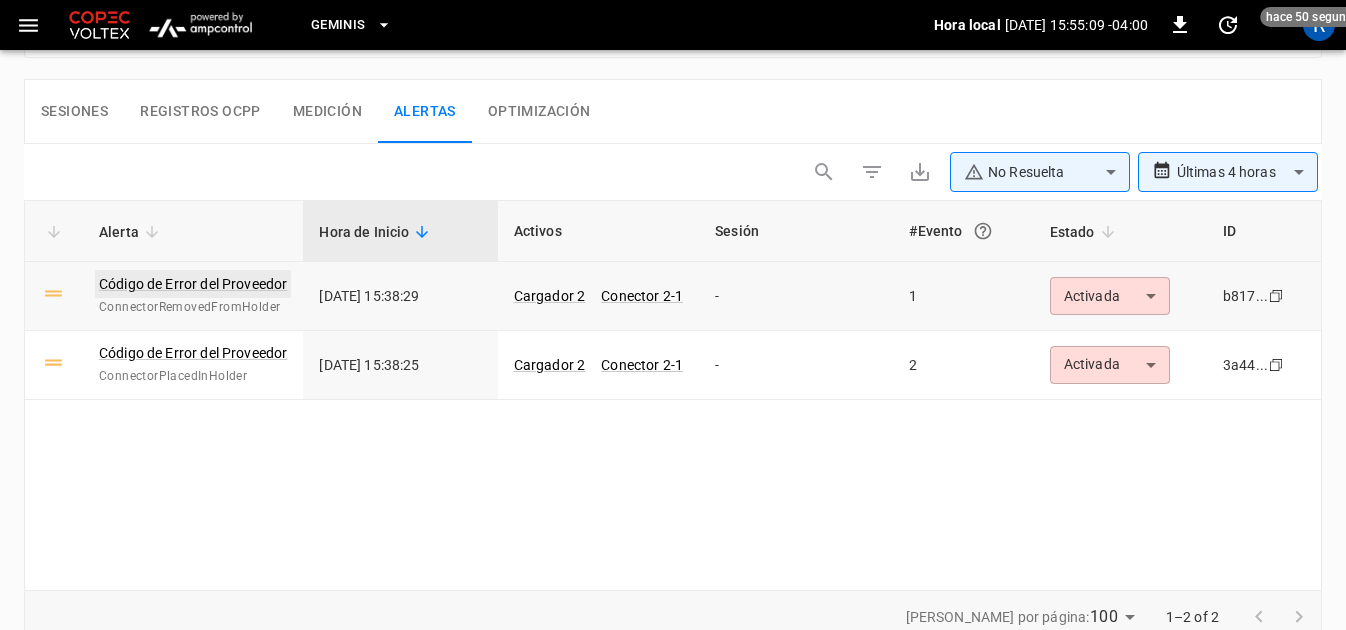 click on "Código de Error del Proveedor" at bounding box center (193, 284) 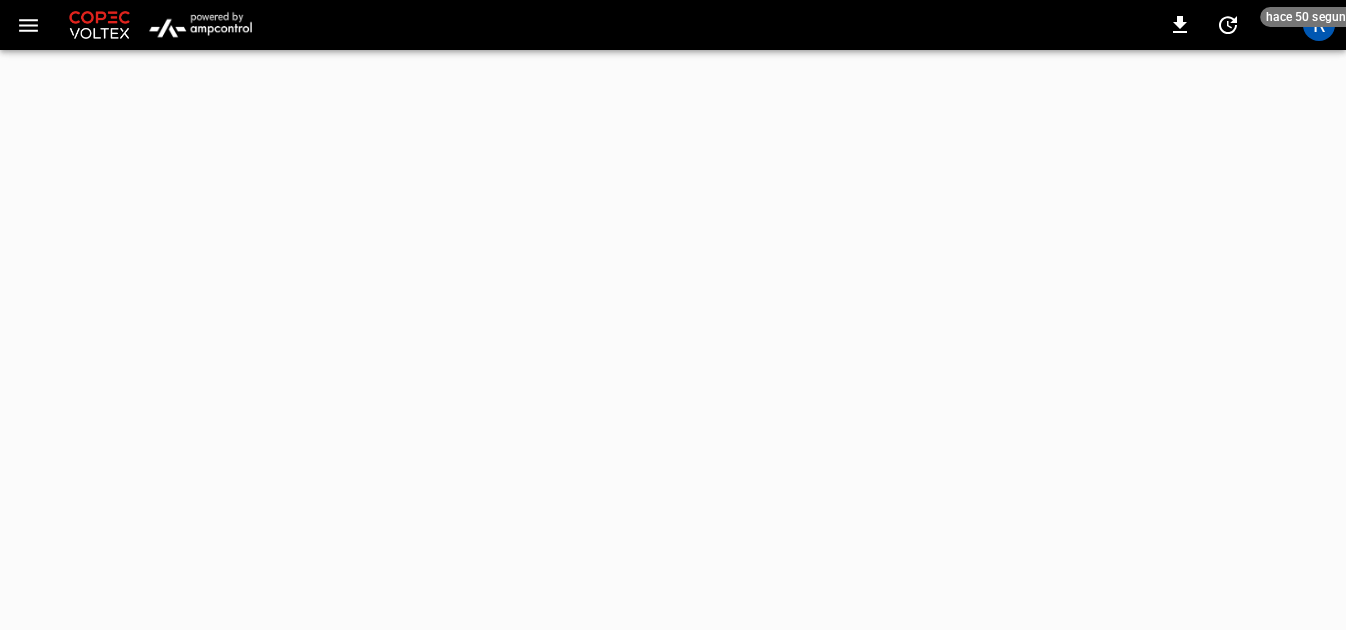 scroll, scrollTop: 0, scrollLeft: 0, axis: both 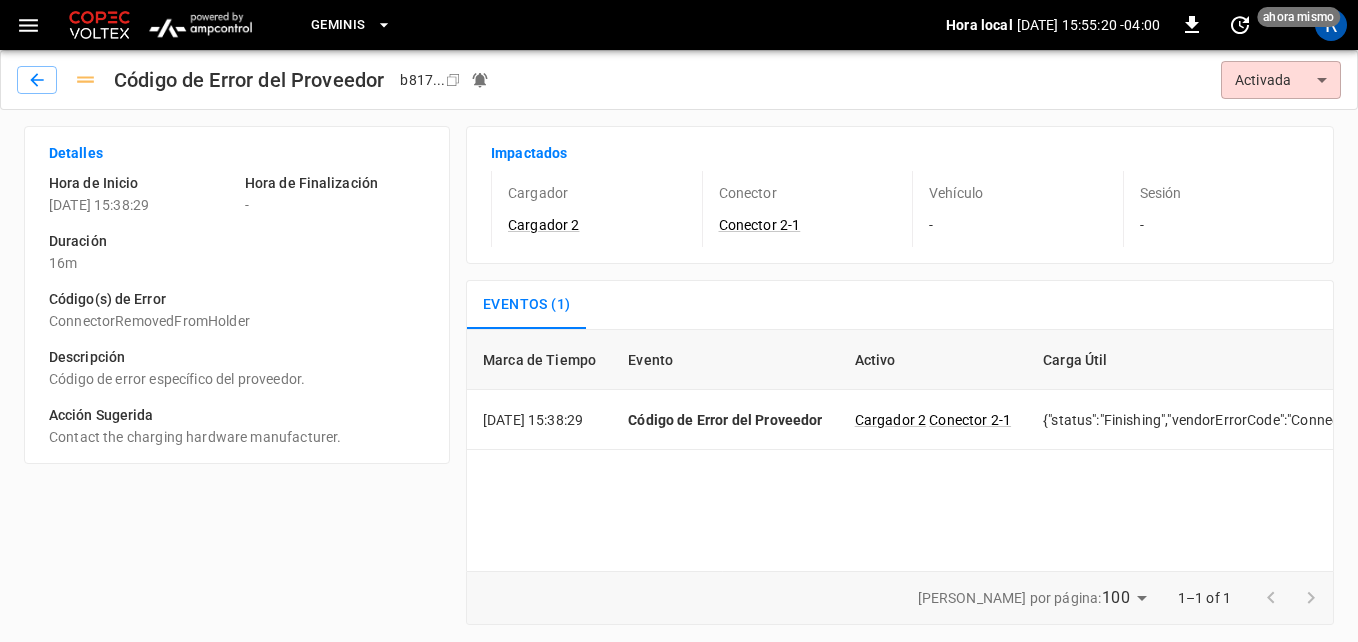 click 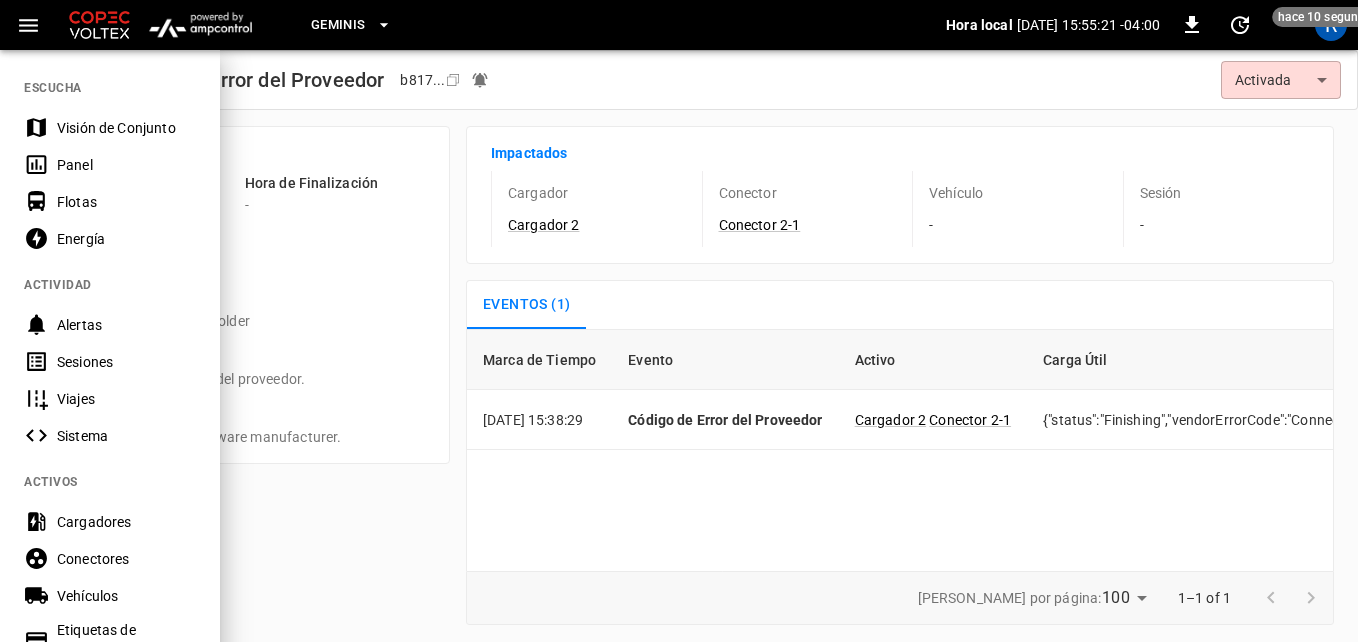 click on "Panel" at bounding box center (126, 165) 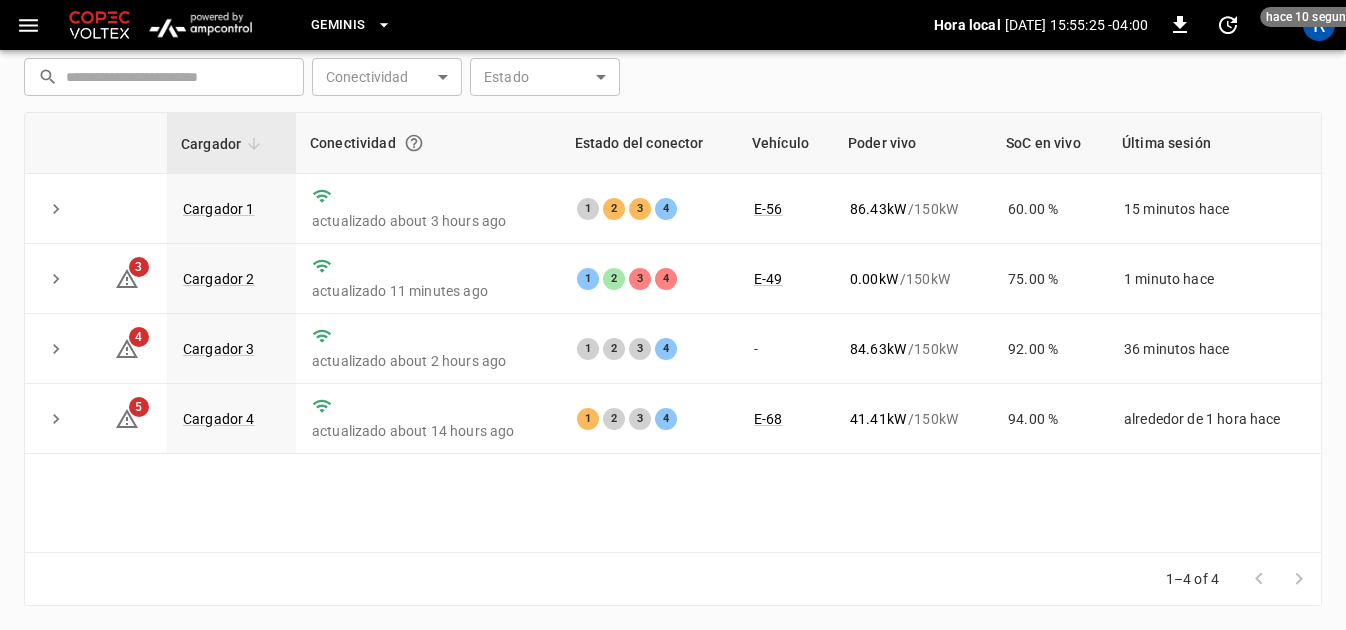 scroll, scrollTop: 178, scrollLeft: 0, axis: vertical 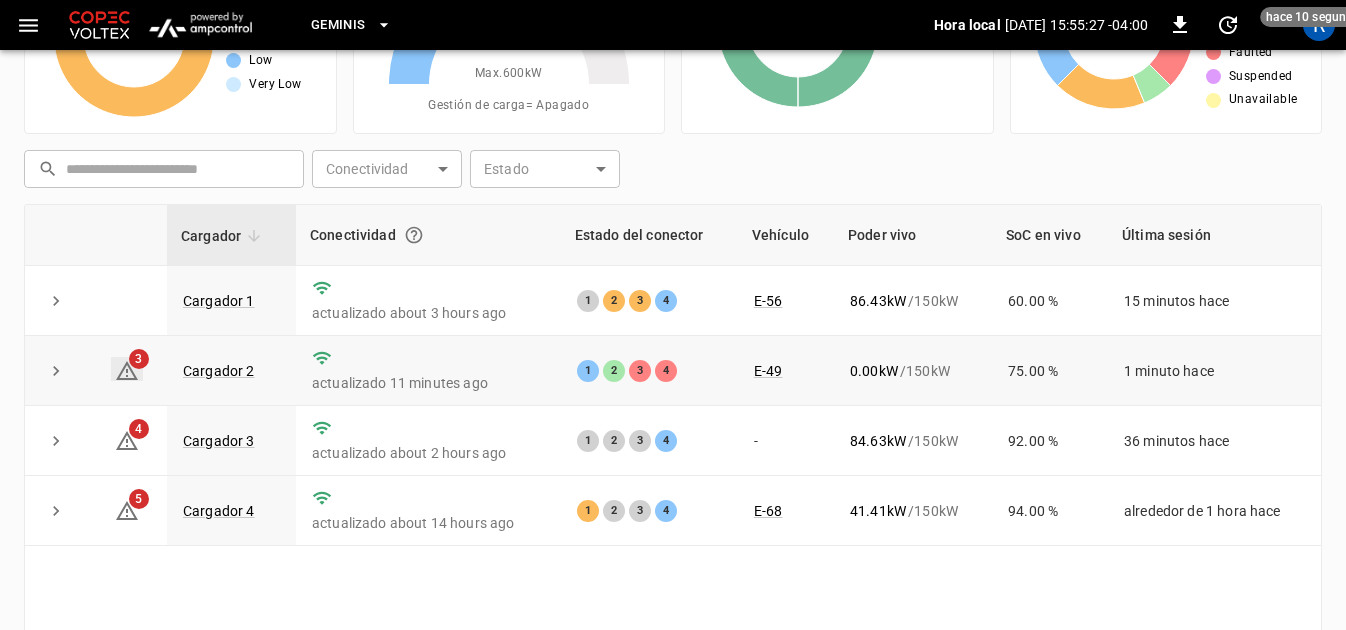 click 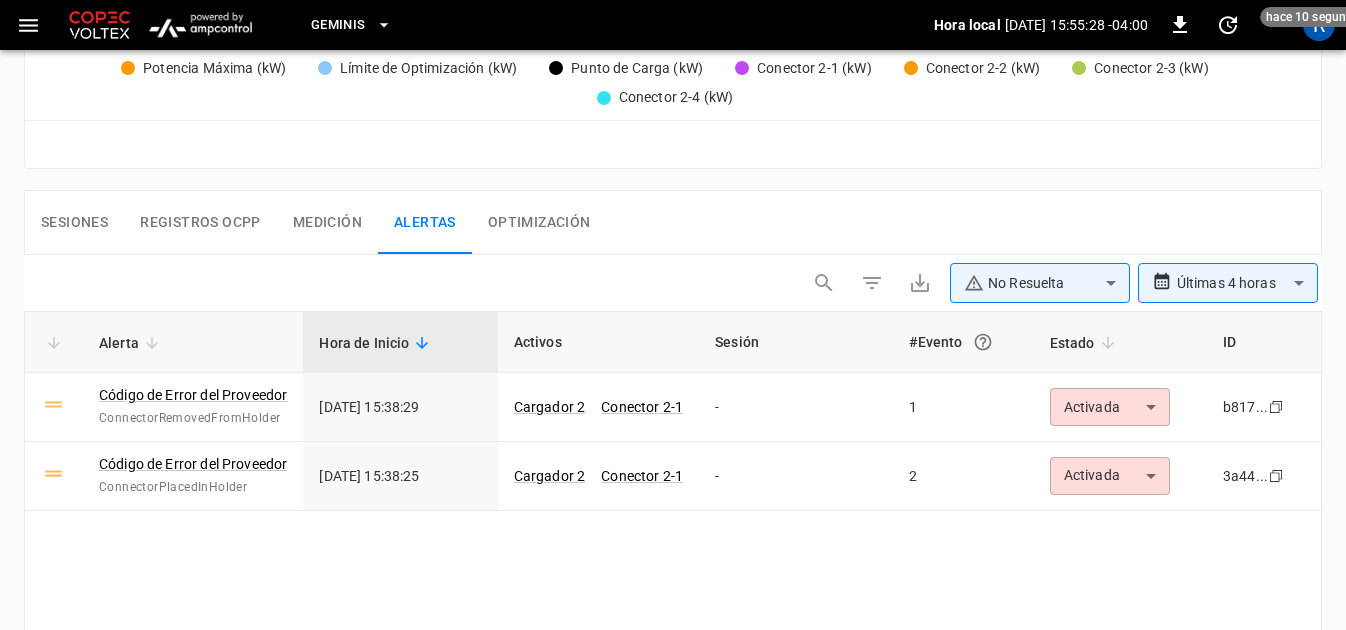 scroll, scrollTop: 982, scrollLeft: 0, axis: vertical 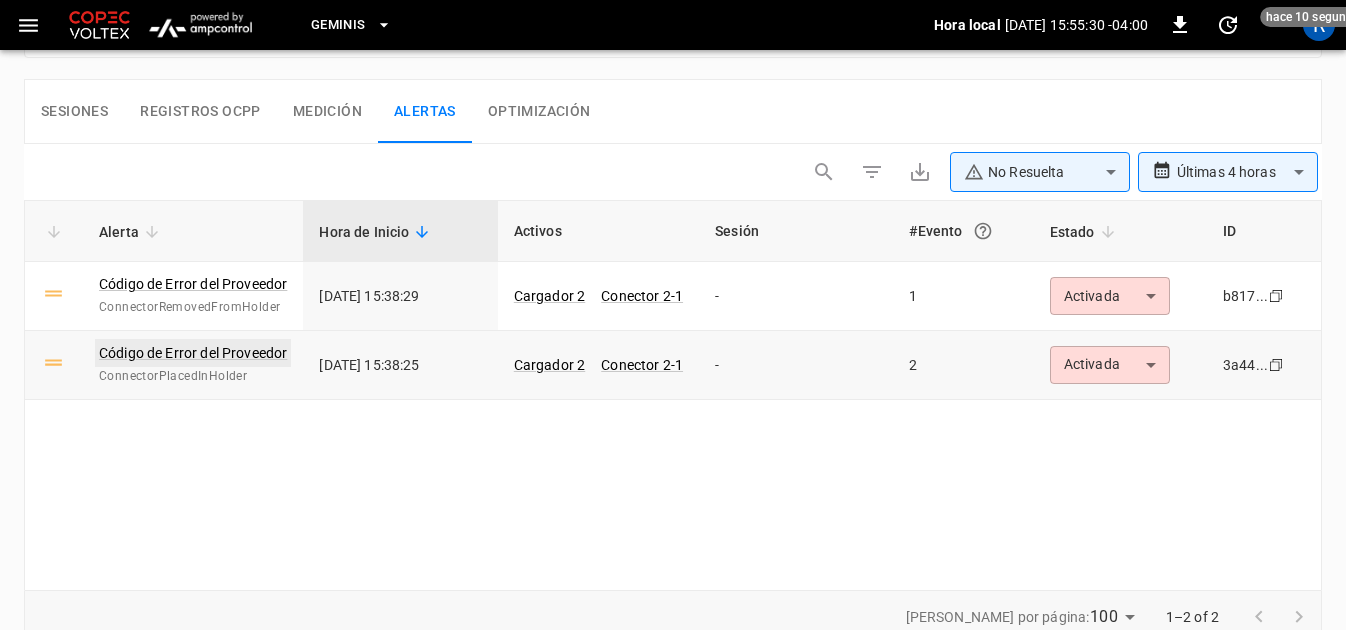 click on "Código de Error del Proveedor" at bounding box center [193, 353] 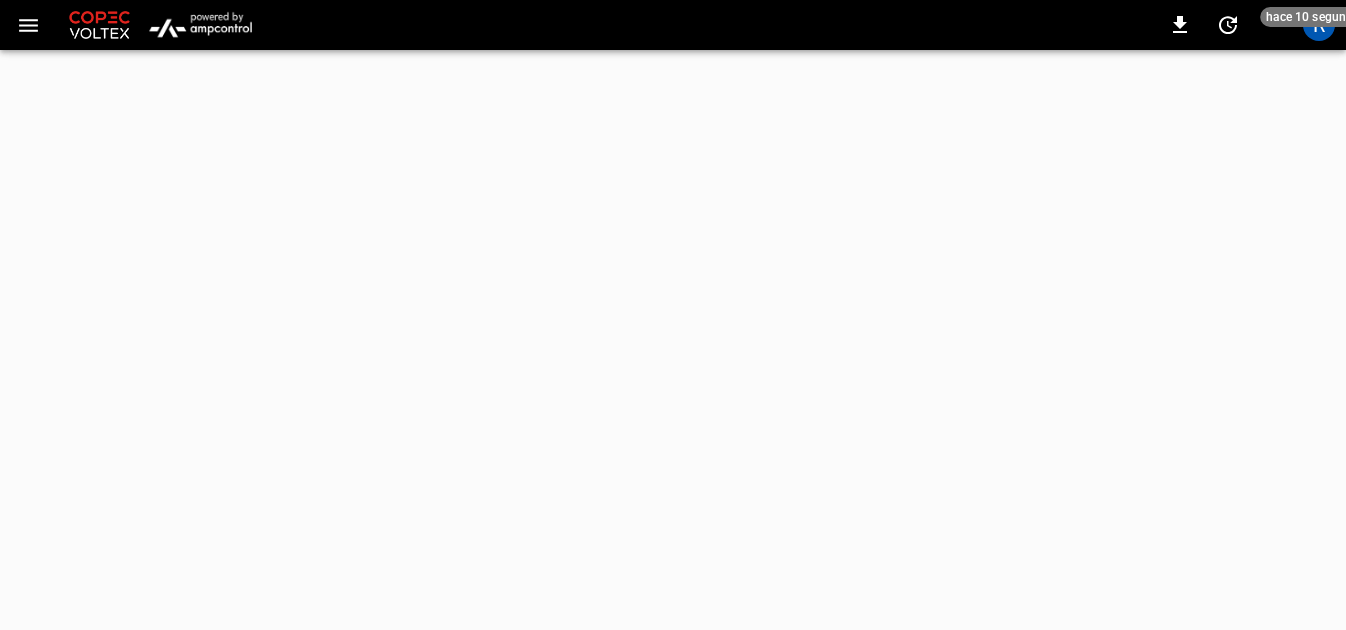 scroll, scrollTop: 0, scrollLeft: 0, axis: both 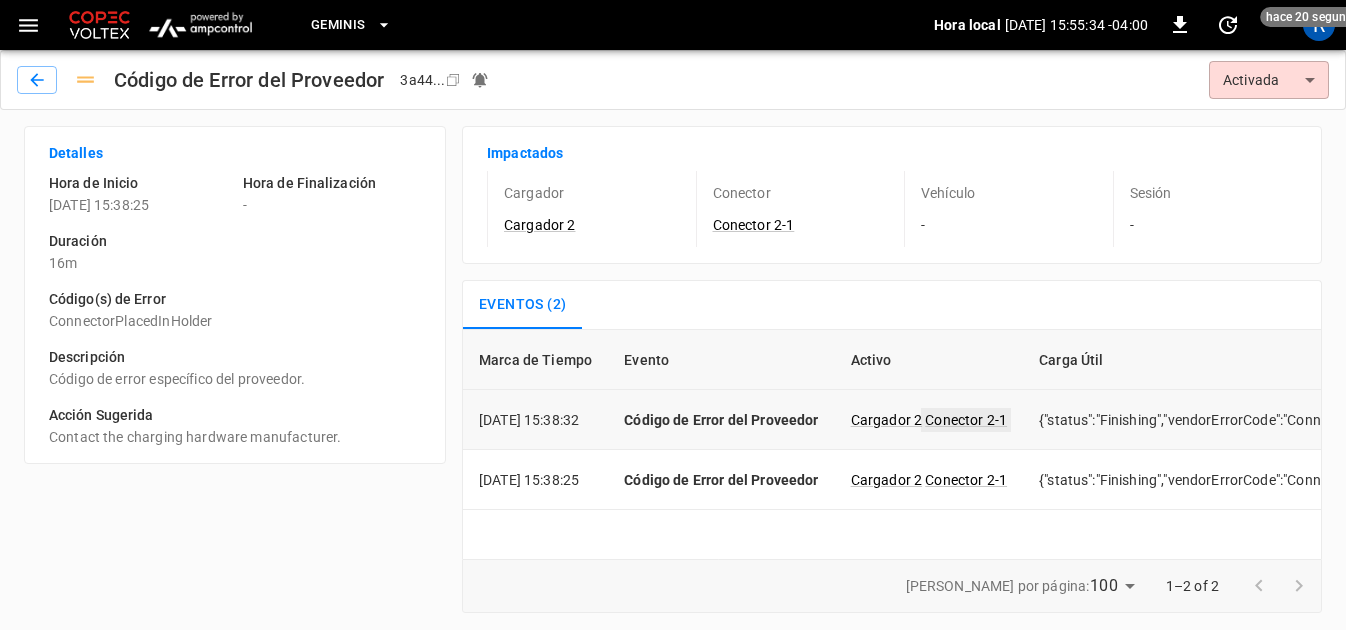 click on "Conector 2-1" at bounding box center [966, 420] 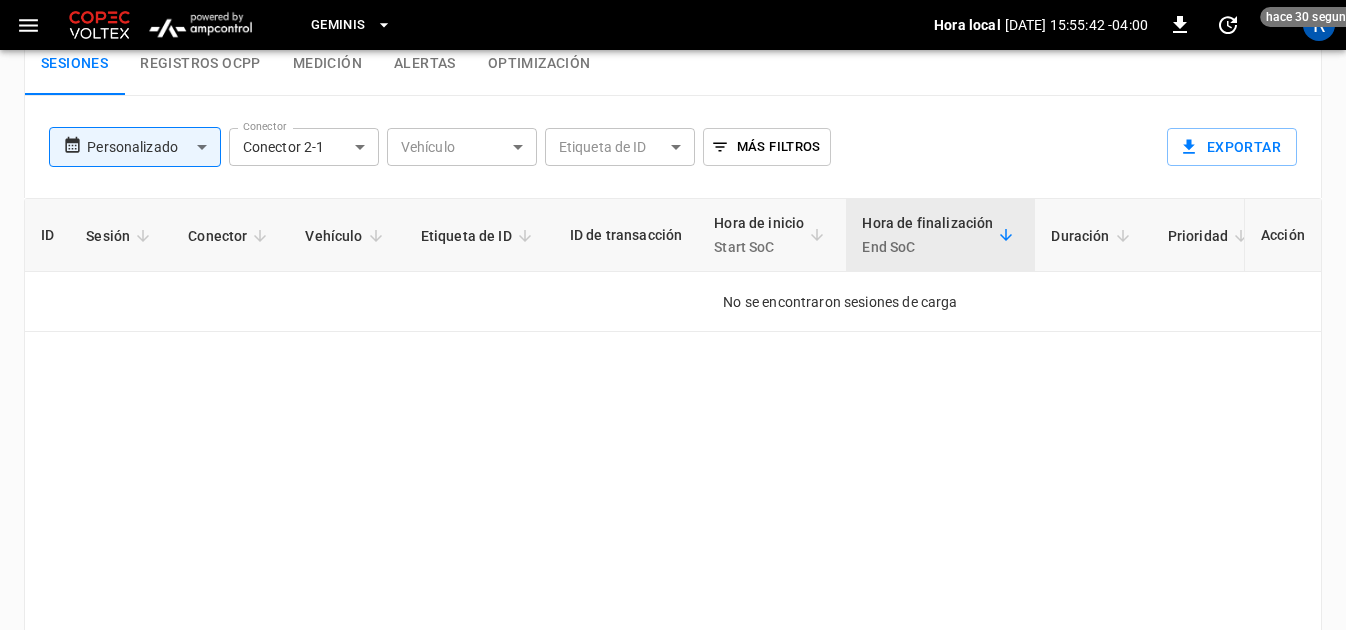 scroll, scrollTop: 1000, scrollLeft: 0, axis: vertical 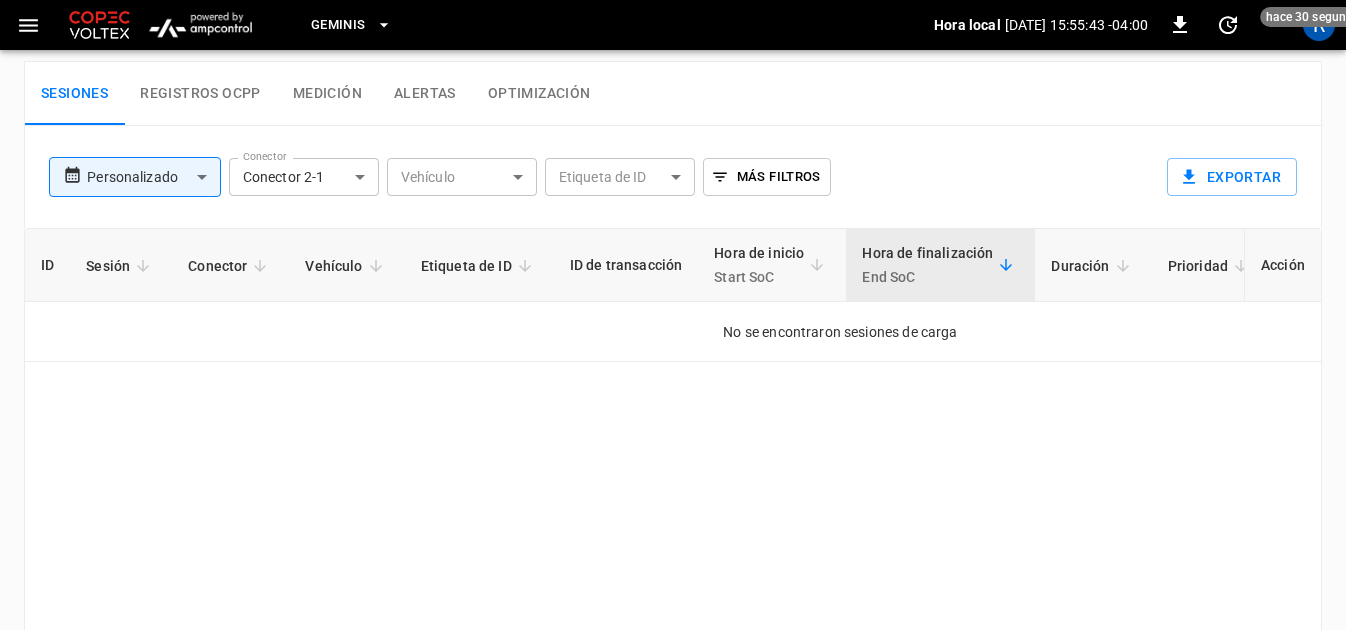 click on "Conector" at bounding box center (230, 266) 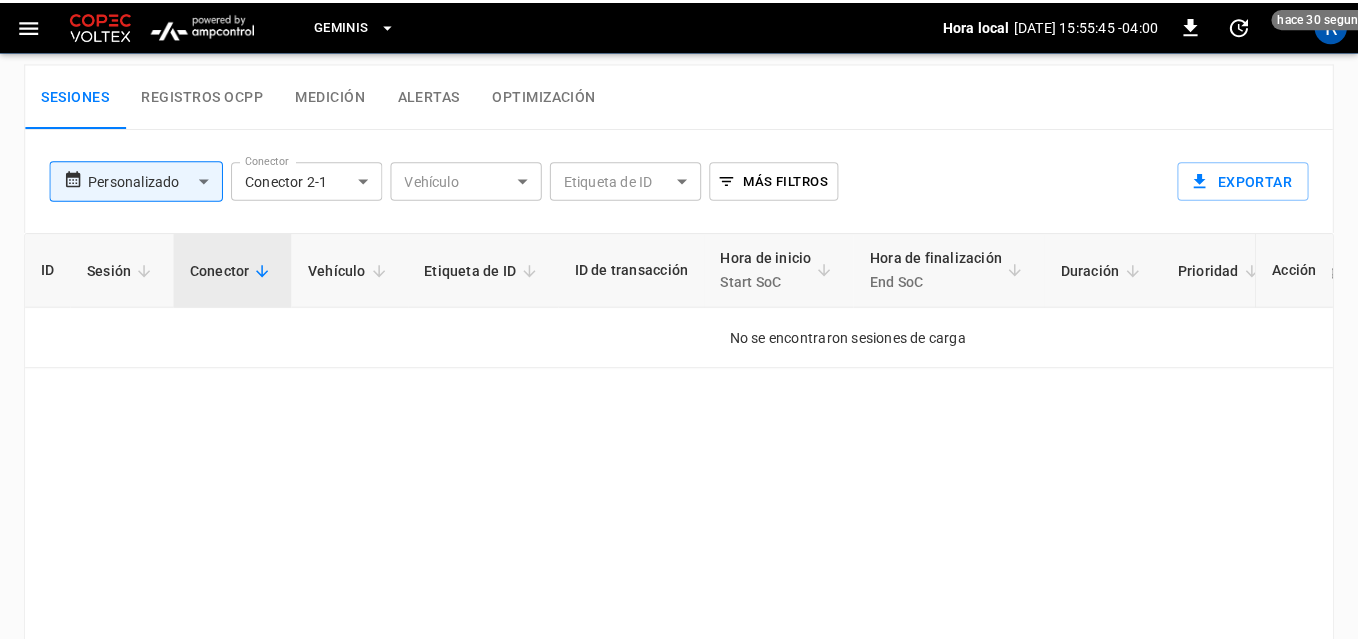scroll, scrollTop: 900, scrollLeft: 0, axis: vertical 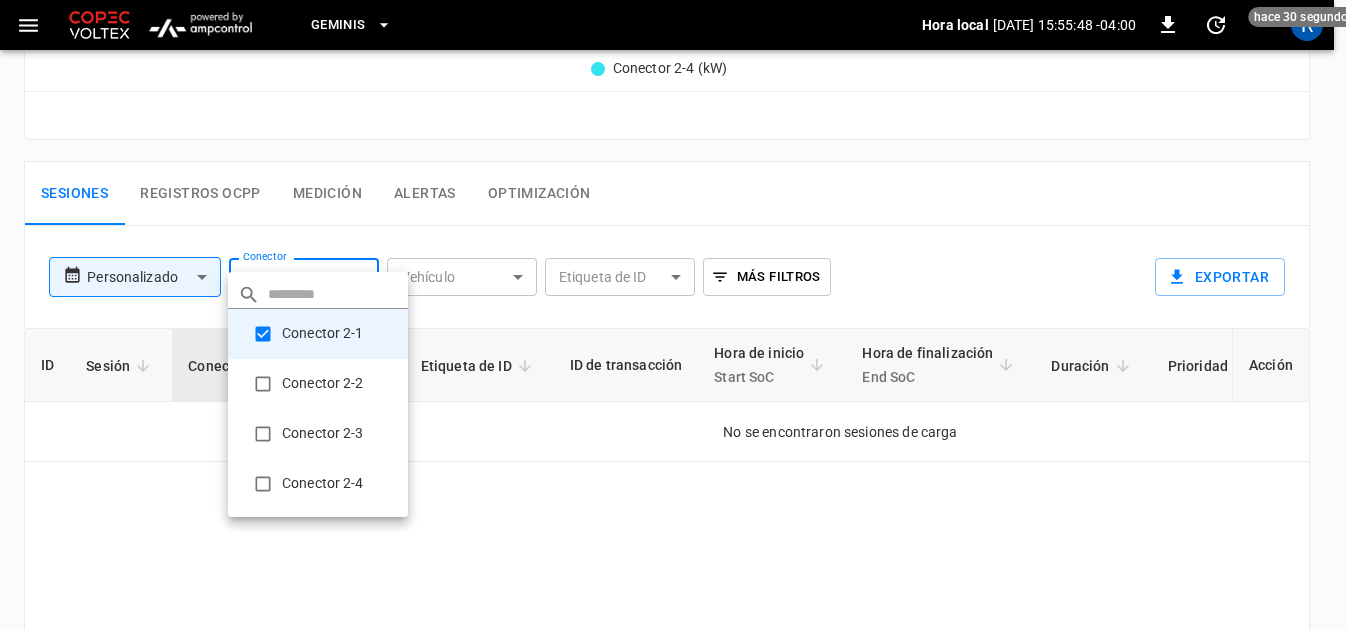 click on "**********" at bounding box center (673, -27) 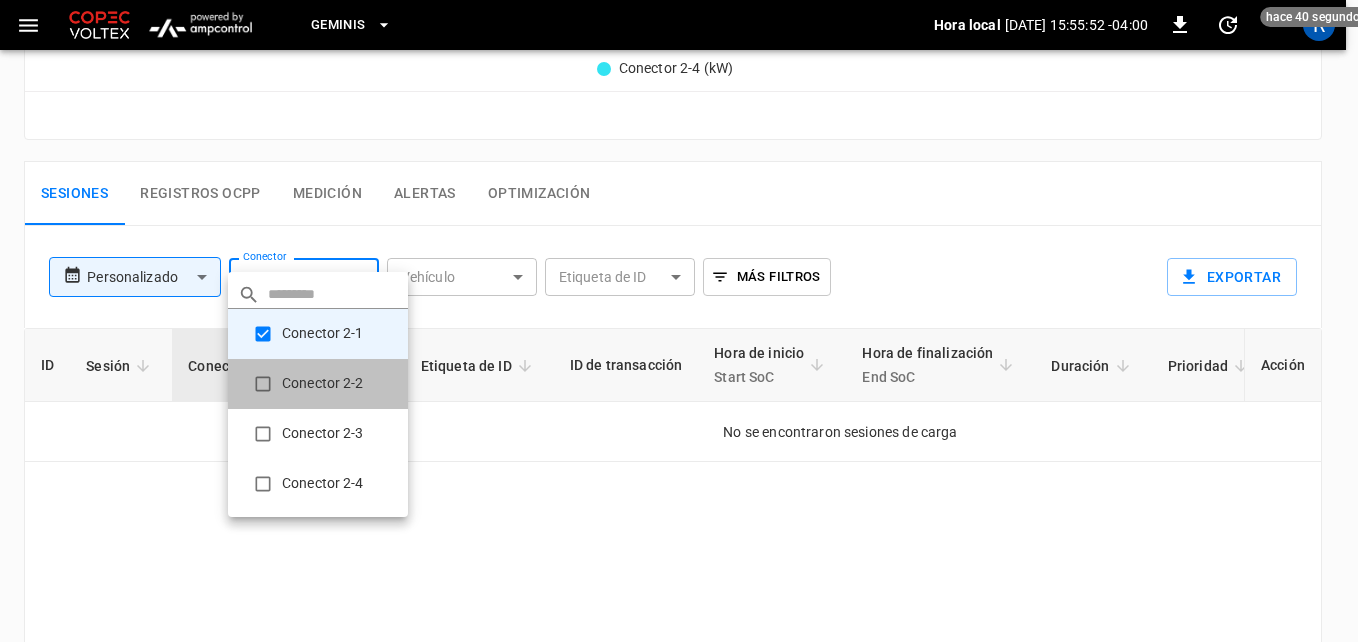 click on "Conector 2-2" at bounding box center [318, 384] 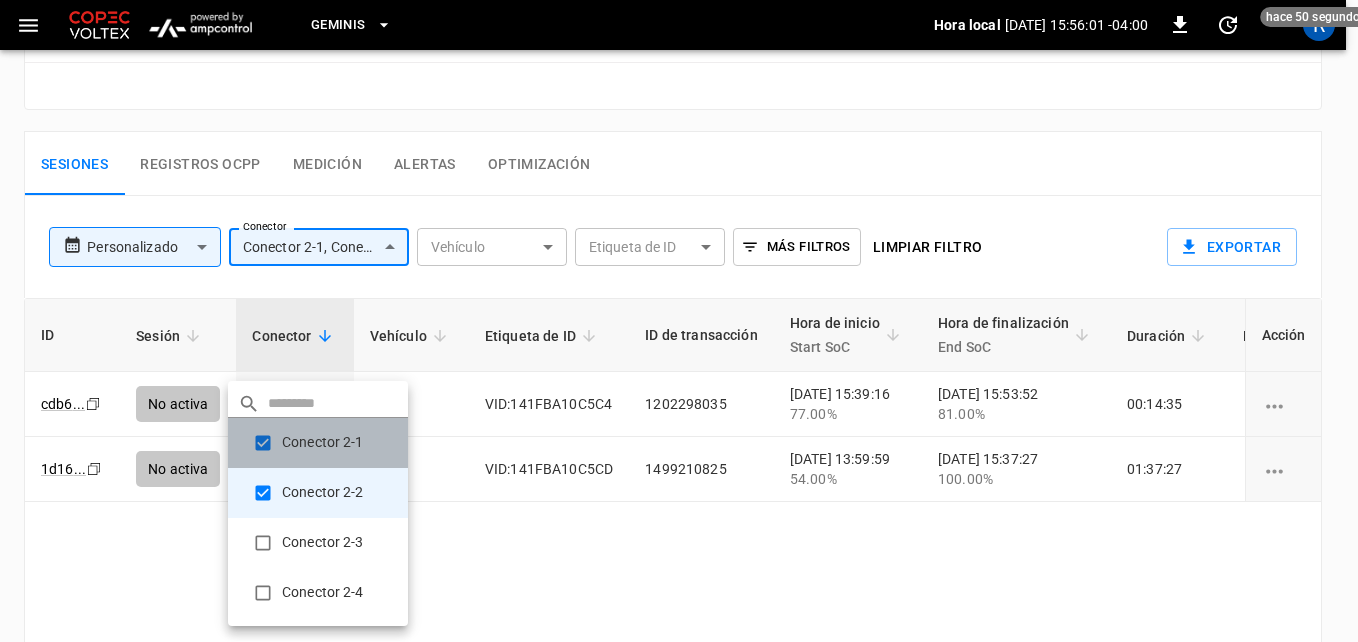 click on "Conector 2-1" at bounding box center [318, 443] 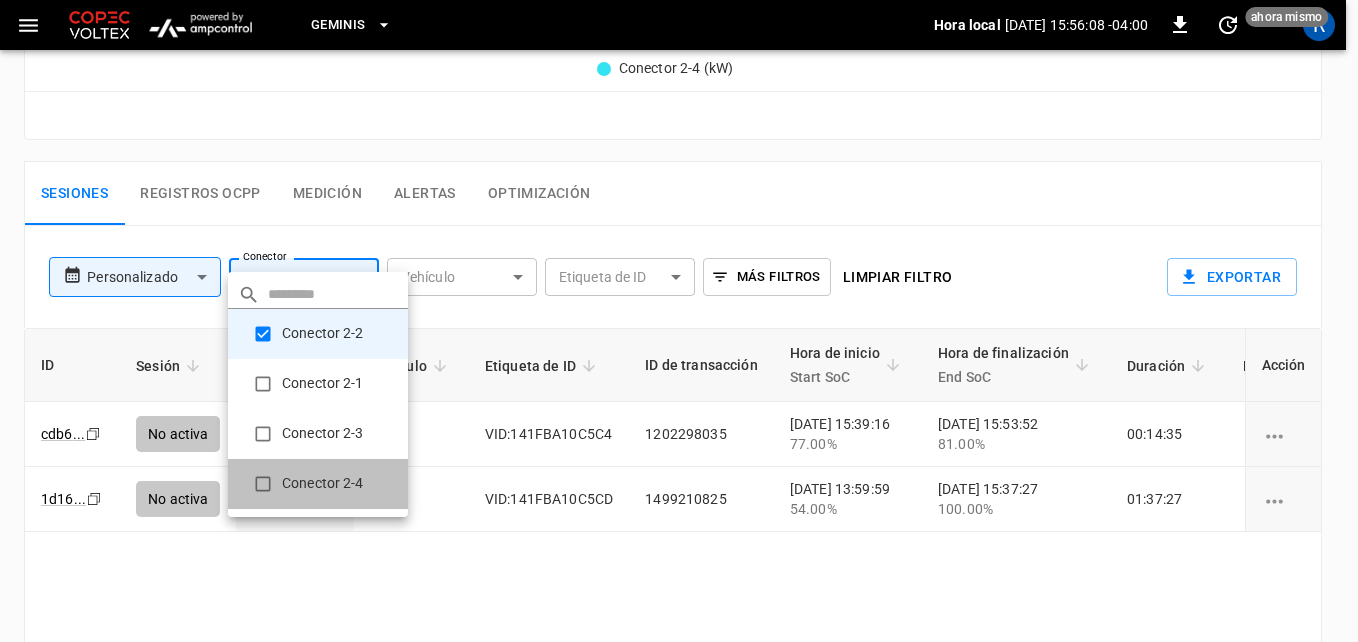 click on "Conector 2-4" at bounding box center [318, 484] 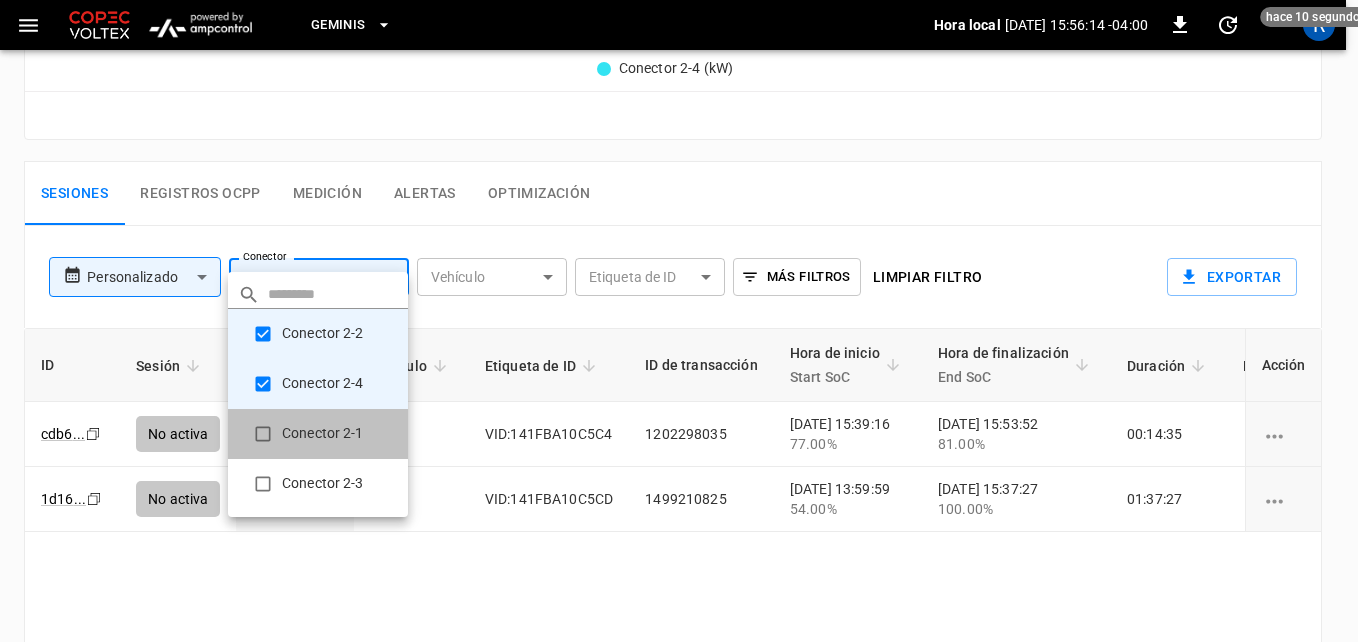 click on "Conector 2-1" at bounding box center [318, 434] 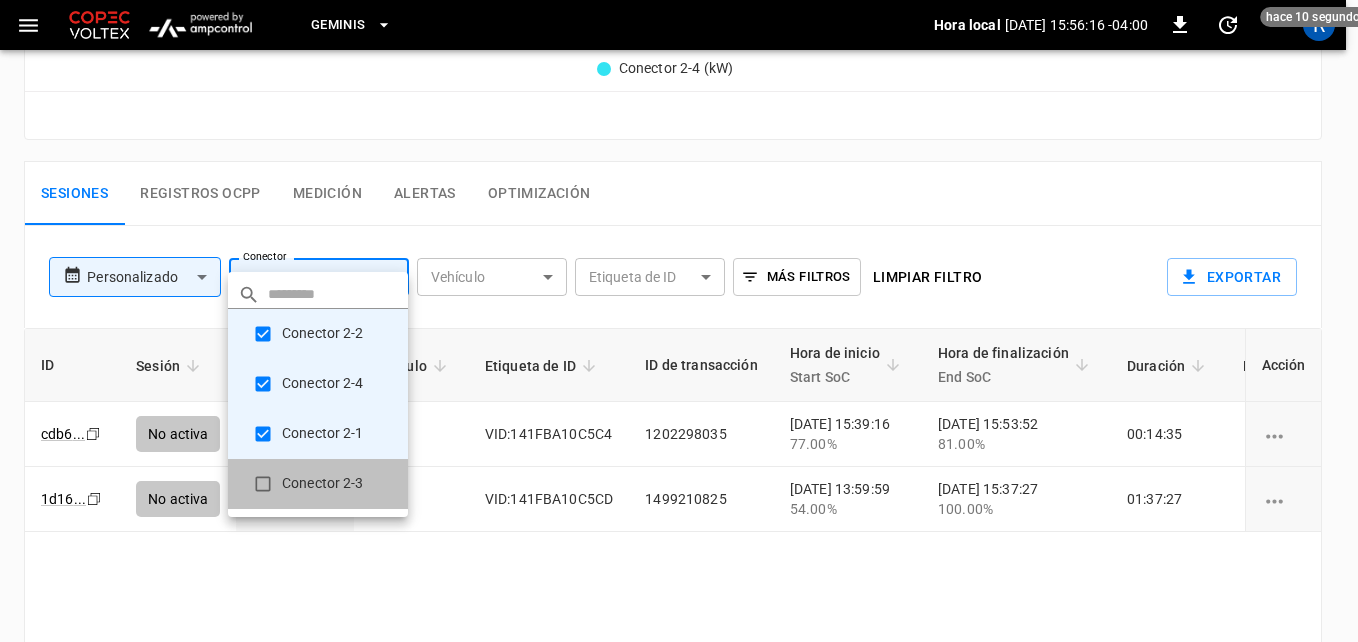 click on "Conector 2-3" at bounding box center (318, 484) 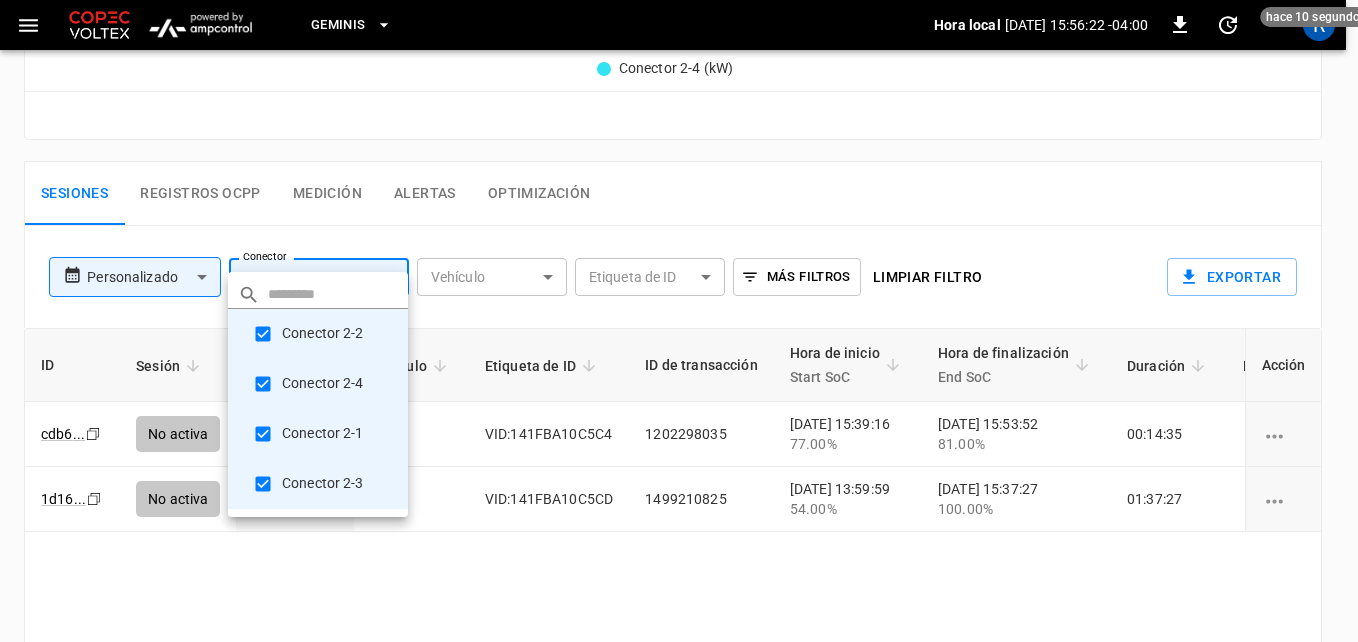 click at bounding box center [679, 321] 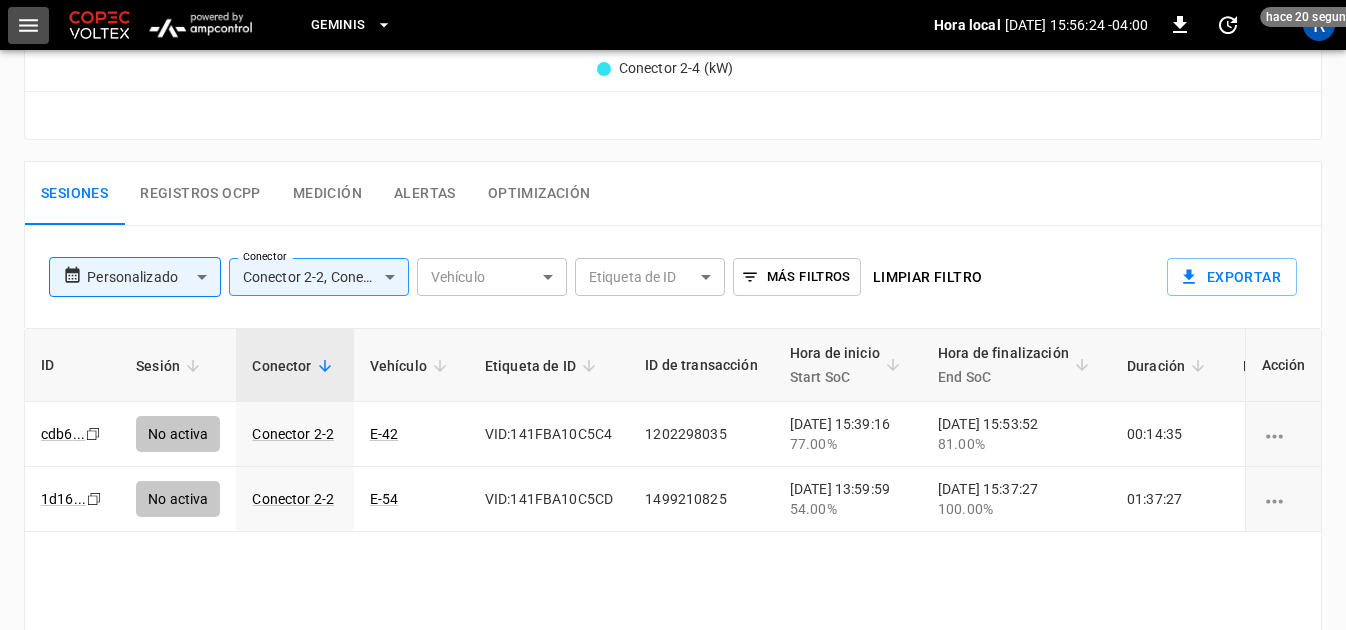 click 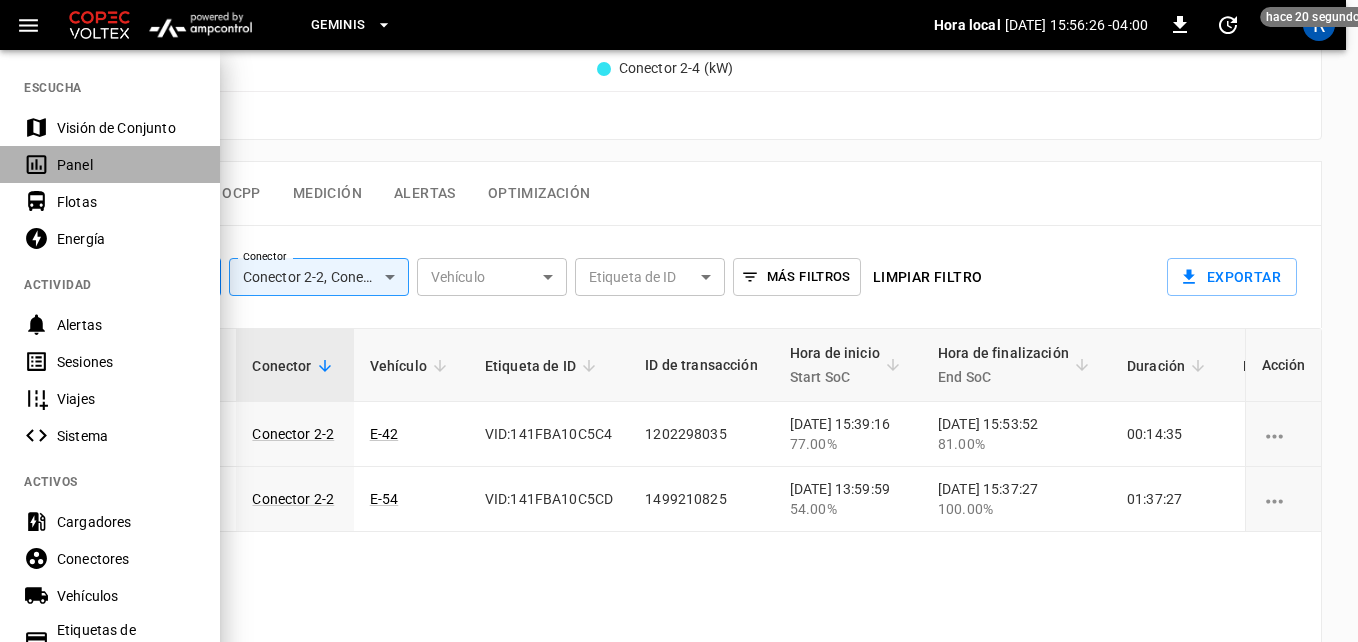 click on "Panel" at bounding box center [126, 165] 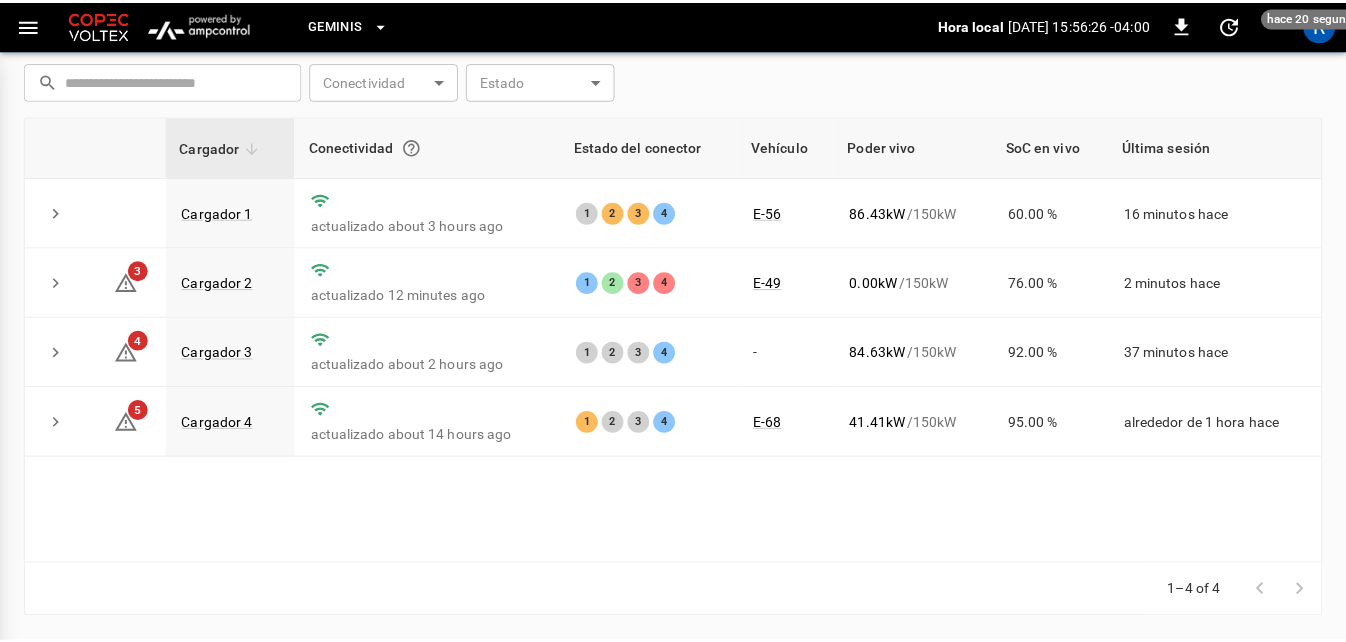 scroll, scrollTop: 263, scrollLeft: 0, axis: vertical 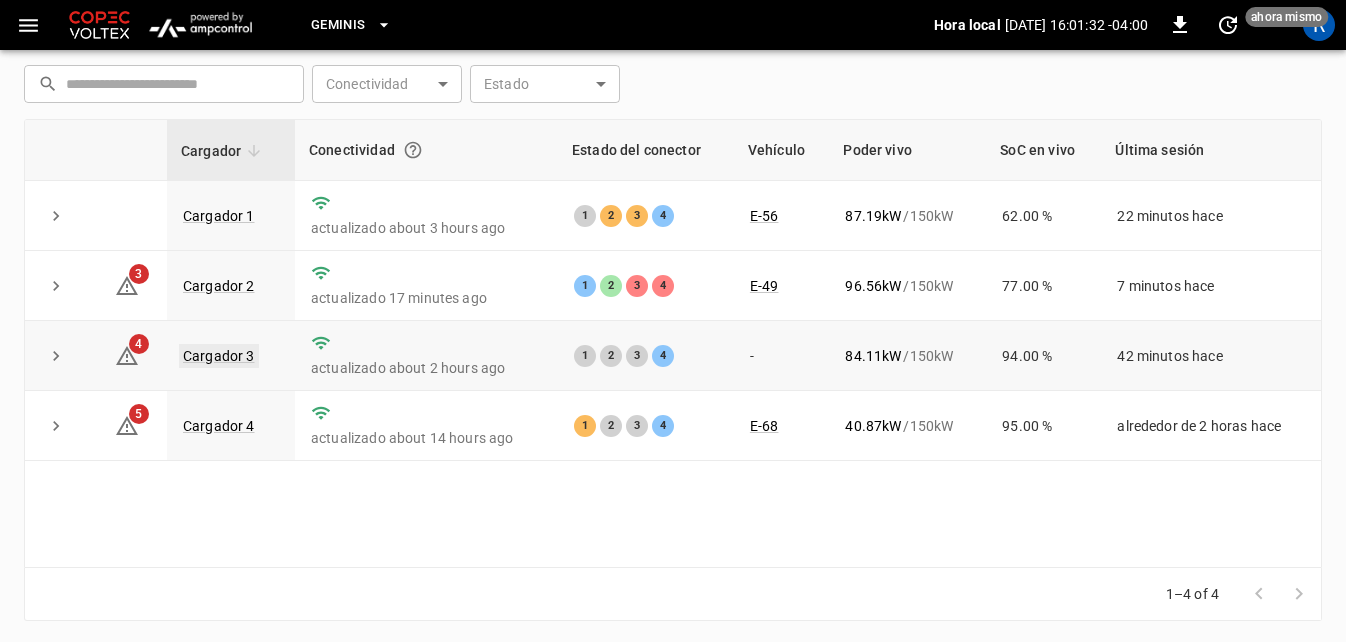 click on "Cargador 3" at bounding box center [219, 356] 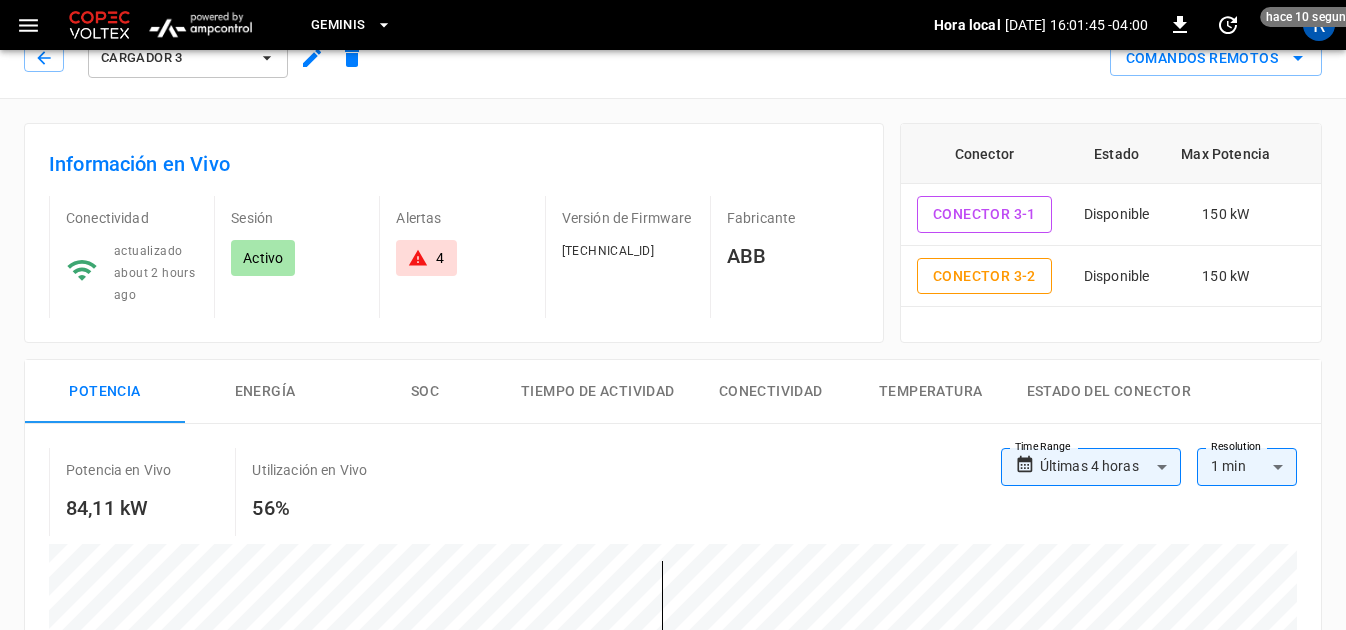 scroll, scrollTop: 0, scrollLeft: 0, axis: both 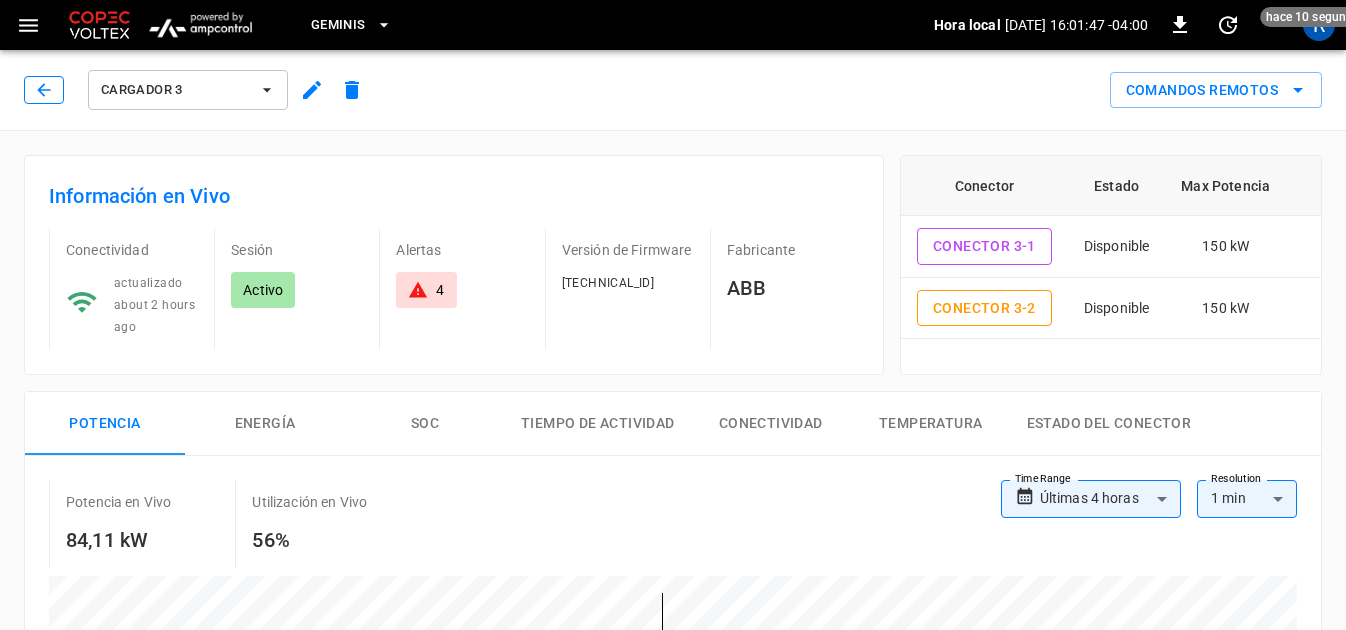 click 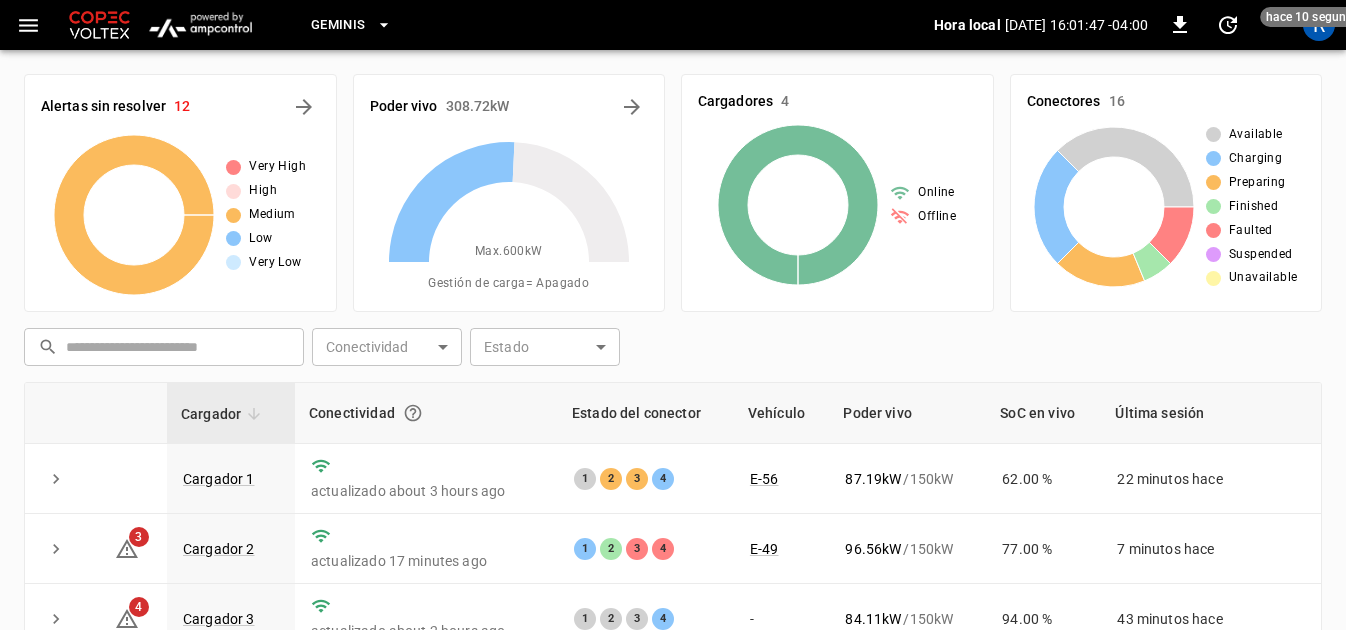 scroll, scrollTop: 263, scrollLeft: 0, axis: vertical 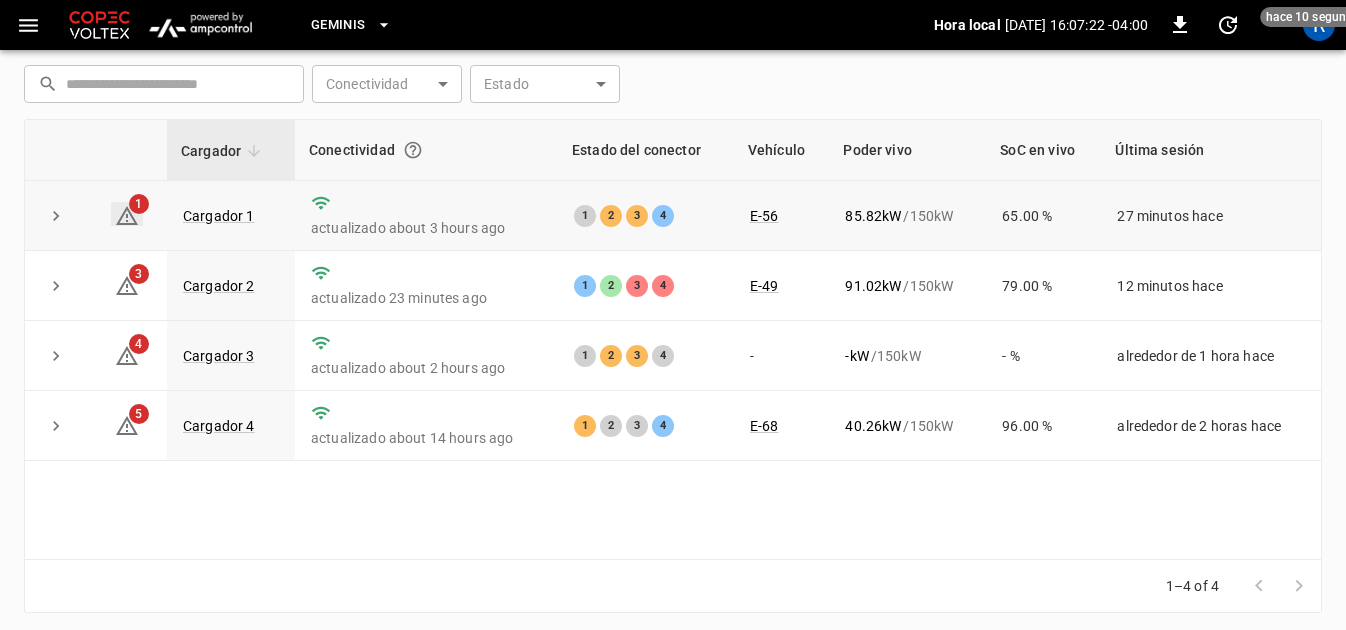 click 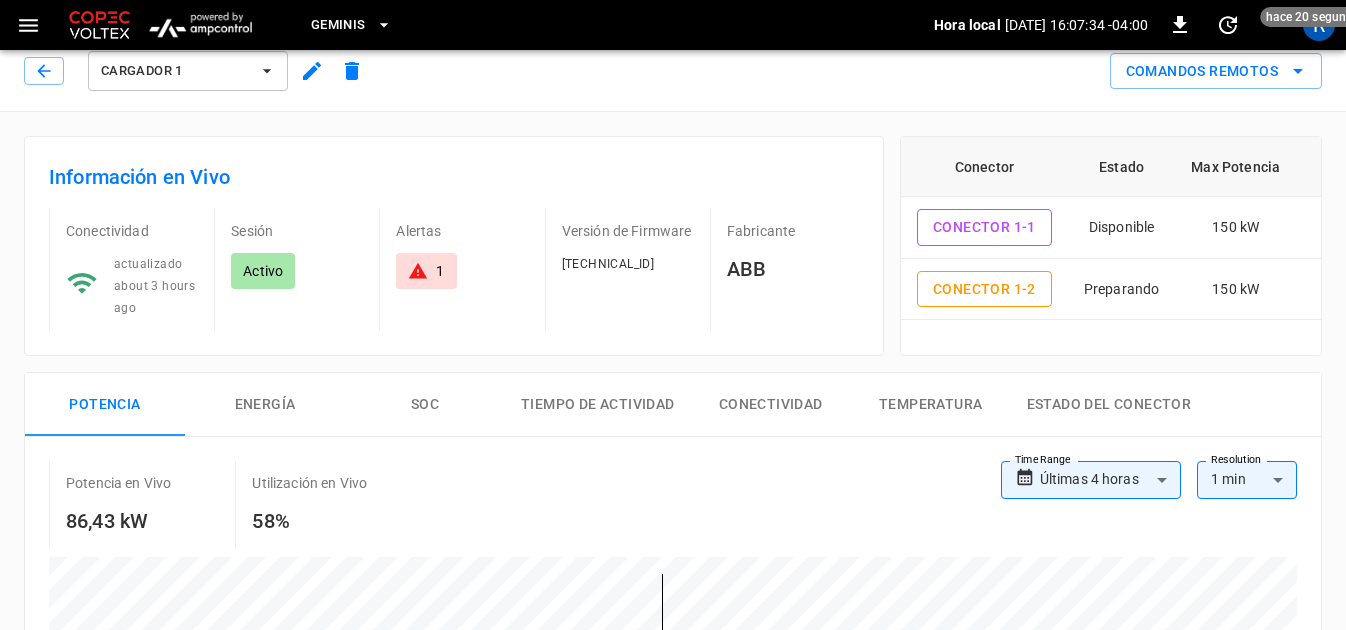scroll, scrollTop: 0, scrollLeft: 0, axis: both 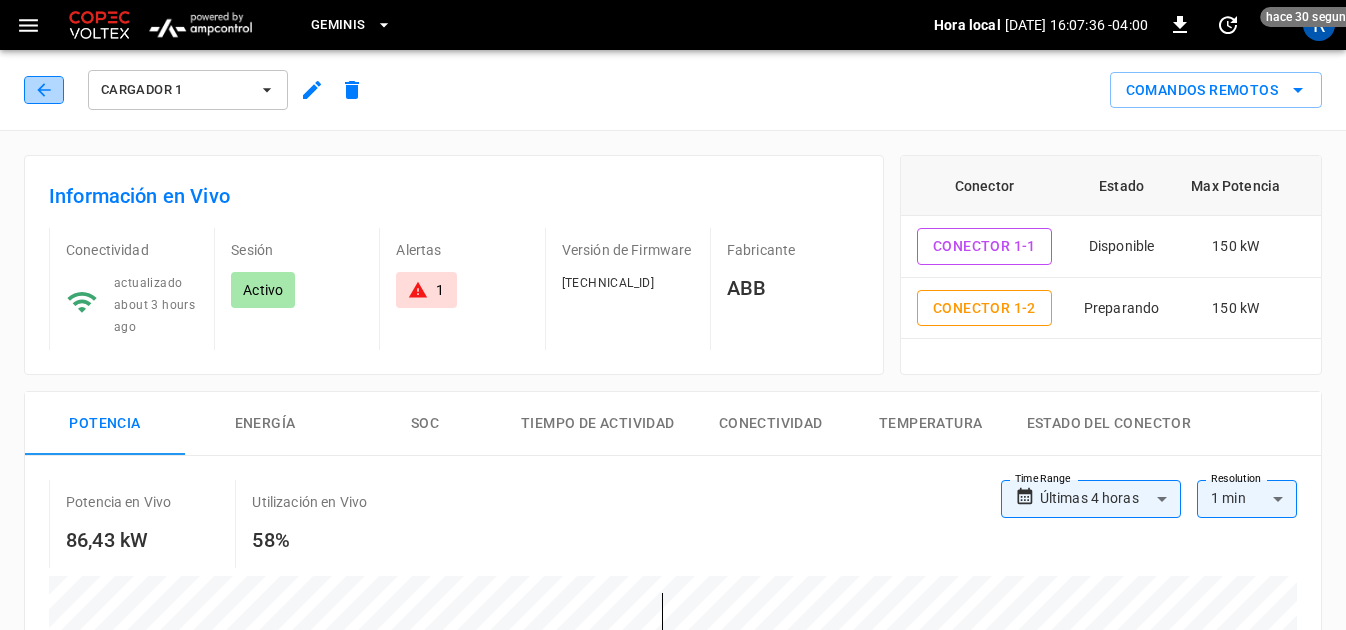 click 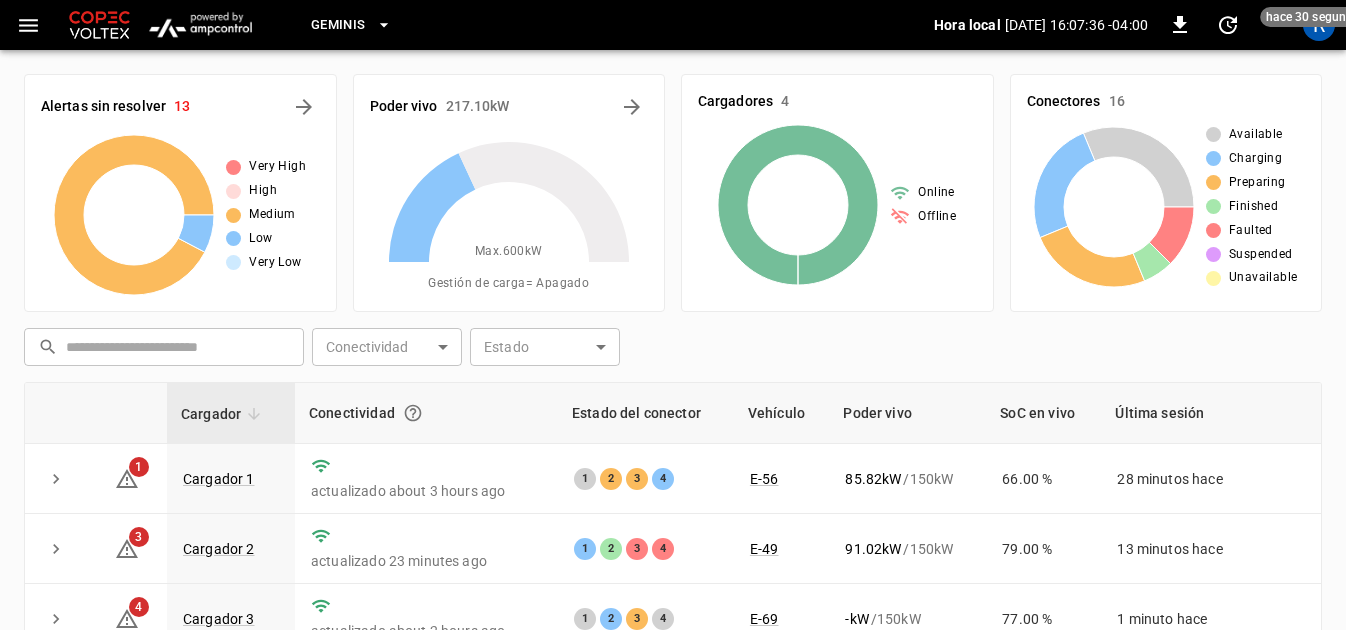 scroll, scrollTop: 263, scrollLeft: 0, axis: vertical 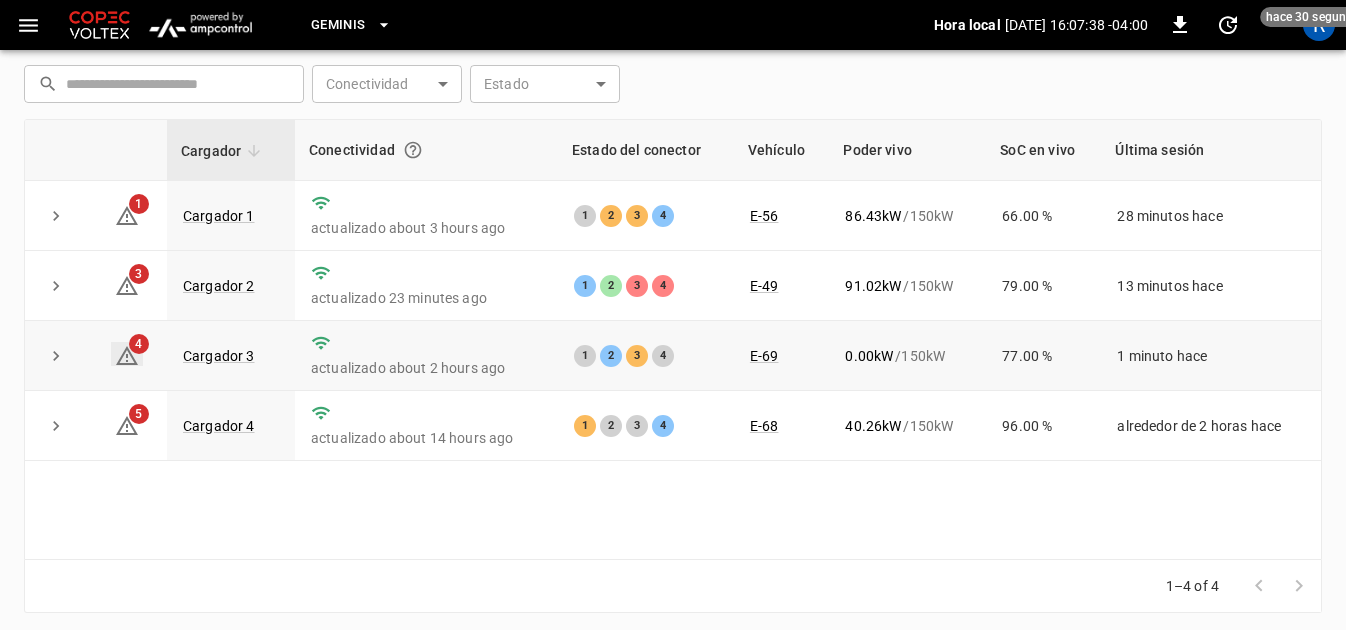 click 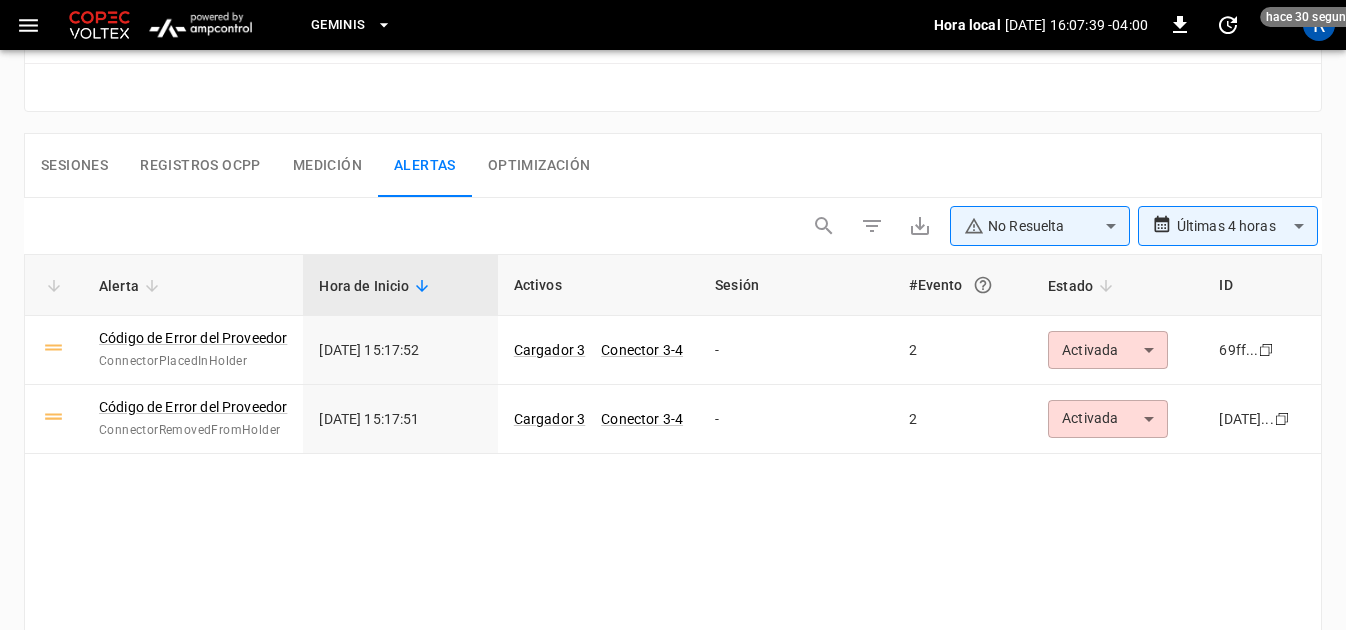 scroll, scrollTop: 933, scrollLeft: 0, axis: vertical 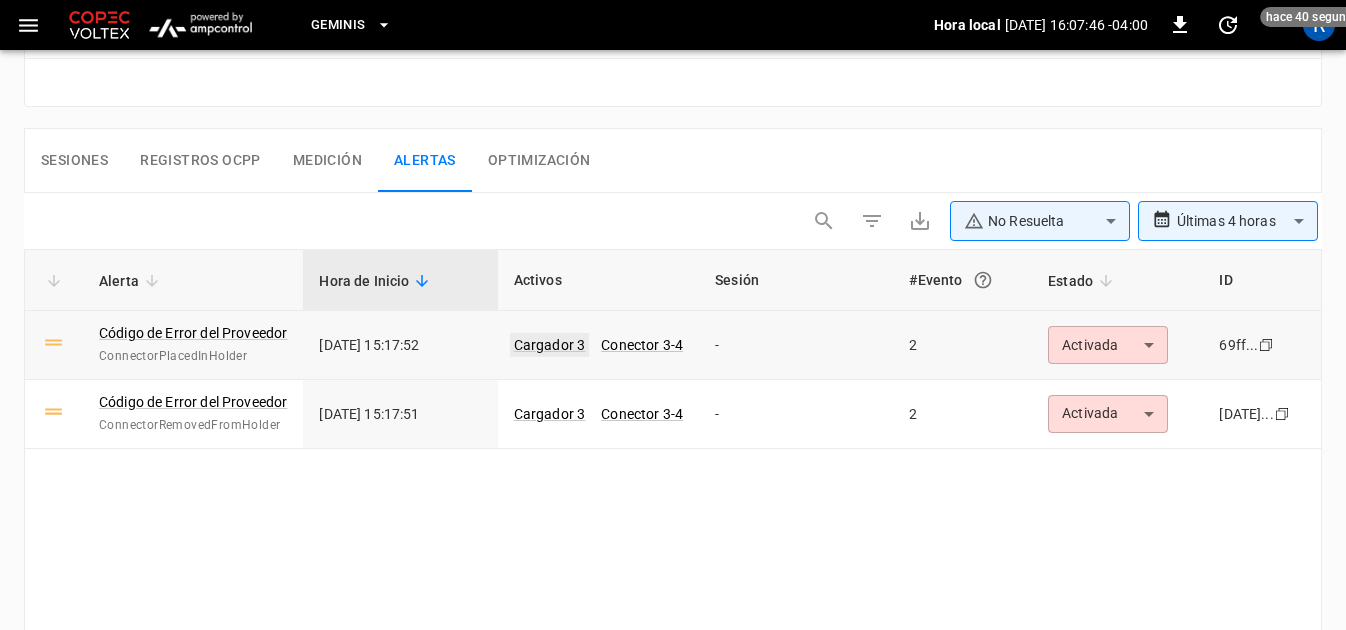click on "Cargador 3" at bounding box center (550, 345) 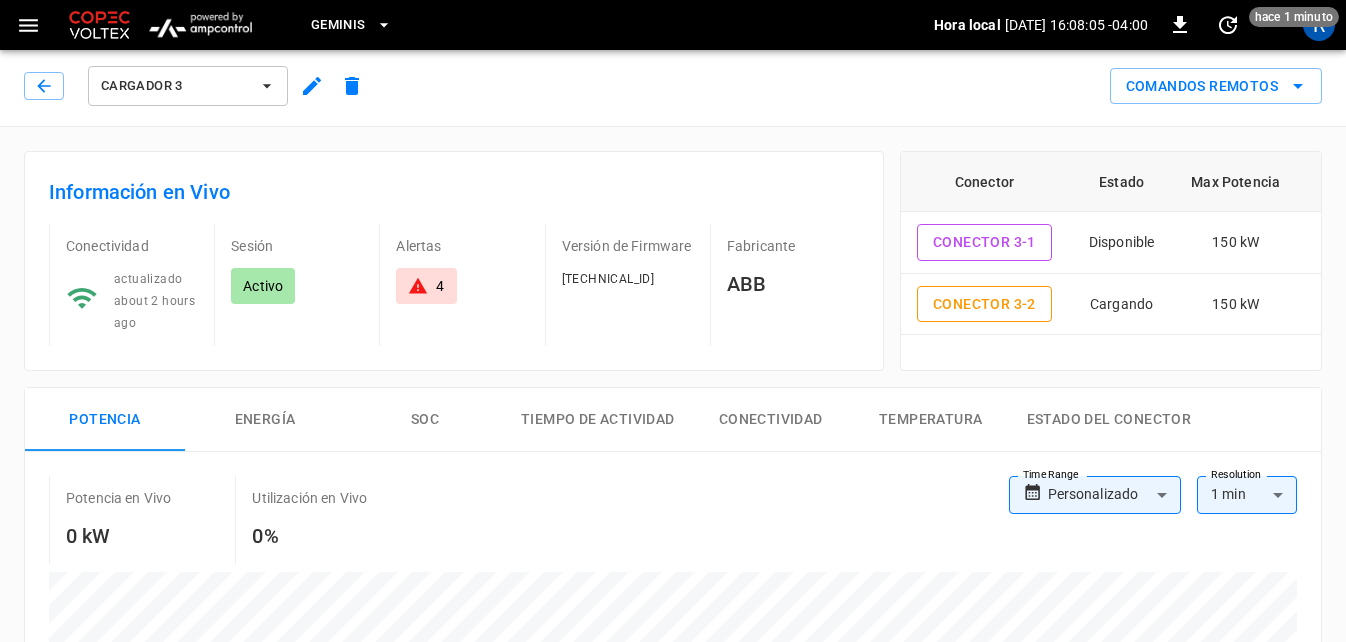 scroll, scrollTop: 0, scrollLeft: 0, axis: both 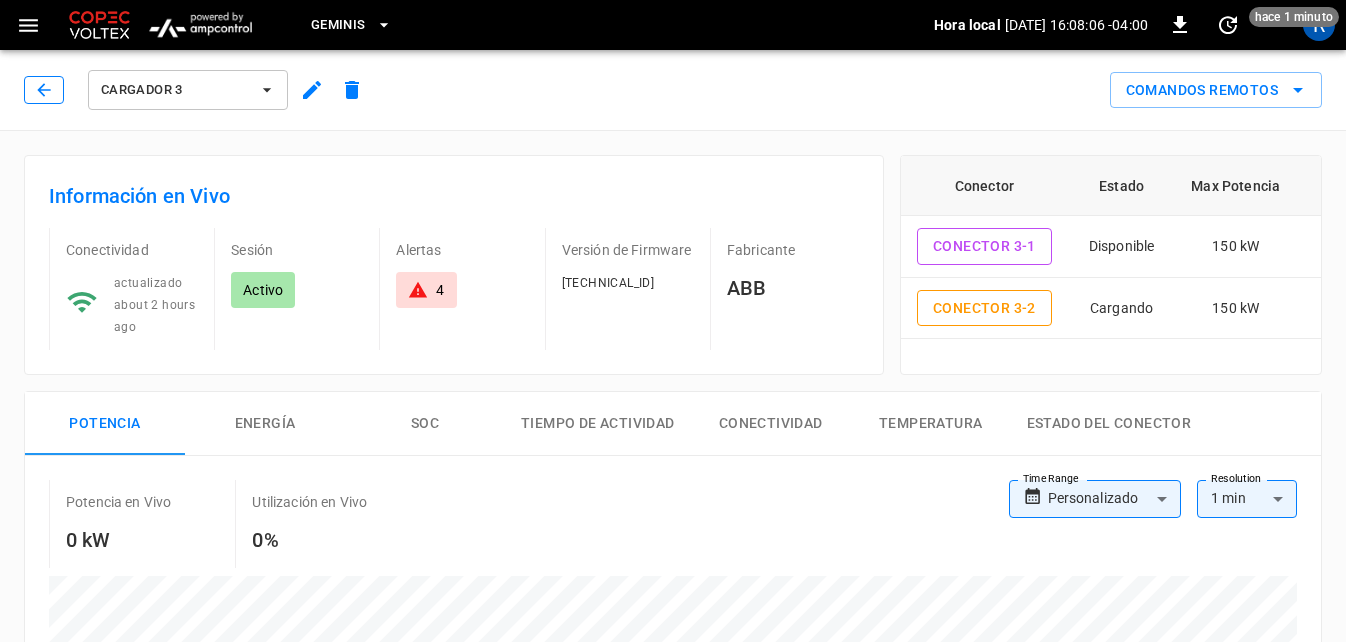click 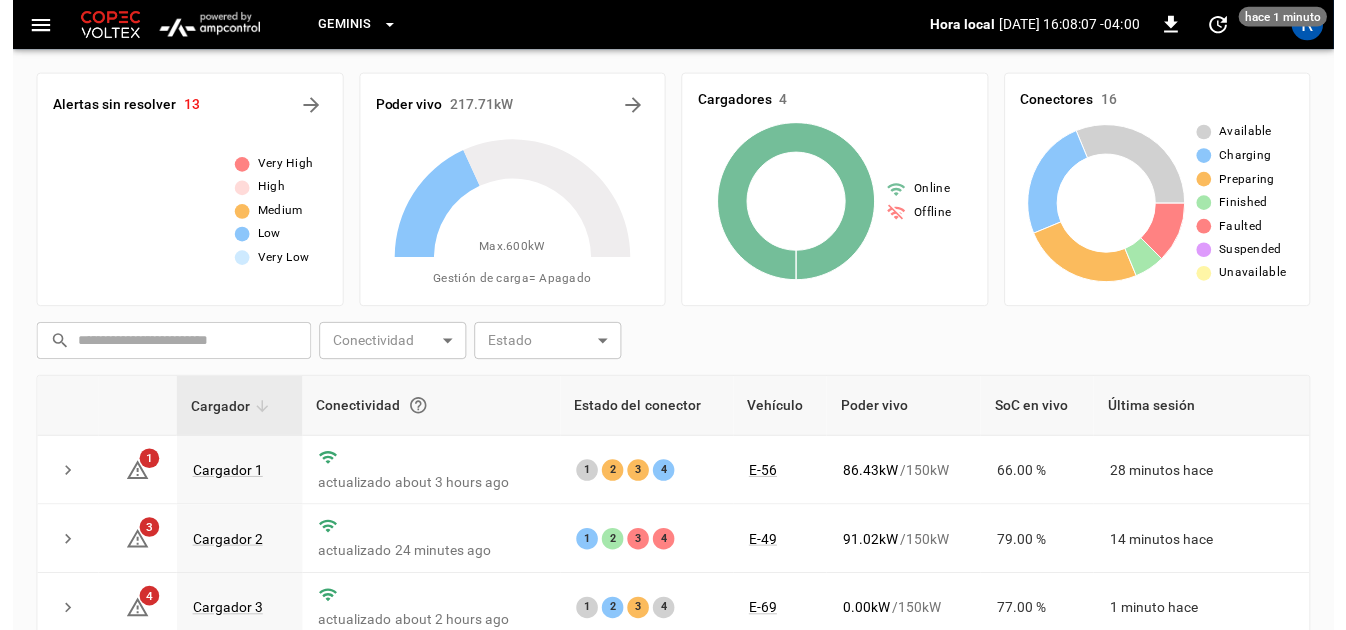 scroll, scrollTop: 263, scrollLeft: 0, axis: vertical 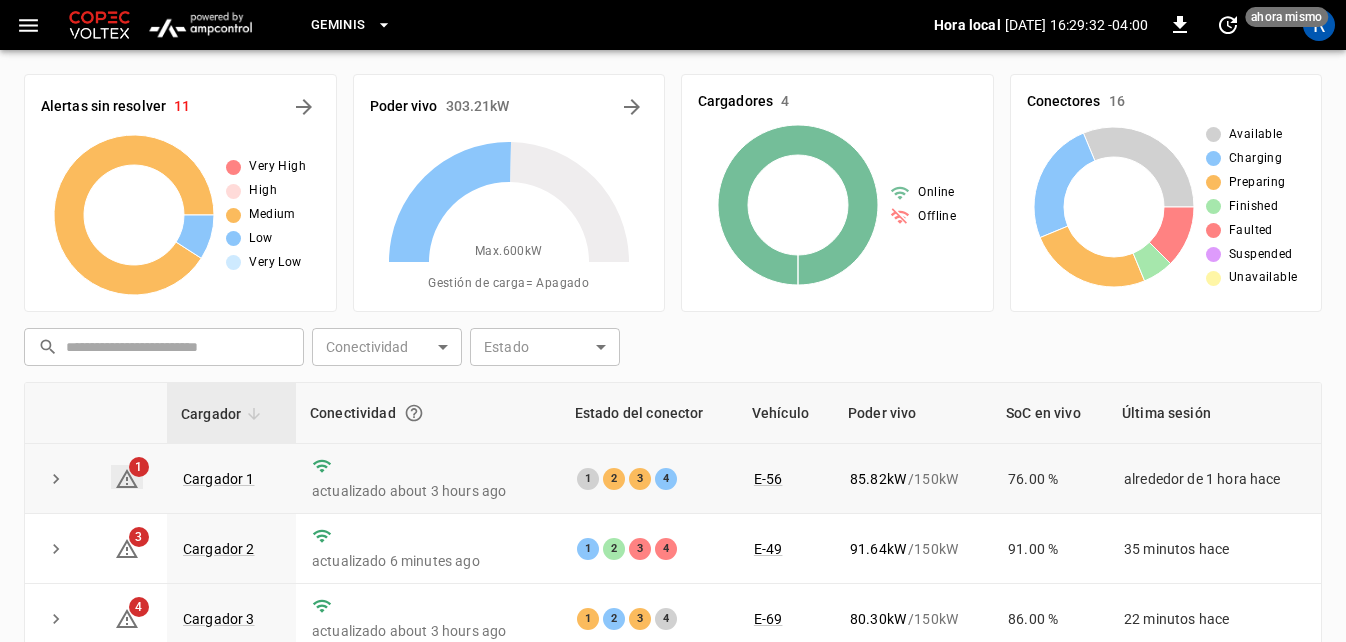 click 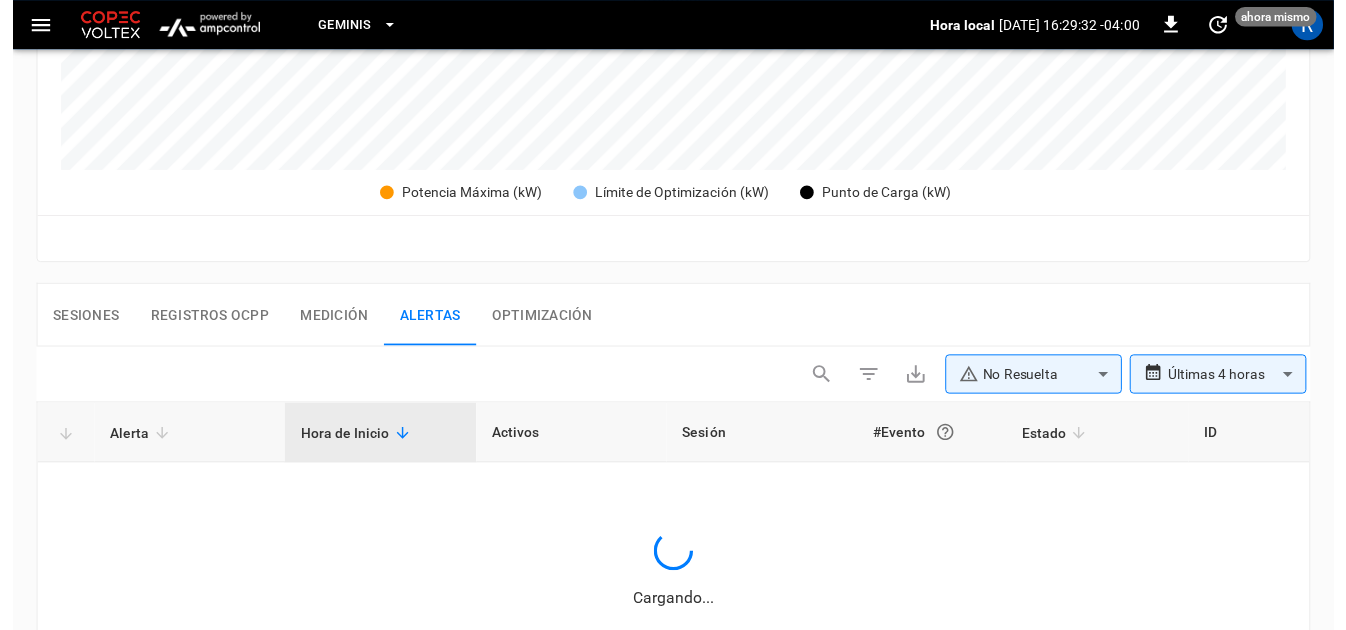 scroll, scrollTop: 933, scrollLeft: 0, axis: vertical 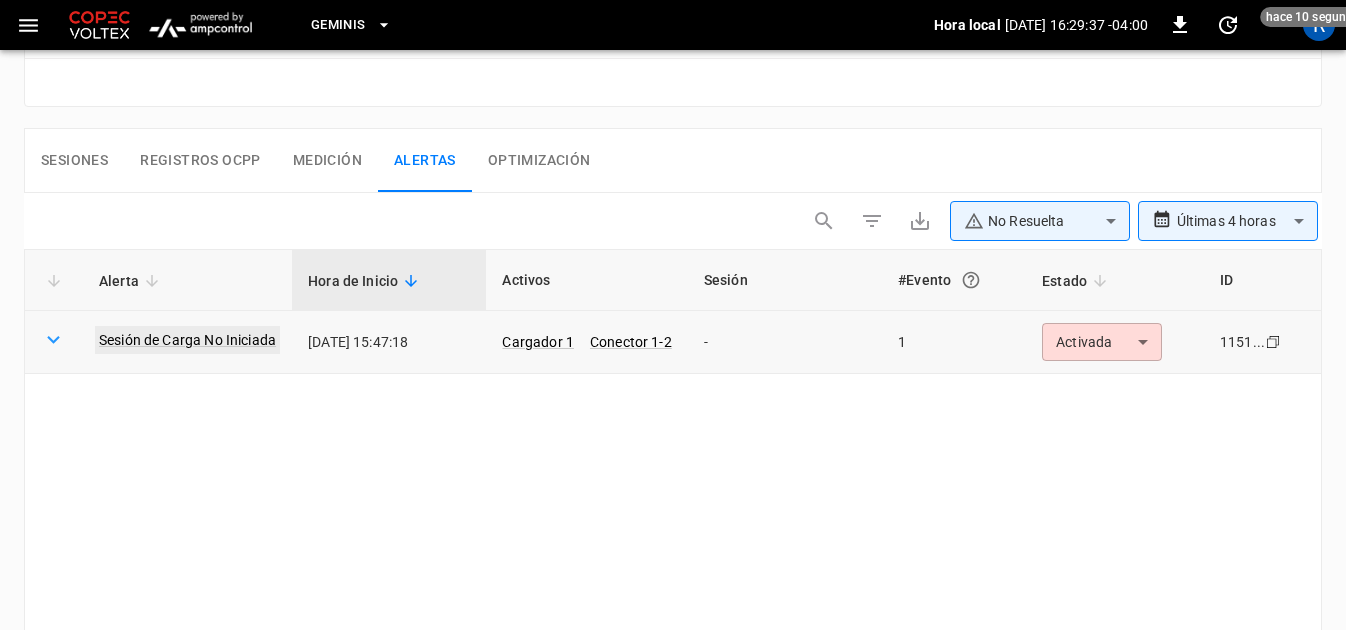 click on "Sesión de Carga No Iniciada" at bounding box center [187, 340] 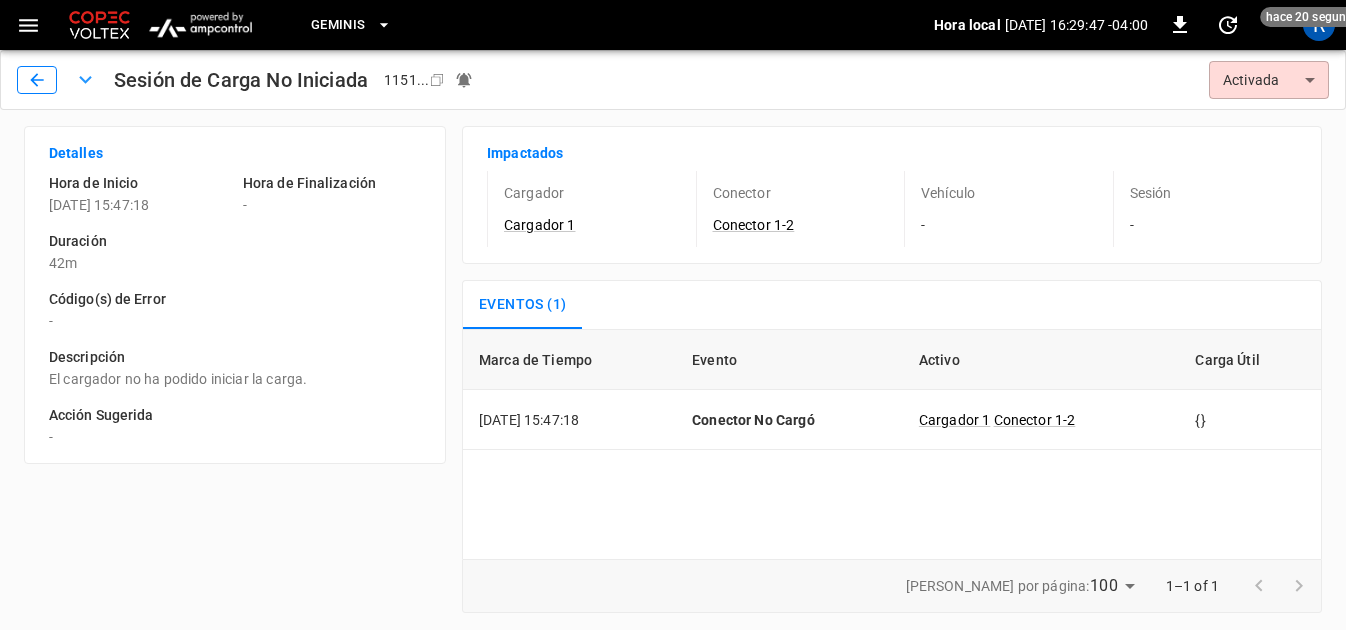 click 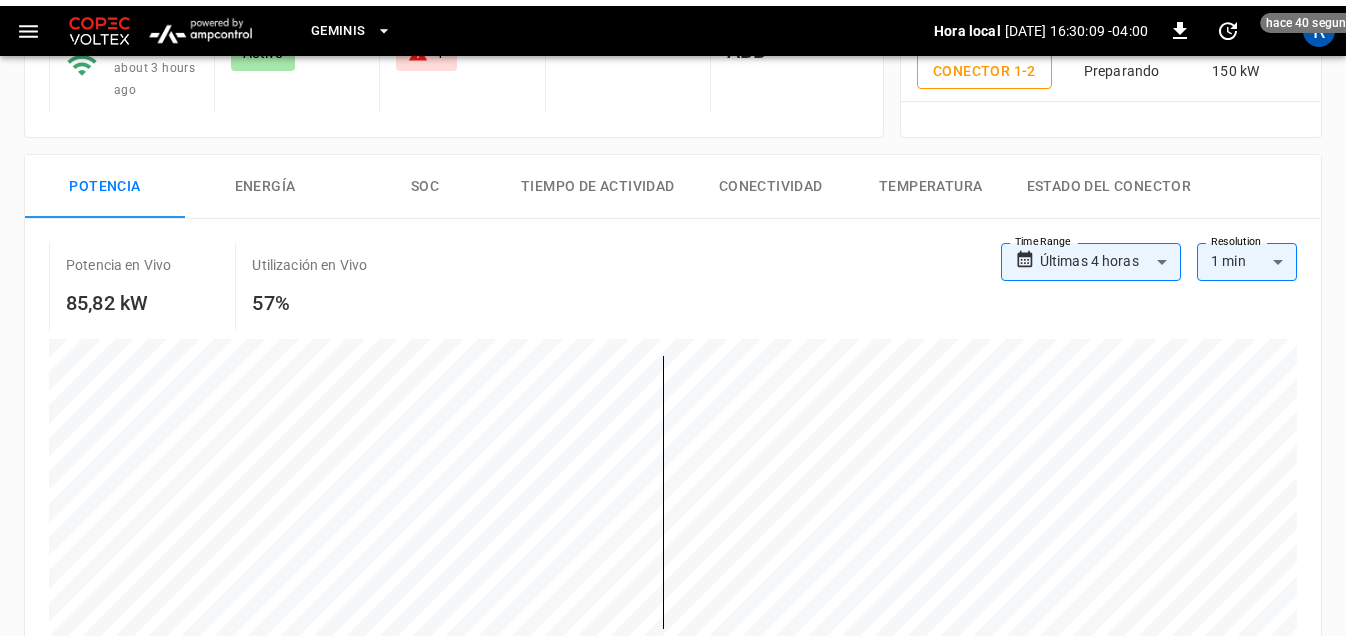 scroll, scrollTop: 0, scrollLeft: 0, axis: both 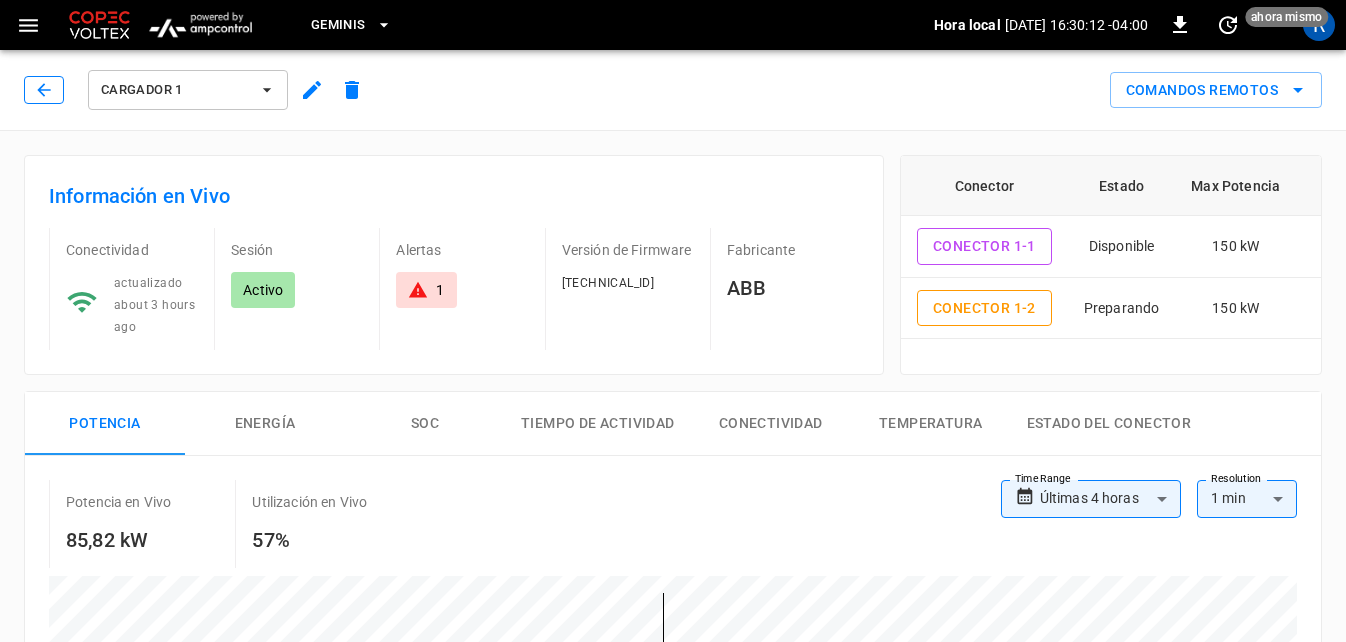 click at bounding box center [44, 90] 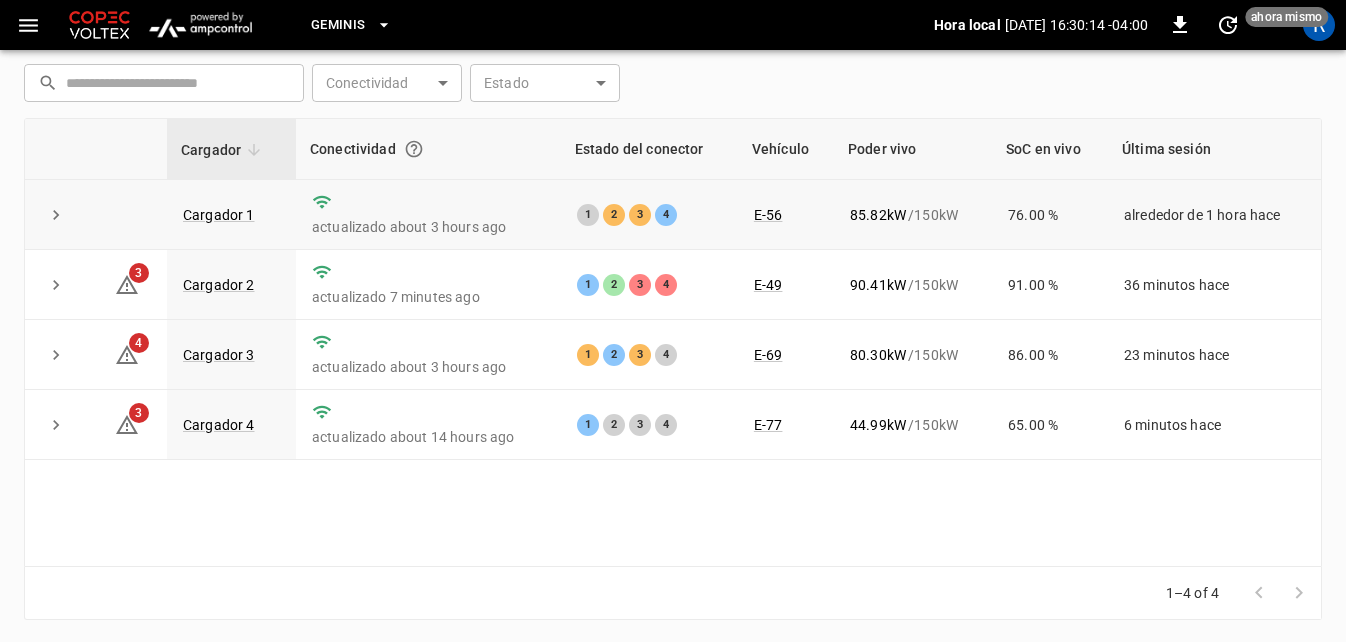 scroll, scrollTop: 266, scrollLeft: 0, axis: vertical 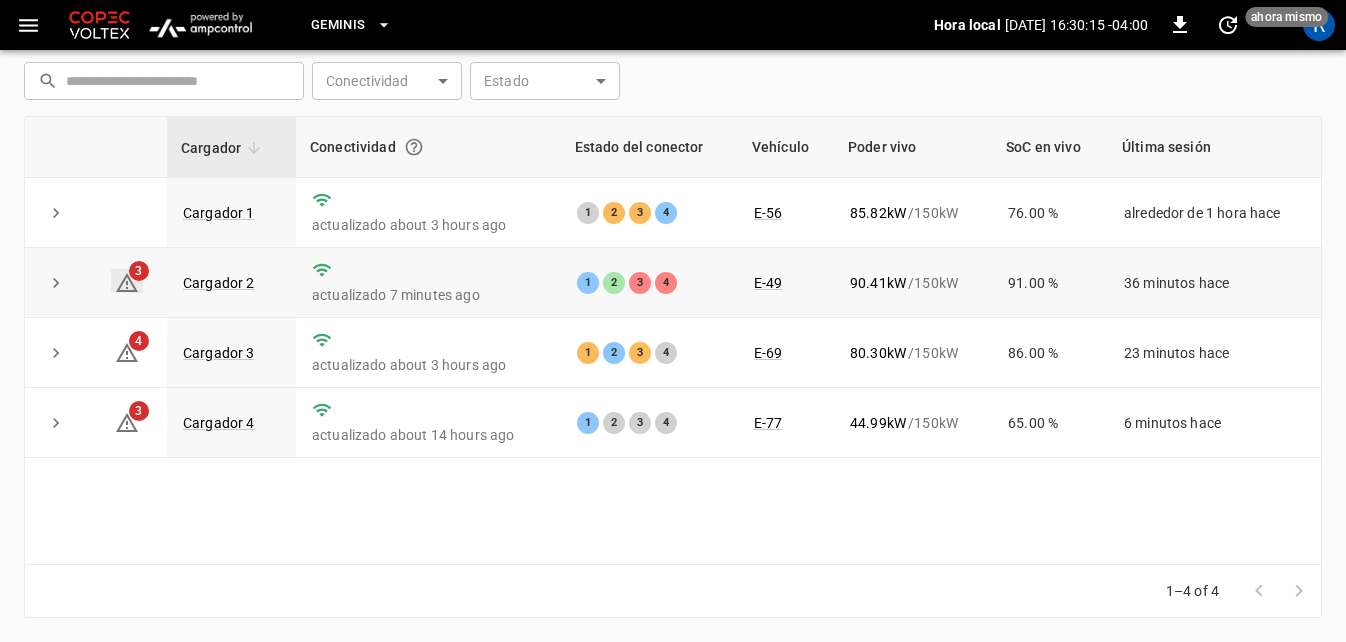 click 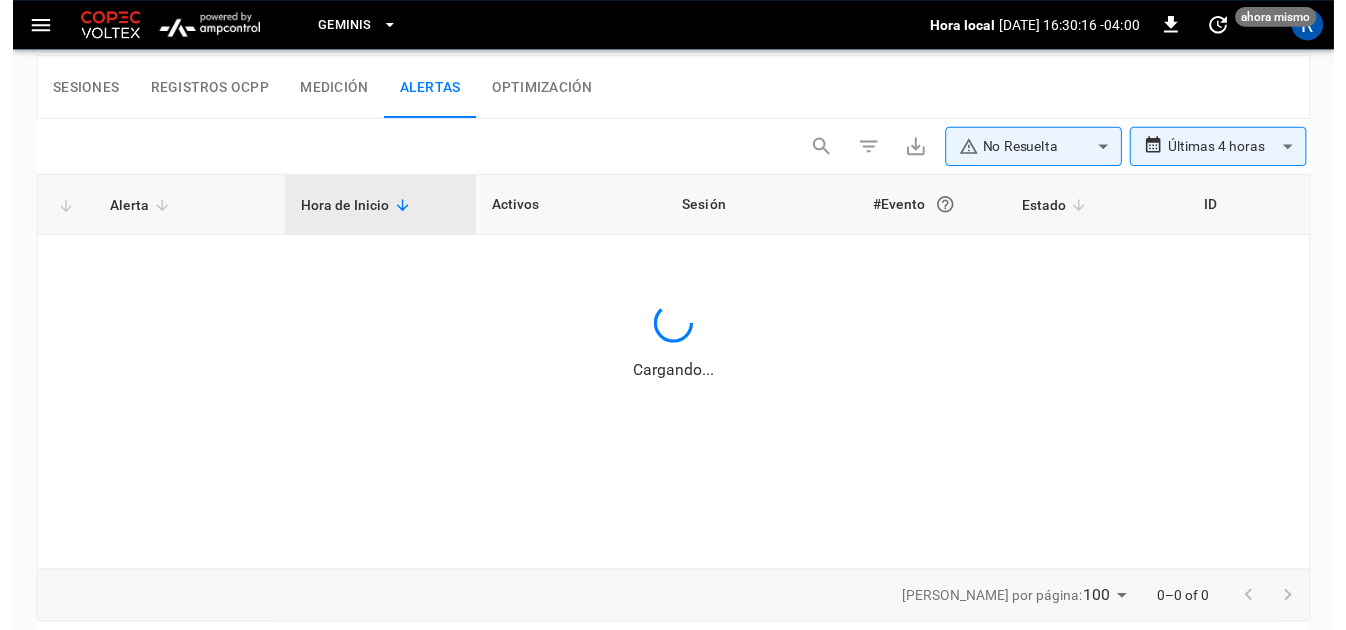 scroll, scrollTop: 982, scrollLeft: 0, axis: vertical 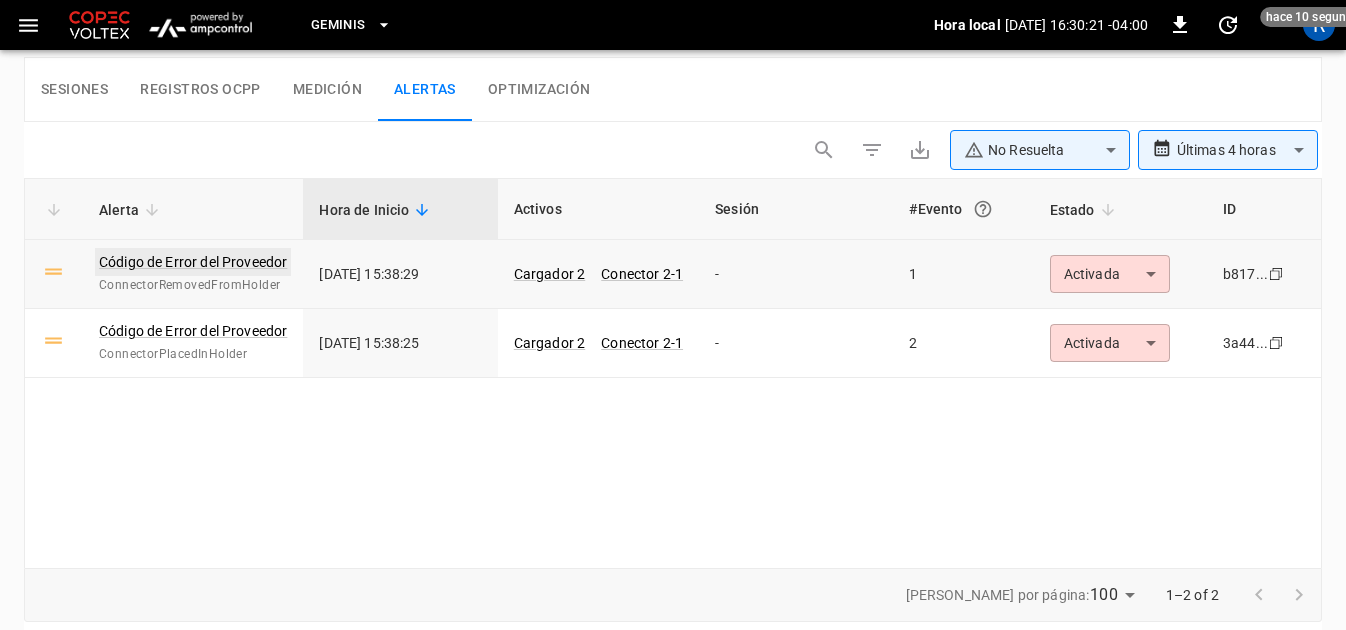 click on "Código de Error del Proveedor" at bounding box center (193, 262) 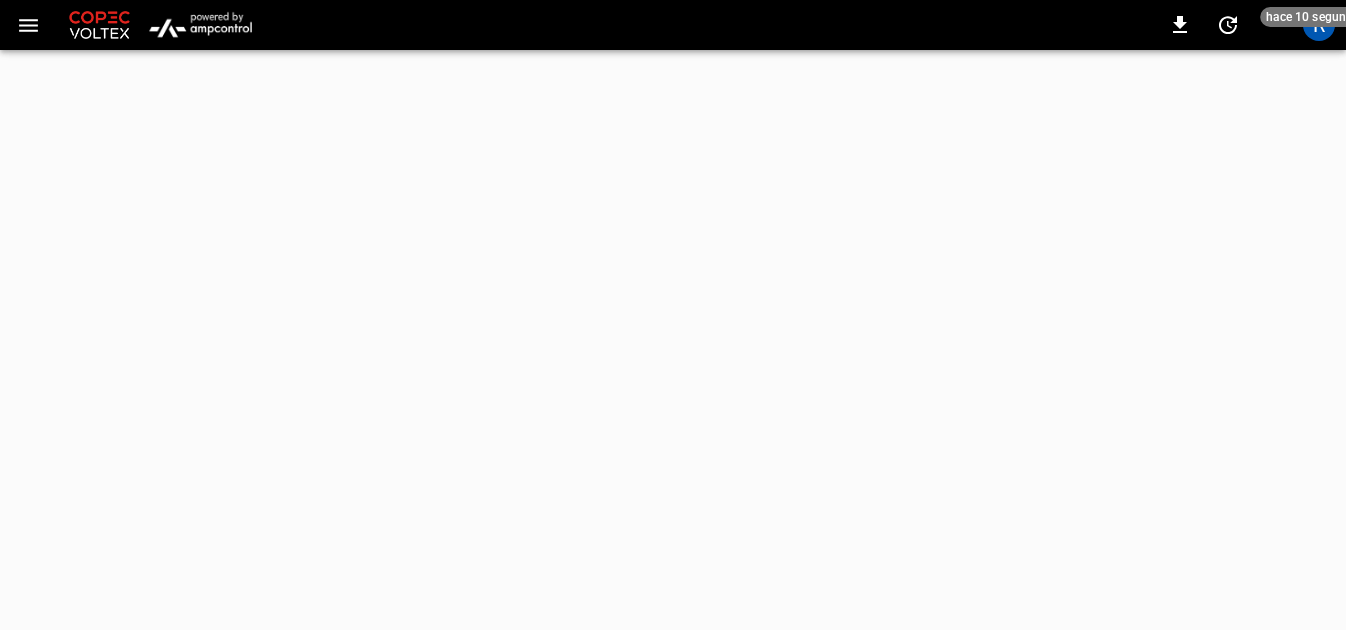 scroll, scrollTop: 0, scrollLeft: 0, axis: both 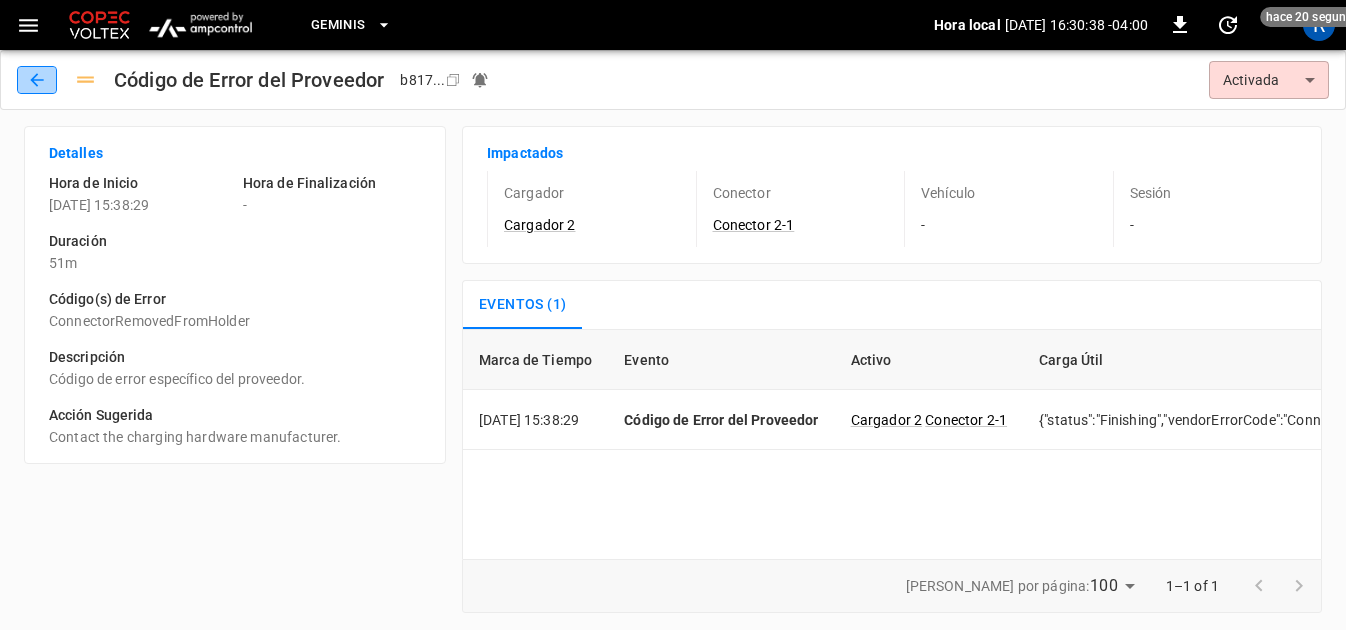 click 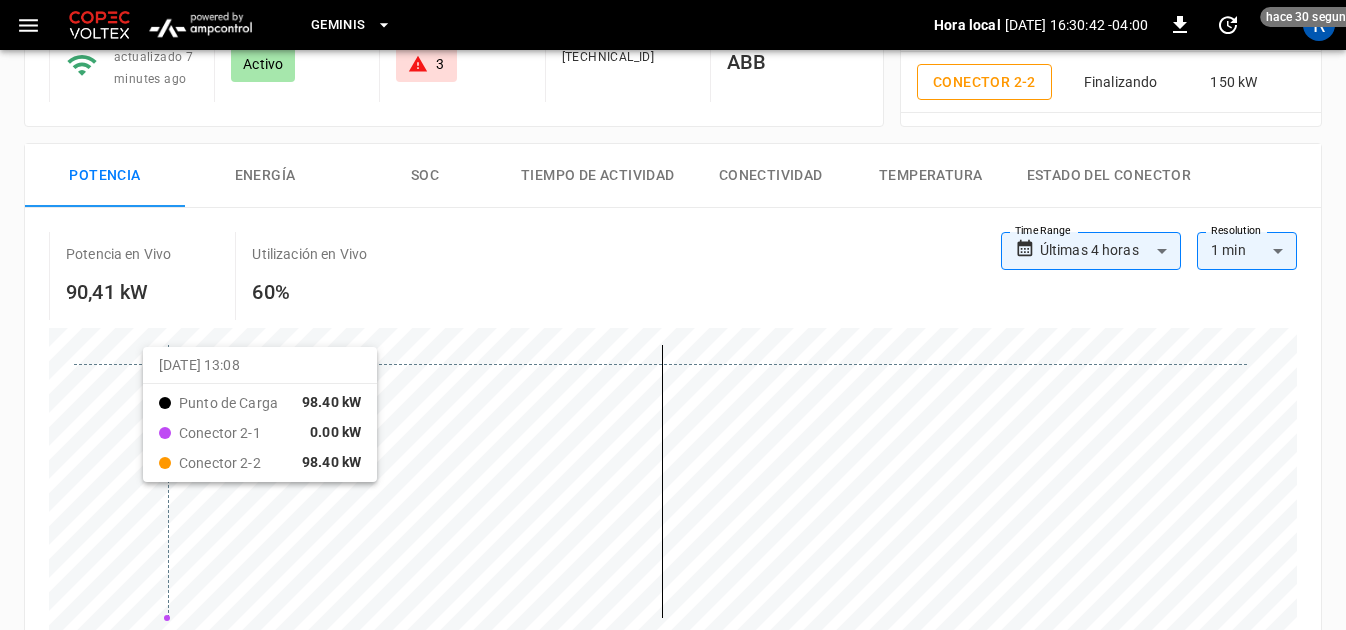 scroll, scrollTop: 0, scrollLeft: 0, axis: both 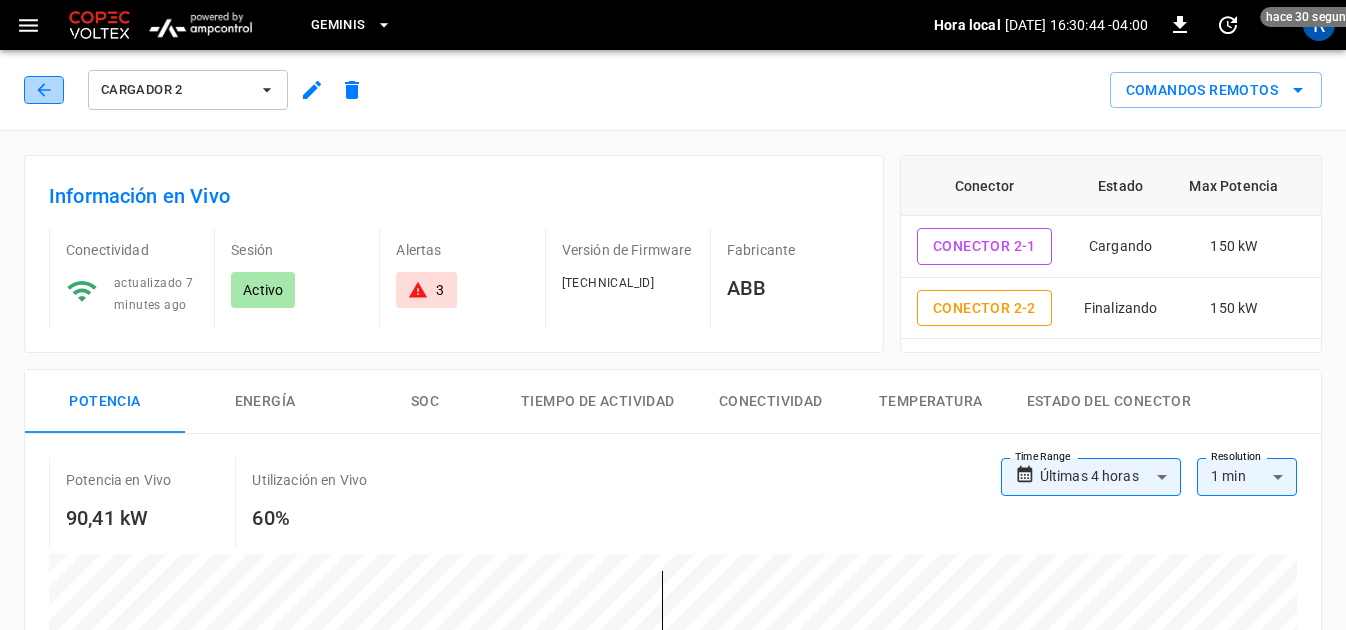 click 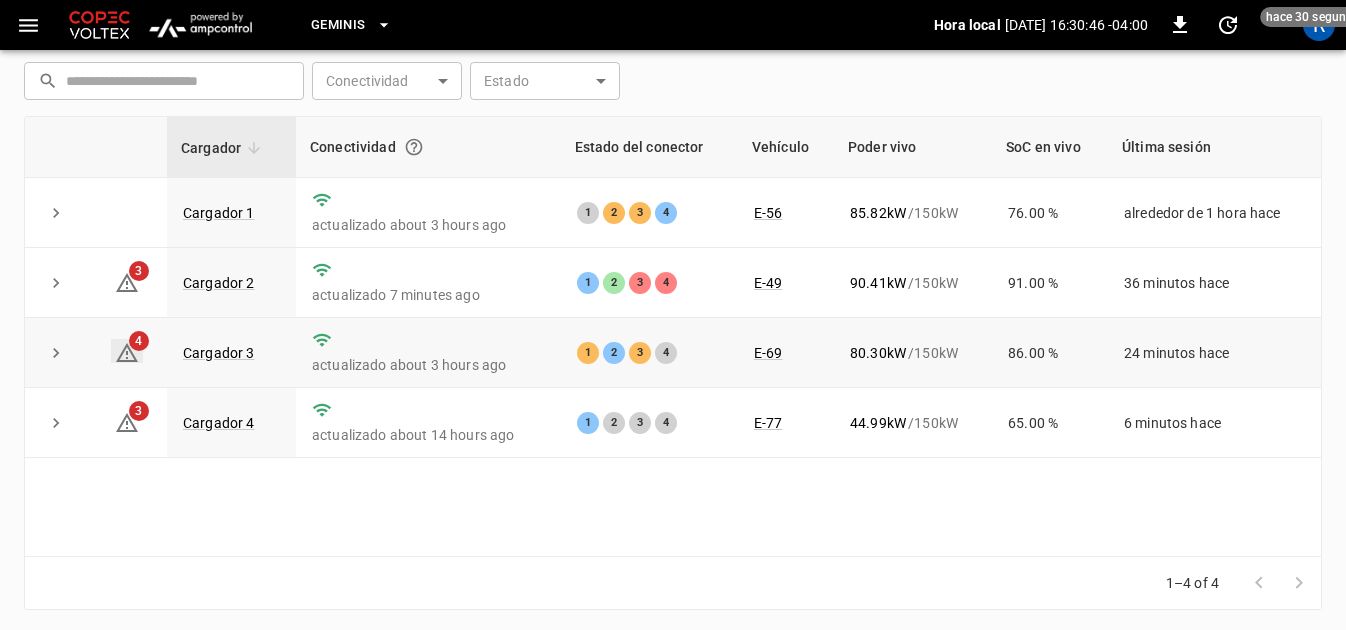 click 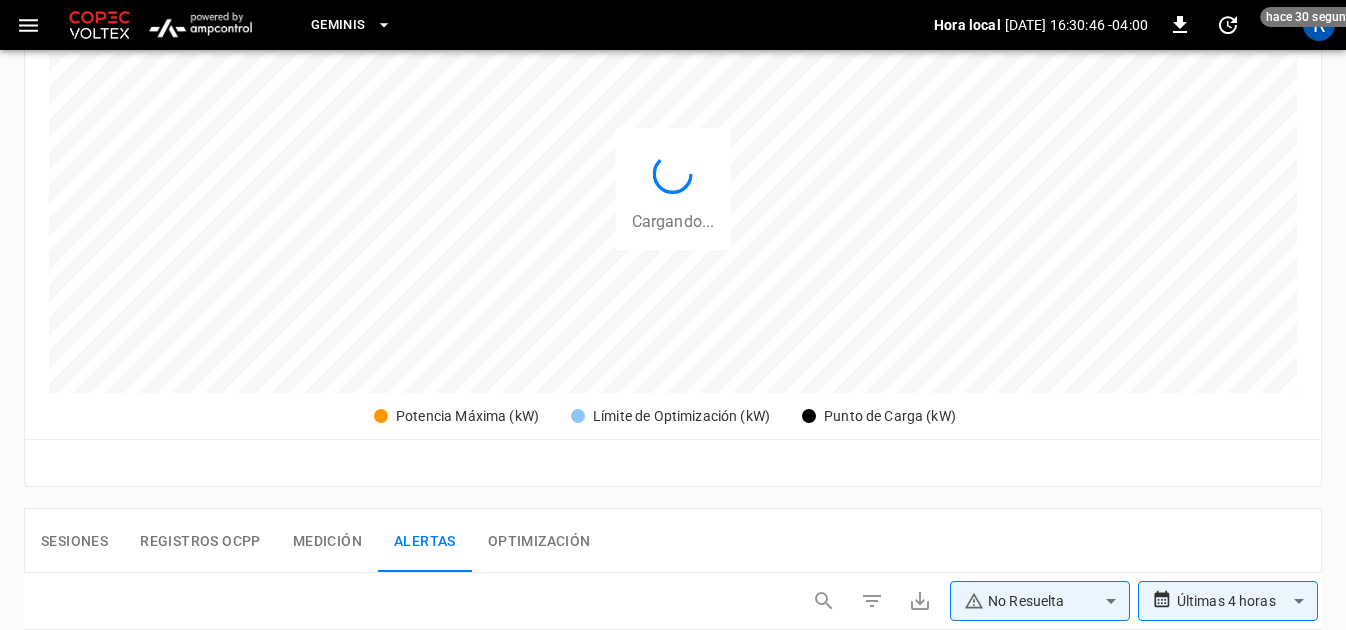 scroll, scrollTop: 933, scrollLeft: 0, axis: vertical 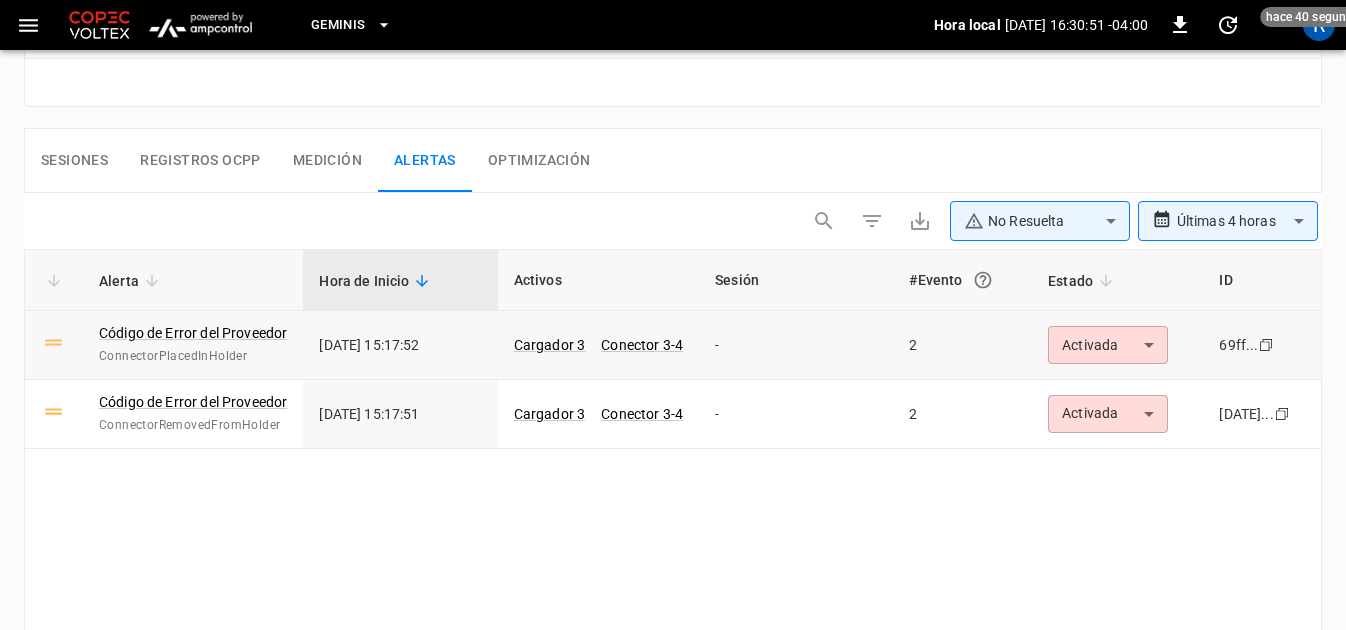 click on "ConnectorPlacedInHolder" at bounding box center (193, 357) 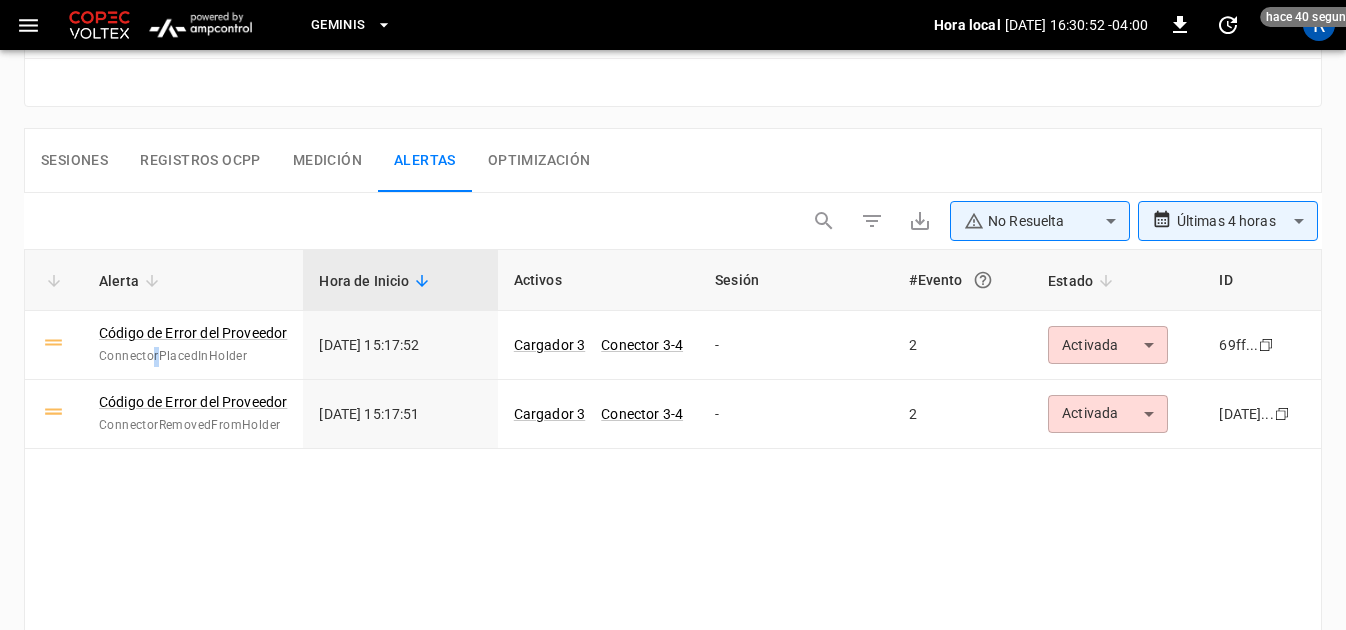 drag, startPoint x: 156, startPoint y: 356, endPoint x: 160, endPoint y: 327, distance: 29.274563 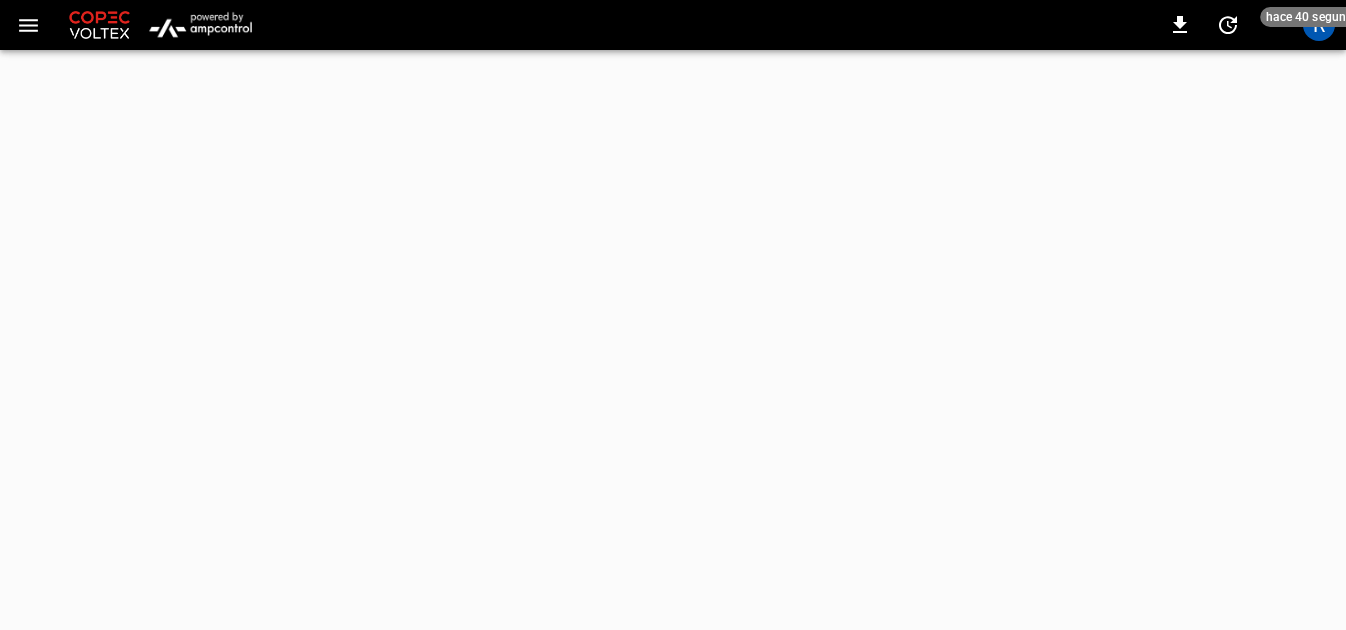 scroll, scrollTop: 0, scrollLeft: 0, axis: both 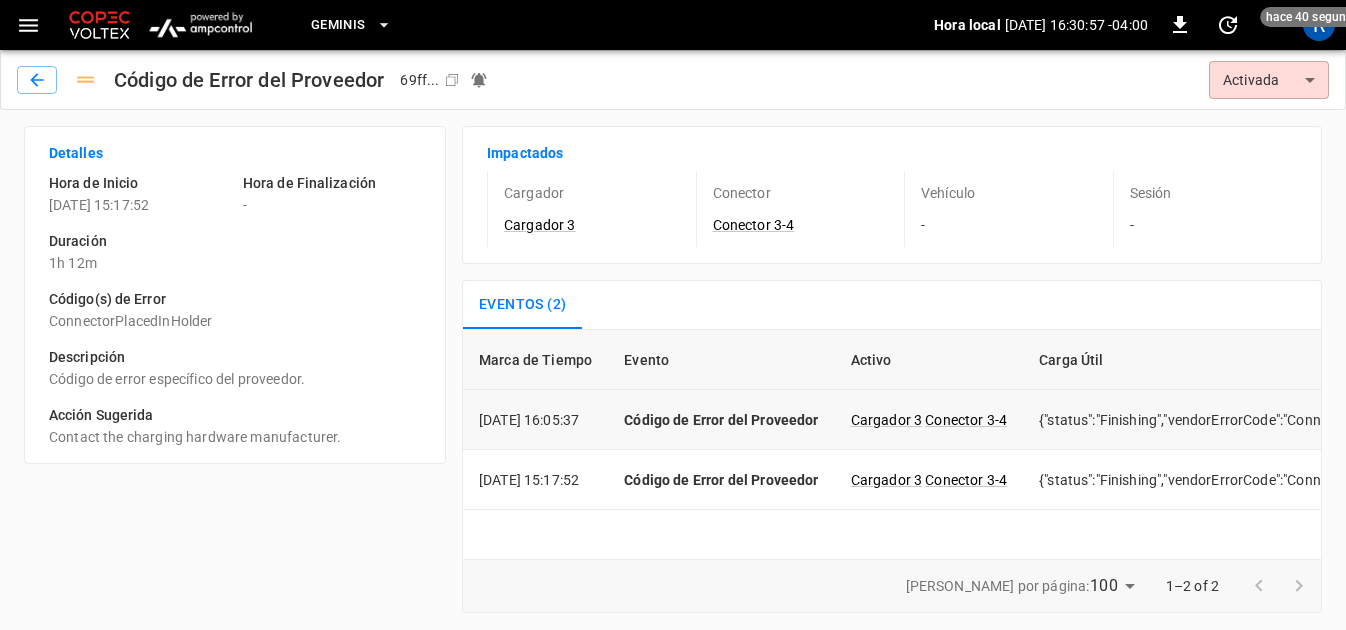 click on "{"status":"Finishing","vendorErrorCode":"ConnectorPlacedInHolder"}" at bounding box center [1249, 420] 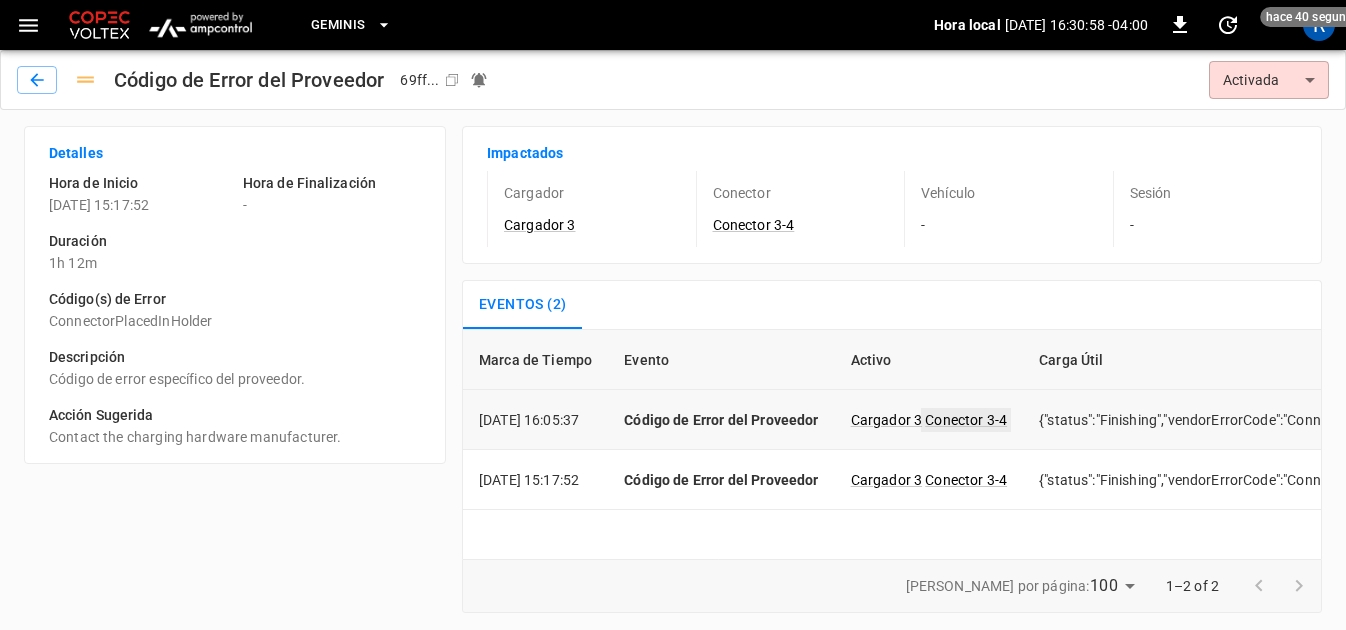 click on "Conector 3-4" at bounding box center (966, 420) 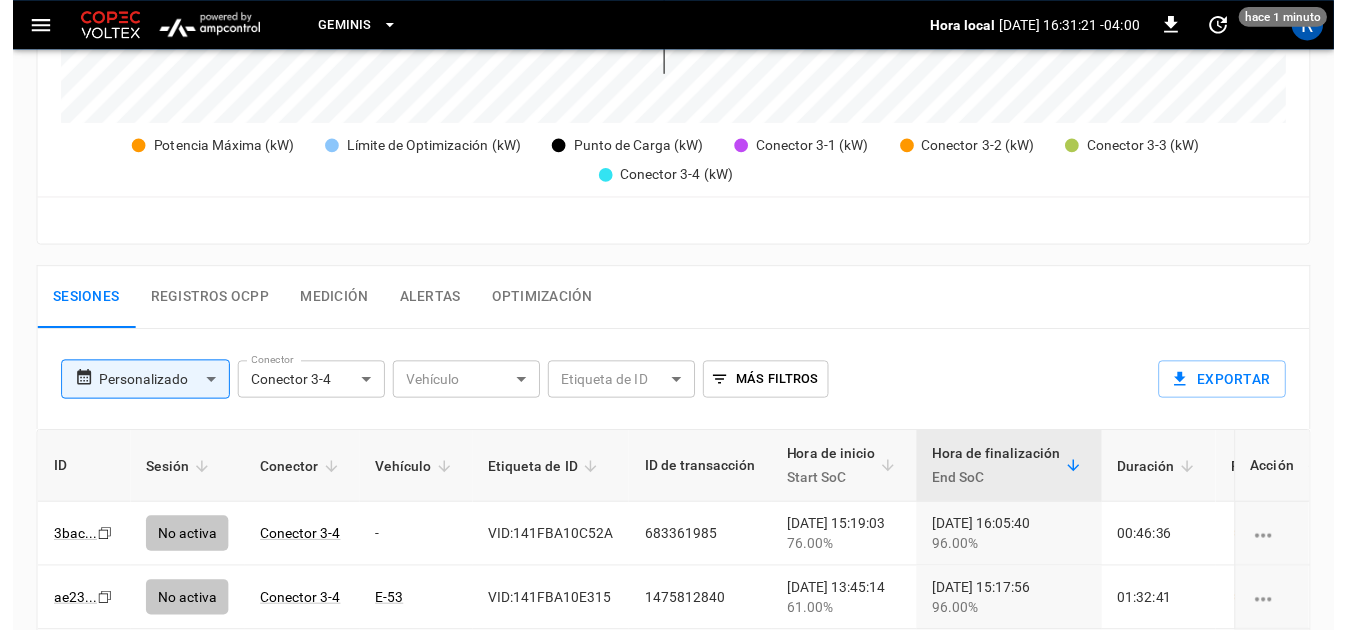 scroll, scrollTop: 800, scrollLeft: 0, axis: vertical 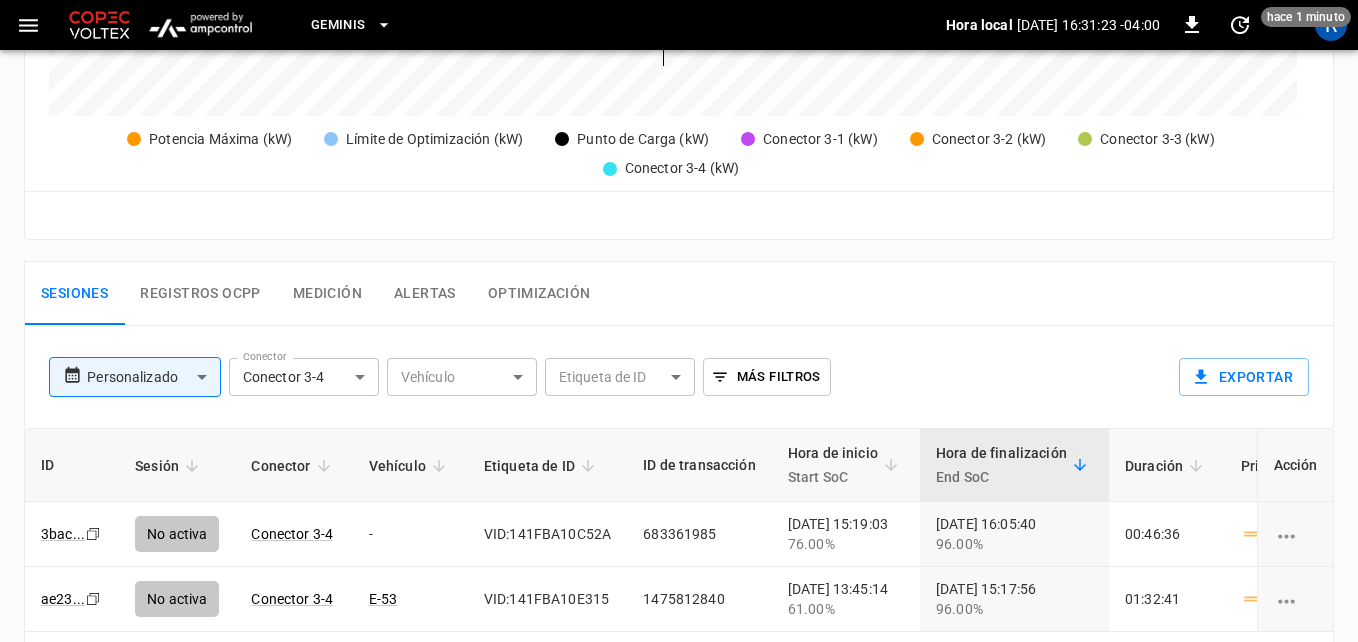 click on "**********" at bounding box center (679, 77) 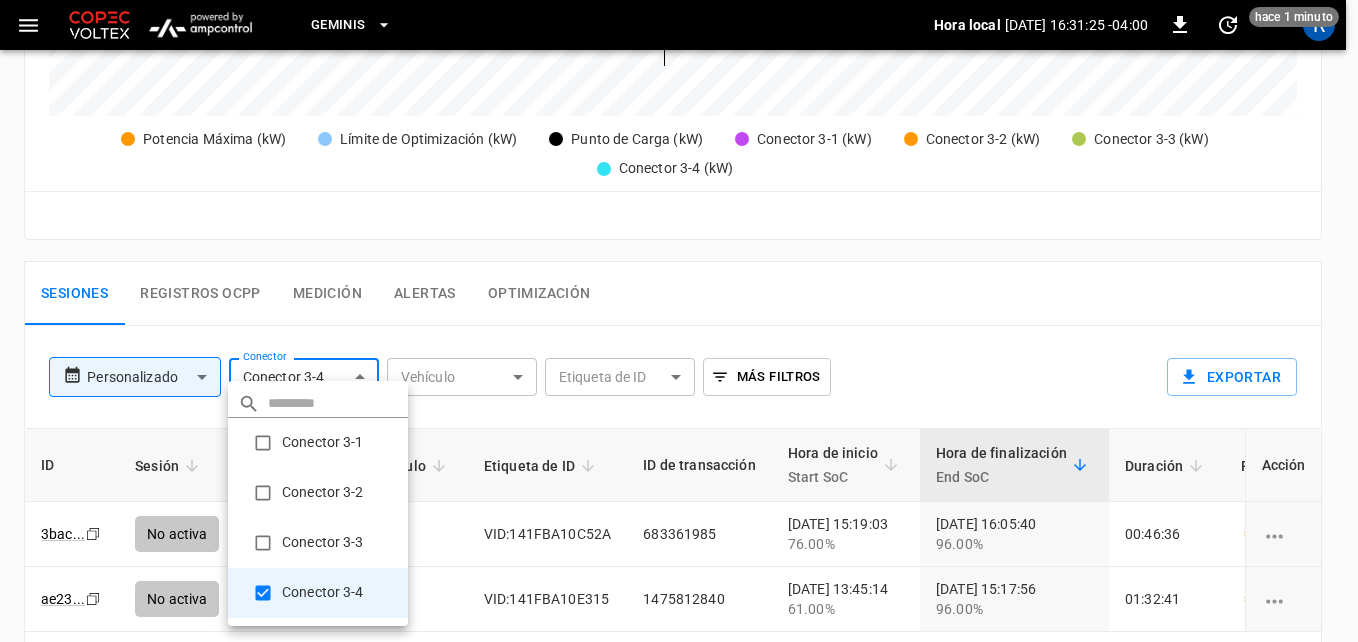 click on "Conector 3-1" at bounding box center (318, 443) 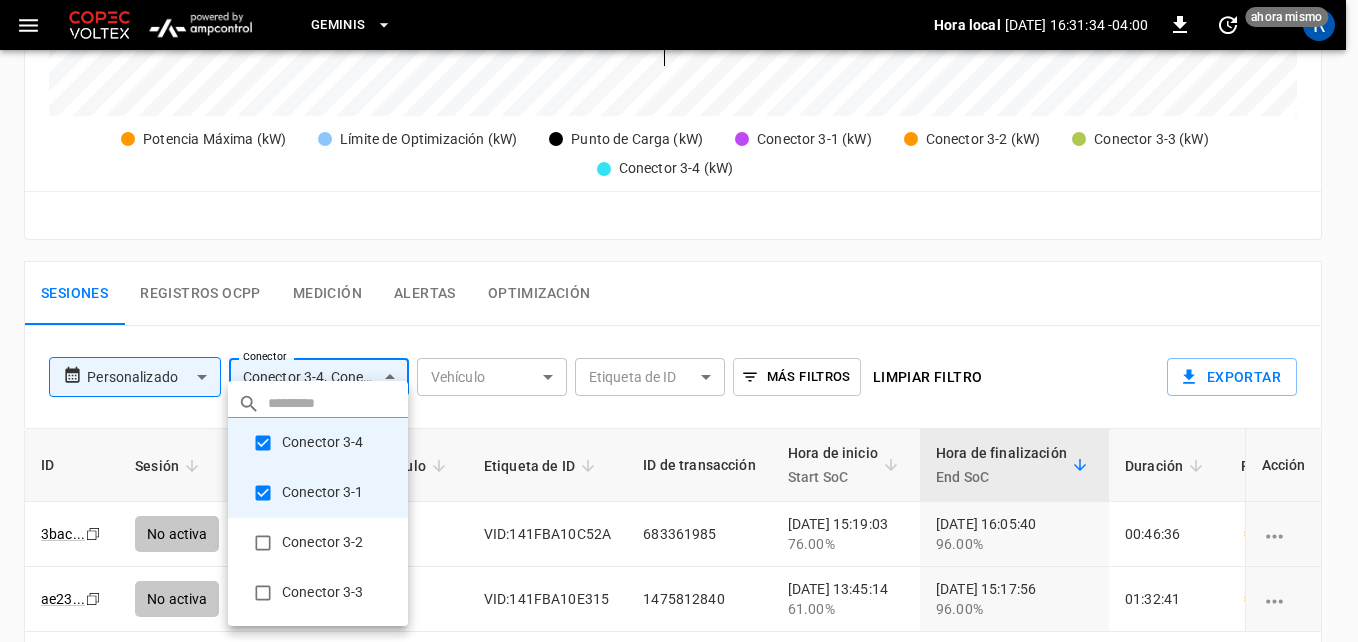 click at bounding box center (679, 321) 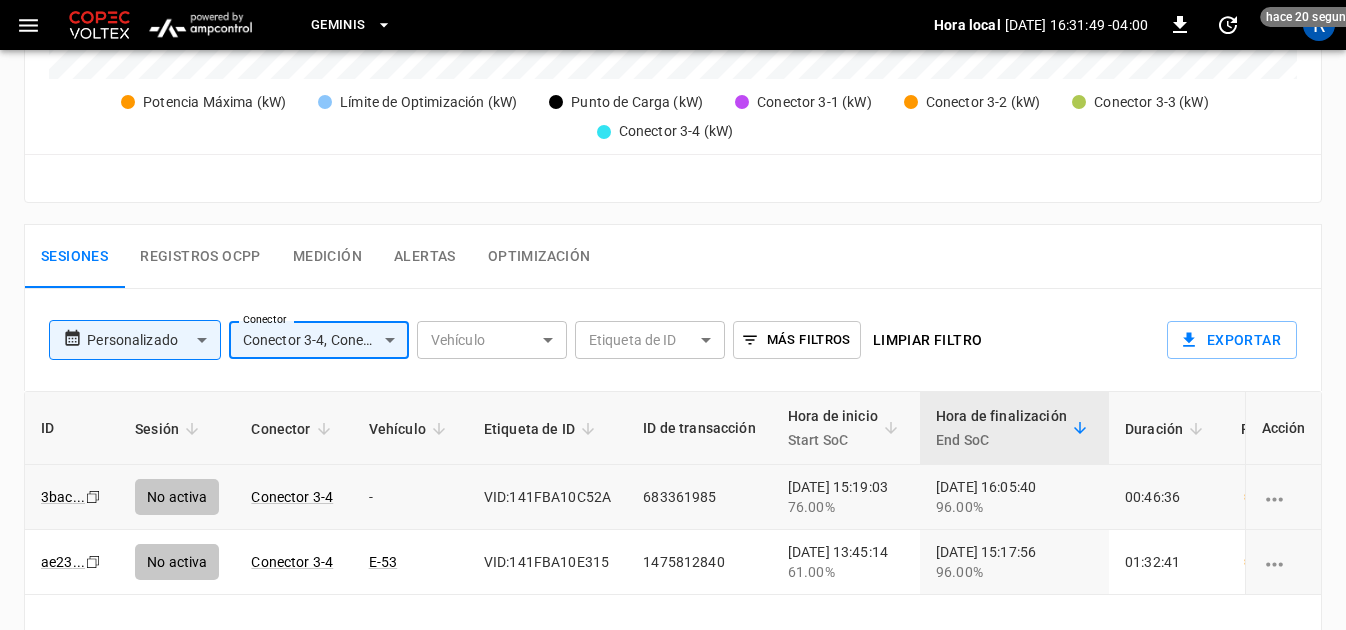 scroll, scrollTop: 822, scrollLeft: 0, axis: vertical 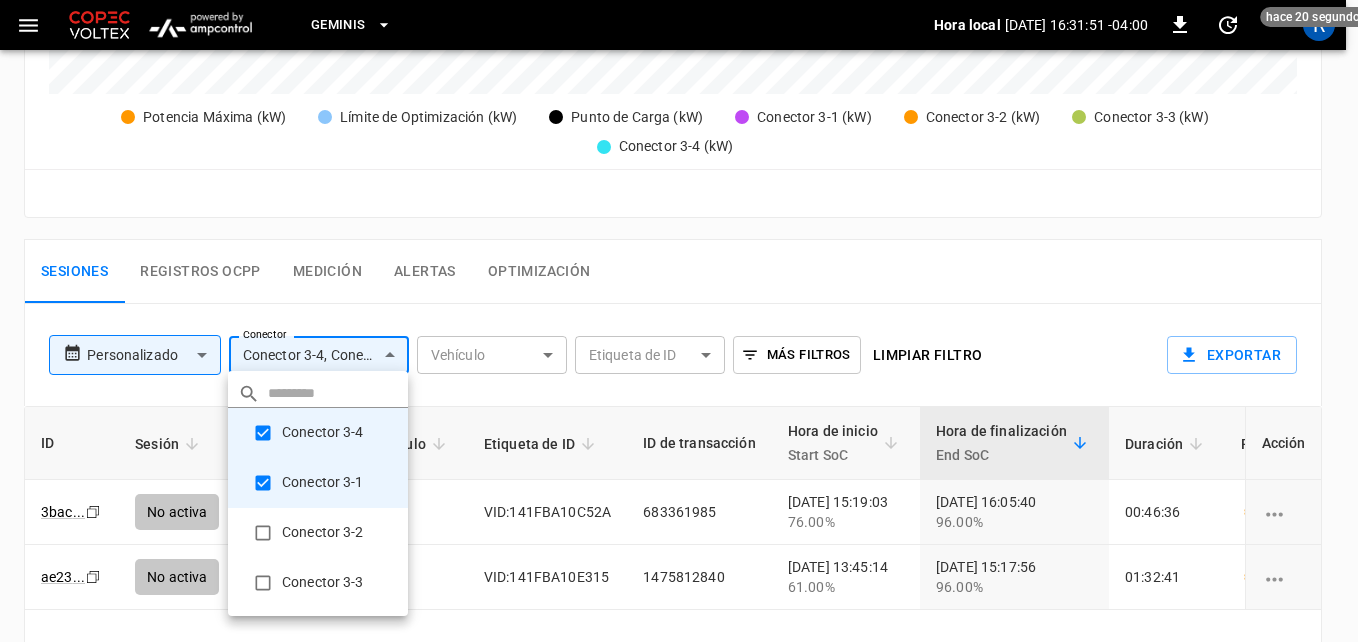 click on "**********" at bounding box center [679, 55] 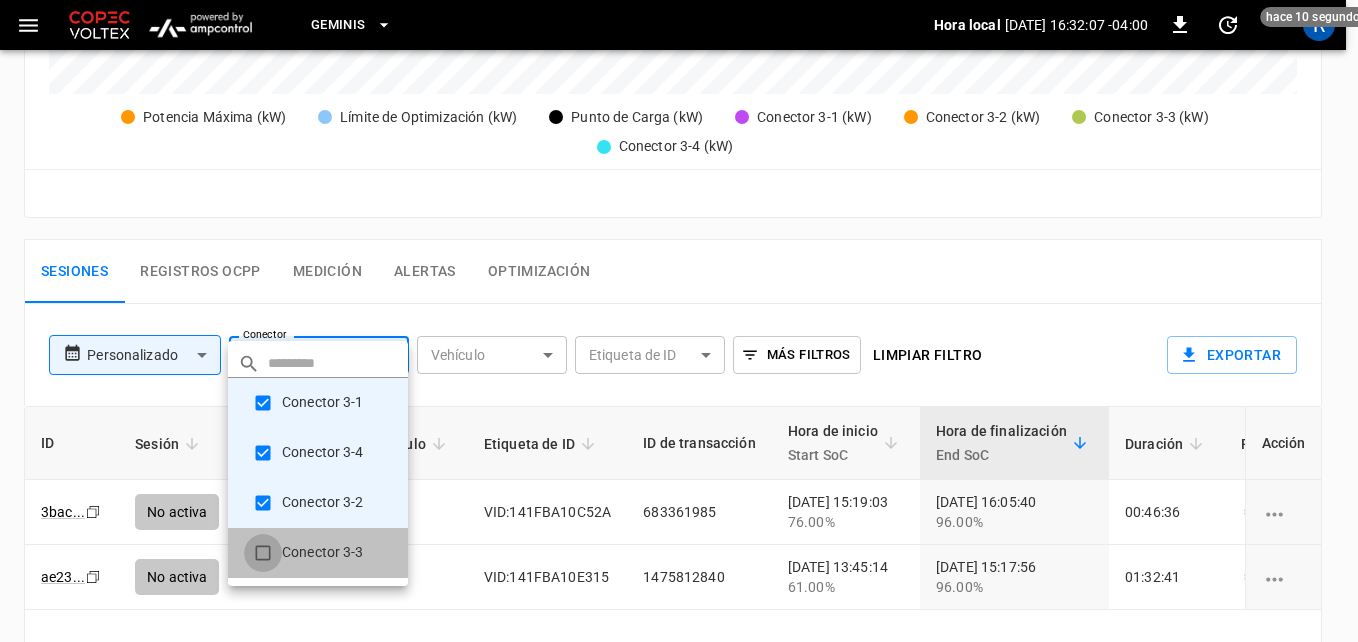 type on "**********" 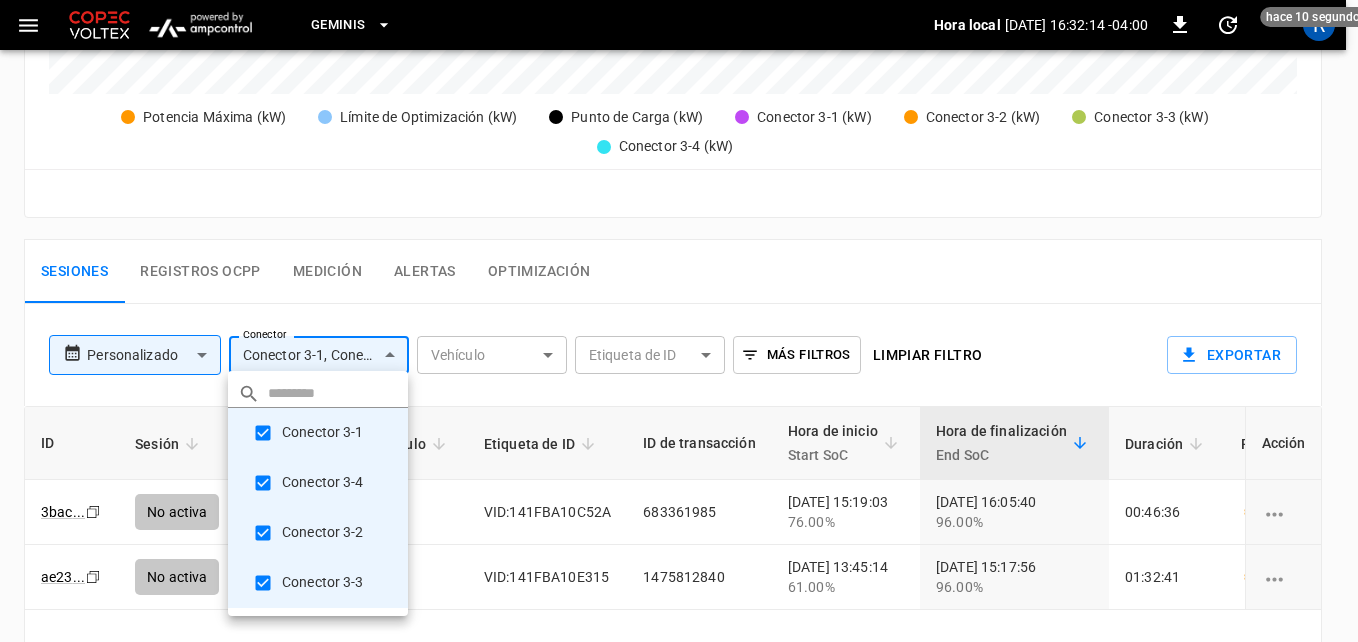 click at bounding box center [679, 321] 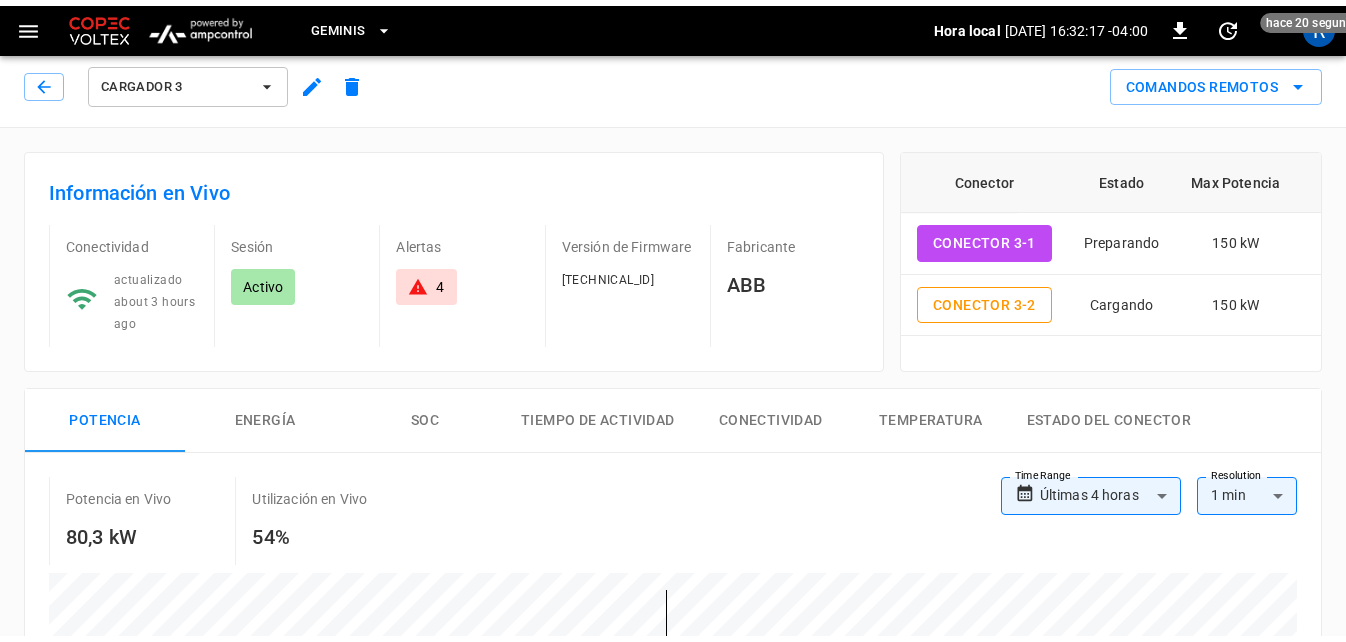 scroll, scrollTop: 0, scrollLeft: 0, axis: both 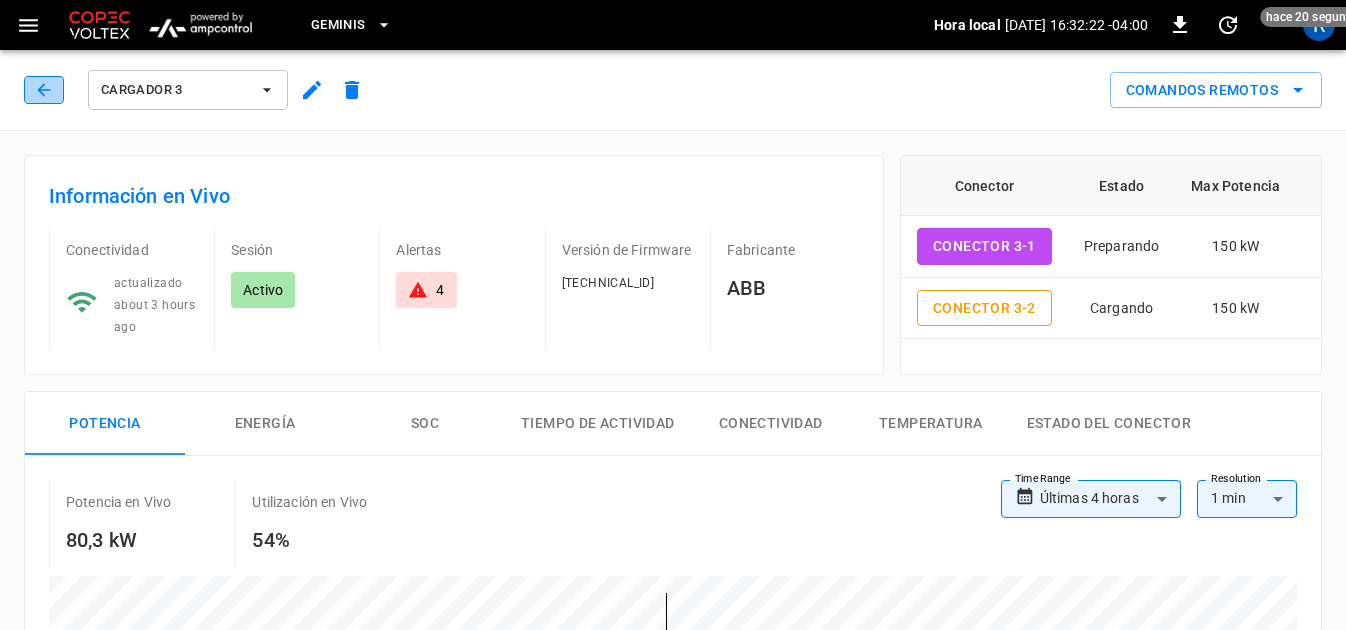 click 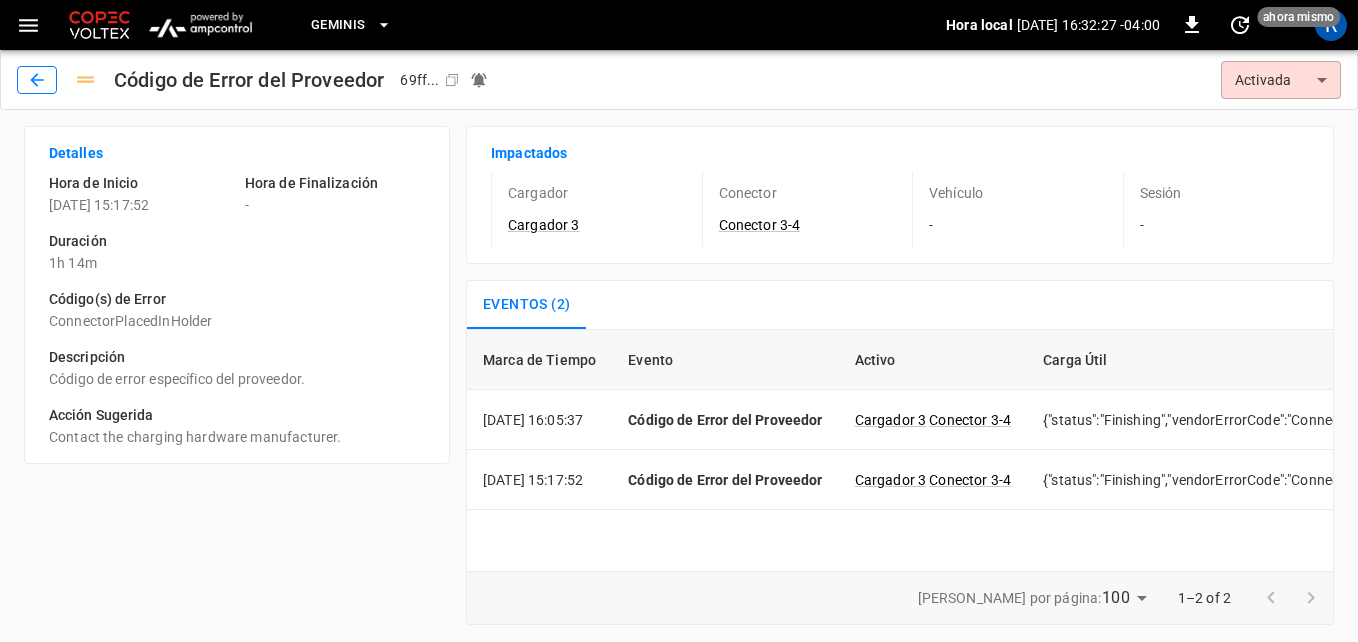 click 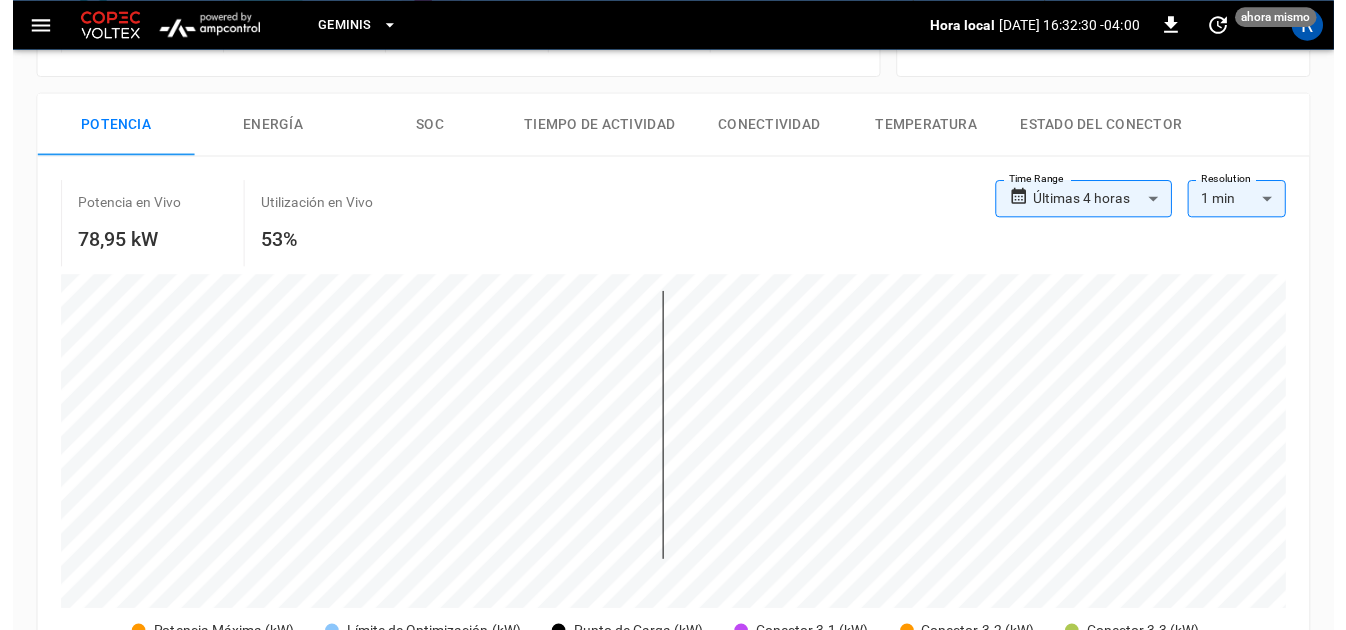 scroll, scrollTop: 300, scrollLeft: 0, axis: vertical 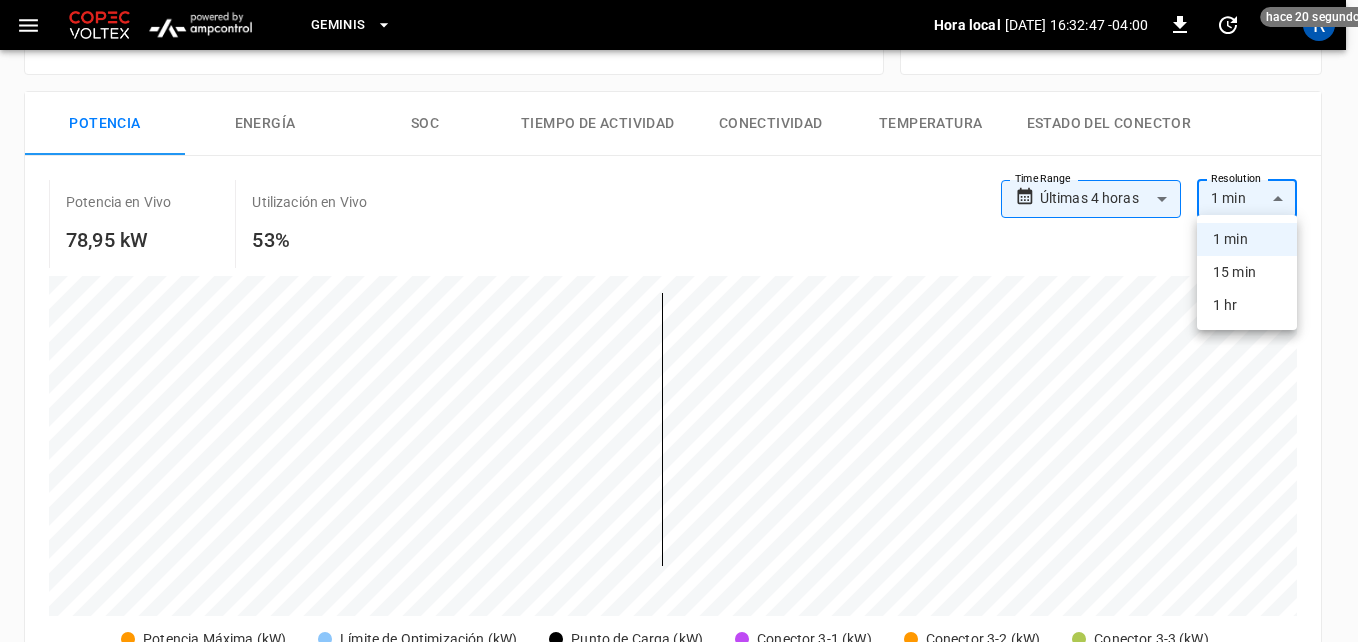 click on "**********" at bounding box center [679, 577] 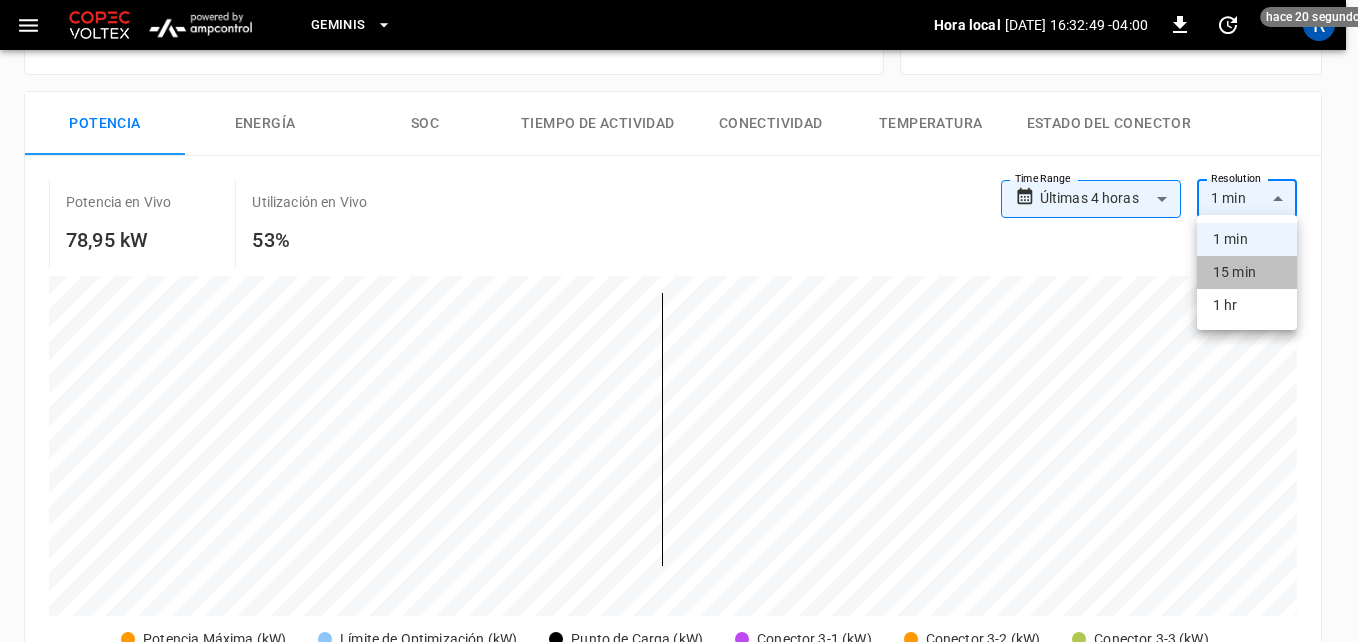 click on "15 min" at bounding box center [1247, 272] 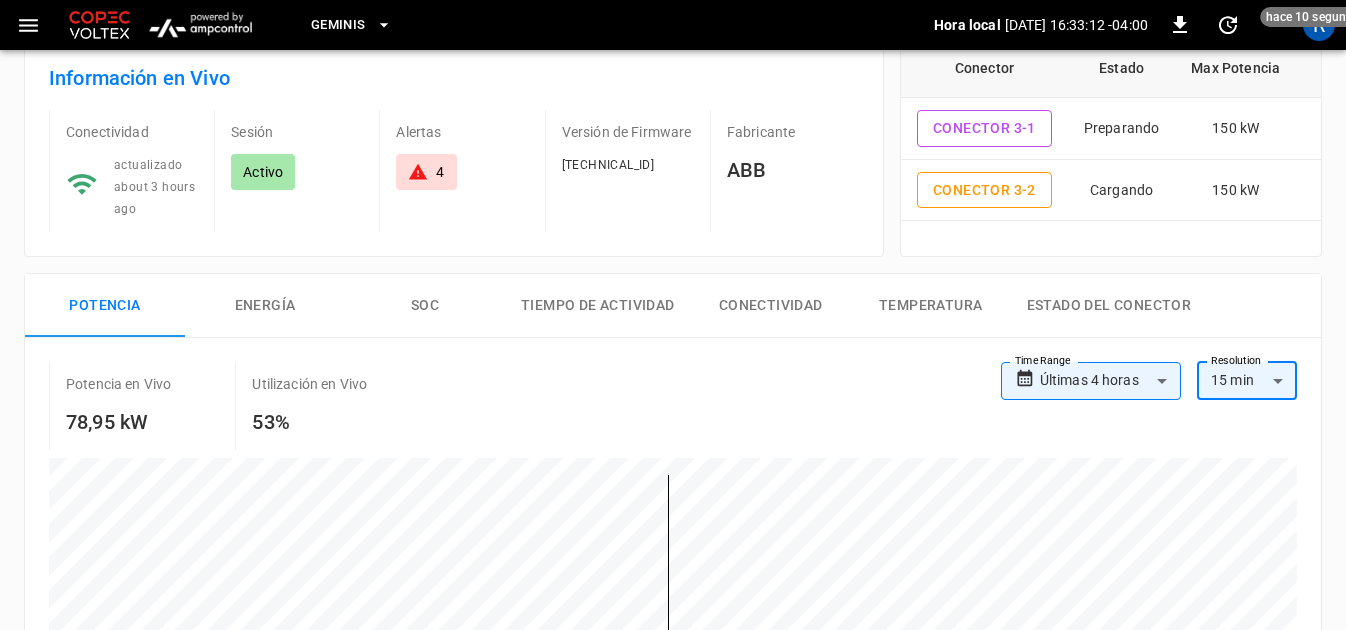 scroll, scrollTop: 0, scrollLeft: 0, axis: both 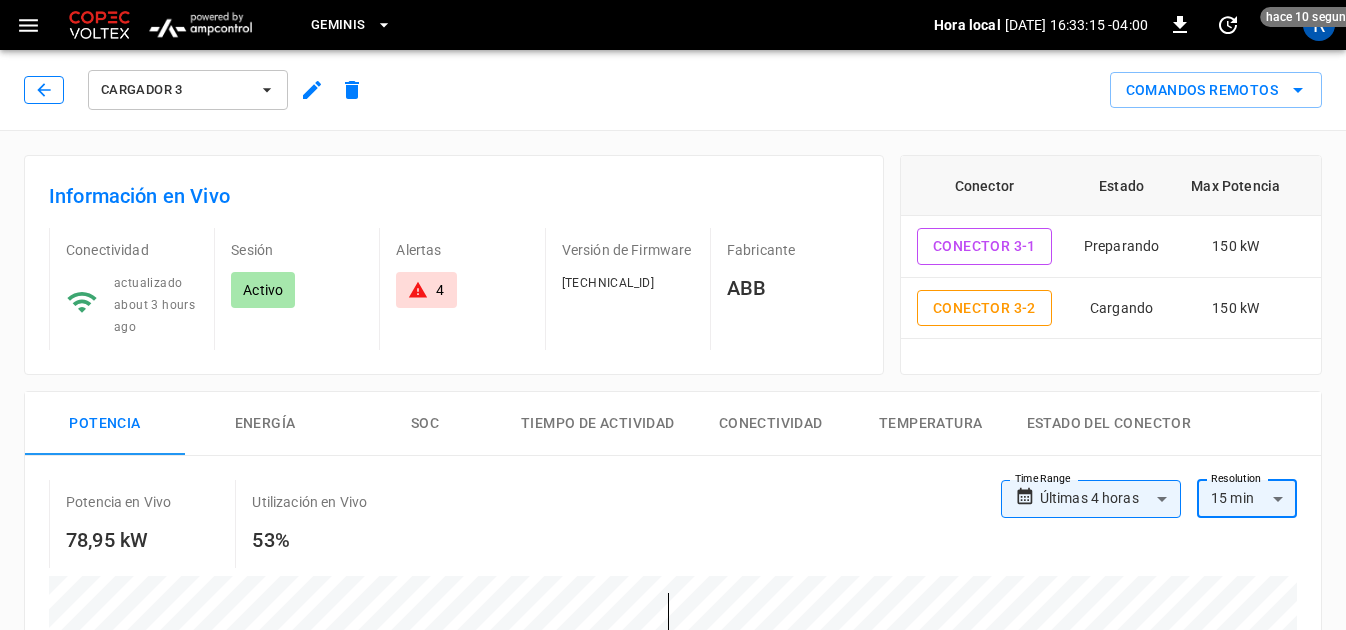 click 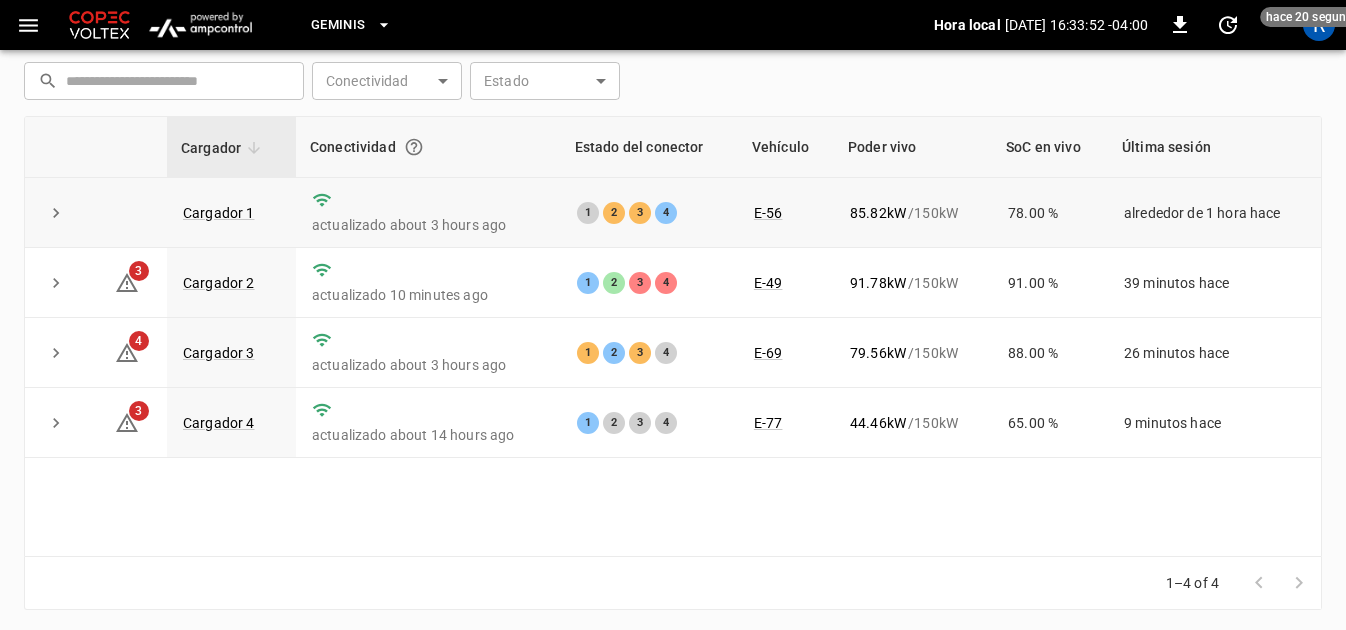 scroll, scrollTop: 166, scrollLeft: 0, axis: vertical 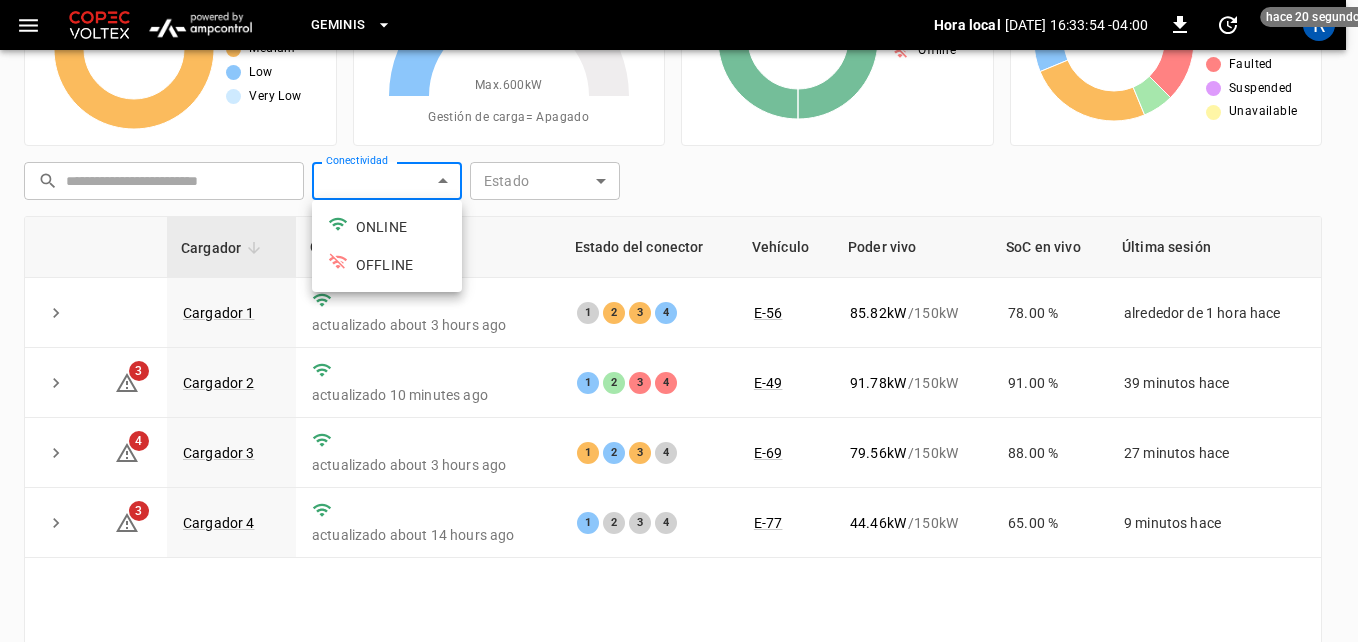 click on "Geminis Hora local 2025-07-01 16:33:54 -04:00 0 hace 20 segundos R Alertas sin resolver 10 Very High High Medium Low Very Low Poder vivo 301.62  kW Max.  600  kW Gestión de carga  =   Apagado Cargadores 4 Online Offline Conectores 16 Available Charging Preparing Finished Faulted Suspended Unavailable ​ ​ Conectividad ​ Conectividad Estado ​ Estado   Cargador Conectividad Estado del conector Vehículo Poder vivo SoC en vivo Última sesión Cargador 1 actualizado about 3 hours ago 1 2 3 4 E-56 85.82  kW /  150  kW 78.00 % alrededor de 1 hora hace 3 Cargador 2 actualizado 10 minutes ago 1 2 3 4 E-49 91.78  kW /  150  kW 91.00 % 39 minutos hace 4 Cargador 3 actualizado about 3 hours ago 1 2 3 4 E-69 79.56  kW /  150  kW 88.00 % 27 minutos hace 3 Cargador 4 actualizado about 14 hours ago 1 2 3 4 E-77 44.46  kW /  150  kW 65.00 % 9 minutos hace 1–4 of 4 Actualizar cada 5 sec Actualizar cada 30 sec Apagada Copec-Geminis Ricardo Araya ricardo.araya@geminis.cl user Configuración de perfil Cerrar sesión" at bounding box center [679, 288] 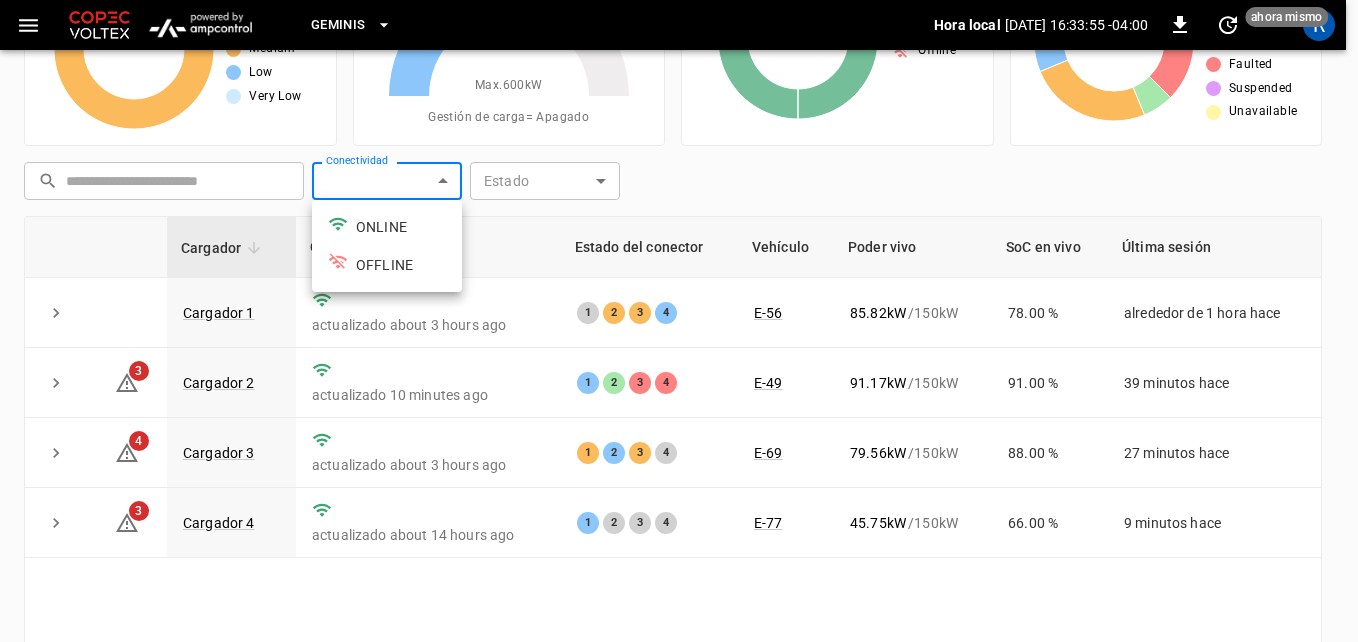 click at bounding box center [679, 321] 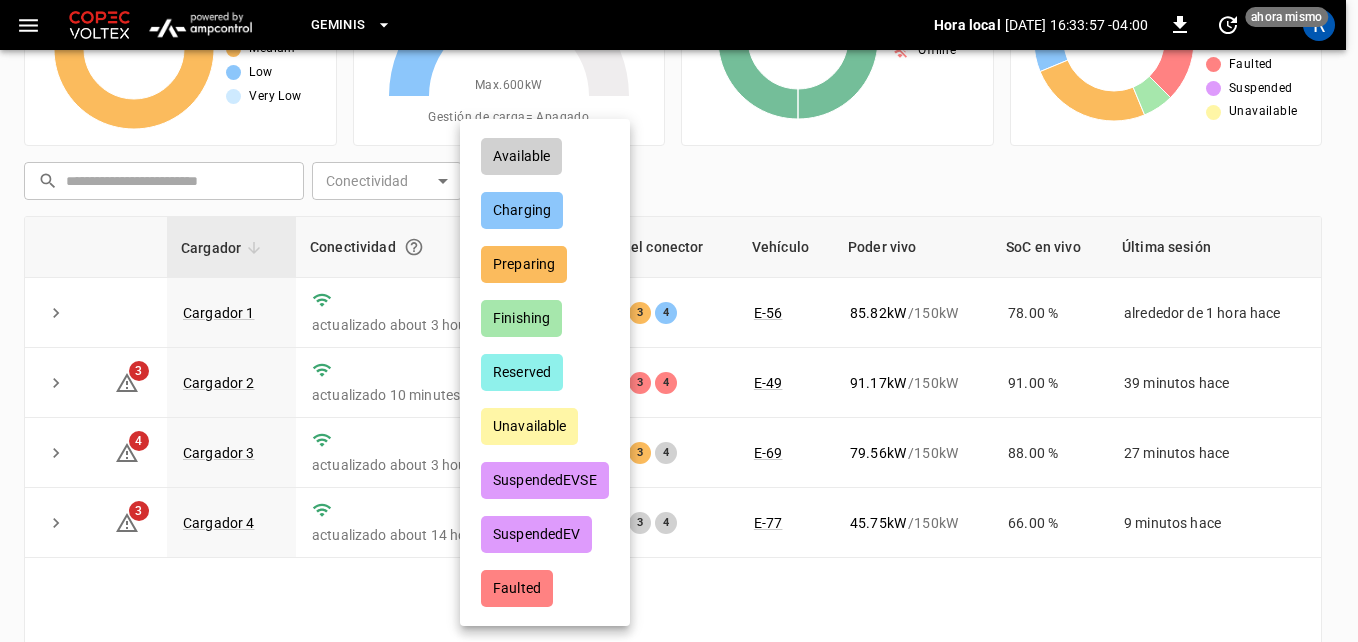 click on "Geminis Hora local 2025-07-01 16:33:57 -04:00 0 ahora mismo R Alertas sin resolver 10 Very High High Medium Low Very Low Poder vivo 302.30  kW Max.  600  kW Gestión de carga  =   Apagado Cargadores 4 Online Offline Conectores 16 Available Charging Preparing Finished Faulted Suspended Unavailable ​ ​ Conectividad ​ Conectividad Estado ​ Estado   Cargador Conectividad Estado del conector Vehículo Poder vivo SoC en vivo Última sesión Cargador 1 actualizado about 3 hours ago 1 2 3 4 E-56 85.82  kW /  150  kW 78.00 % alrededor de 1 hora hace 3 Cargador 2 actualizado 10 minutes ago 1 2 3 4 E-49 91.17  kW /  150  kW 91.00 % 39 minutos hace 4 Cargador 3 actualizado about 3 hours ago 1 2 3 4 E-69 79.56  kW /  150  kW 88.00 % 27 minutos hace 3 Cargador 4 actualizado about 14 hours ago 1 2 3 4 E-77 45.75  kW /  150  kW 66.00 % 9 minutos hace 1–4 of 4 Actualizar ahora Actualizar cada 5 sec Actualizar cada 30 sec Apagada Copec-Geminis Ricardo Araya ricardo.araya@geminis.cl user Configuración de perfil" at bounding box center (679, 288) 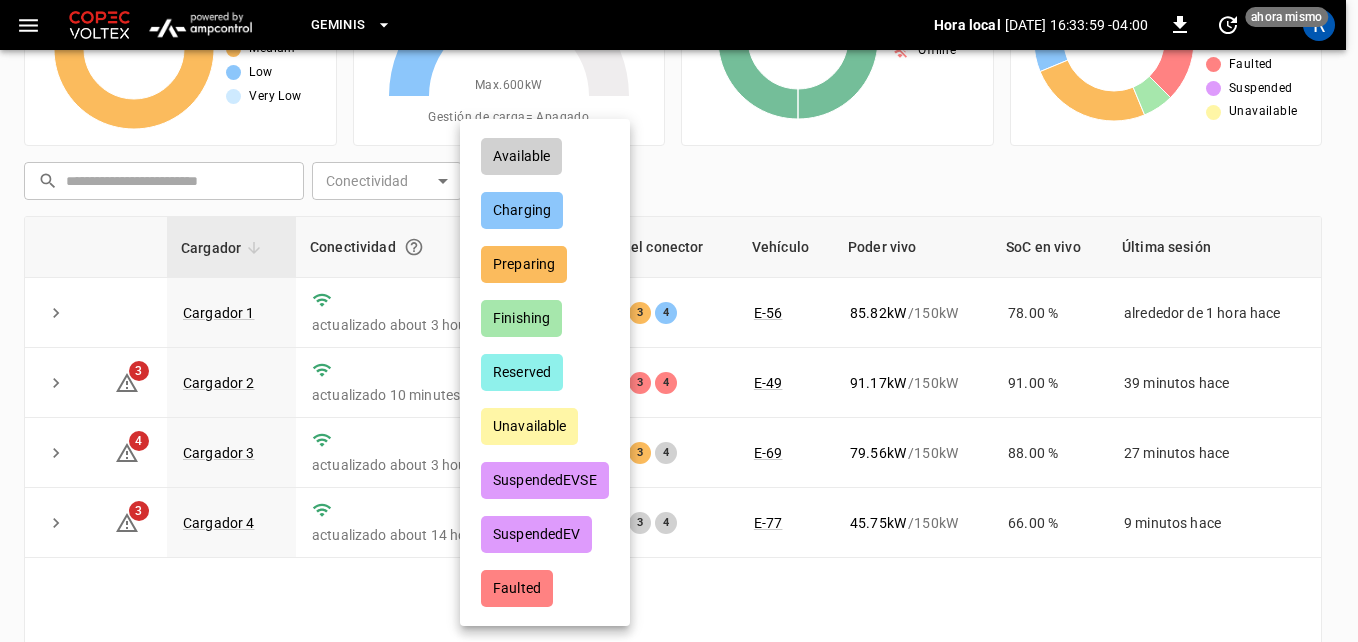 click at bounding box center (679, 321) 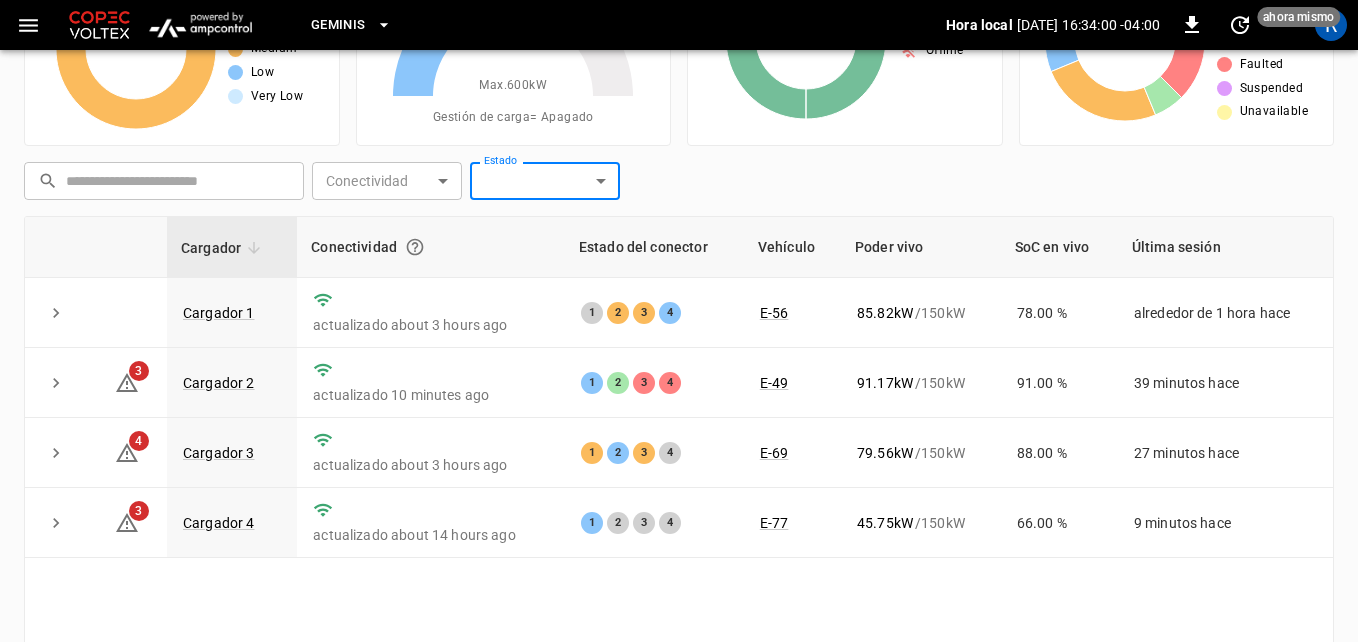 click on "Geminis Hora local 2025-07-01 16:34:00 -04:00 0 ahora mismo R Alertas sin resolver 10 Very High High Medium Low Very Low Poder vivo 302.30  kW Max.  600  kW Gestión de carga  =   Apagado Cargadores 4 Online Offline Conectores 16 Available Charging Preparing Finished Faulted Suspended Unavailable ​ ​ Conectividad ​ Conectividad Estado ​ Estado   Cargador Conectividad Estado del conector Vehículo Poder vivo SoC en vivo Última sesión Cargador 1 actualizado about 3 hours ago 1 2 3 4 E-56 85.82  kW /  150  kW 78.00 % alrededor de 1 hora hace 3 Cargador 2 actualizado 10 minutes ago 1 2 3 4 E-49 91.17  kW /  150  kW 91.00 % 39 minutos hace 4 Cargador 3 actualizado about 3 hours ago 1 2 3 4 E-69 79.56  kW /  150  kW 88.00 % 27 minutos hace 3 Cargador 4 actualizado about 14 hours ago 1 2 3 4 E-77 45.75  kW /  150  kW 66.00 % 9 minutos hace 1–4 of 4 Actualizar ahora Actualizar cada 5 sec Actualizar cada 30 sec Apagada Copec-Geminis Ricardo Araya ricardo.araya@geminis.cl user Configuración de perfil" at bounding box center [679, 288] 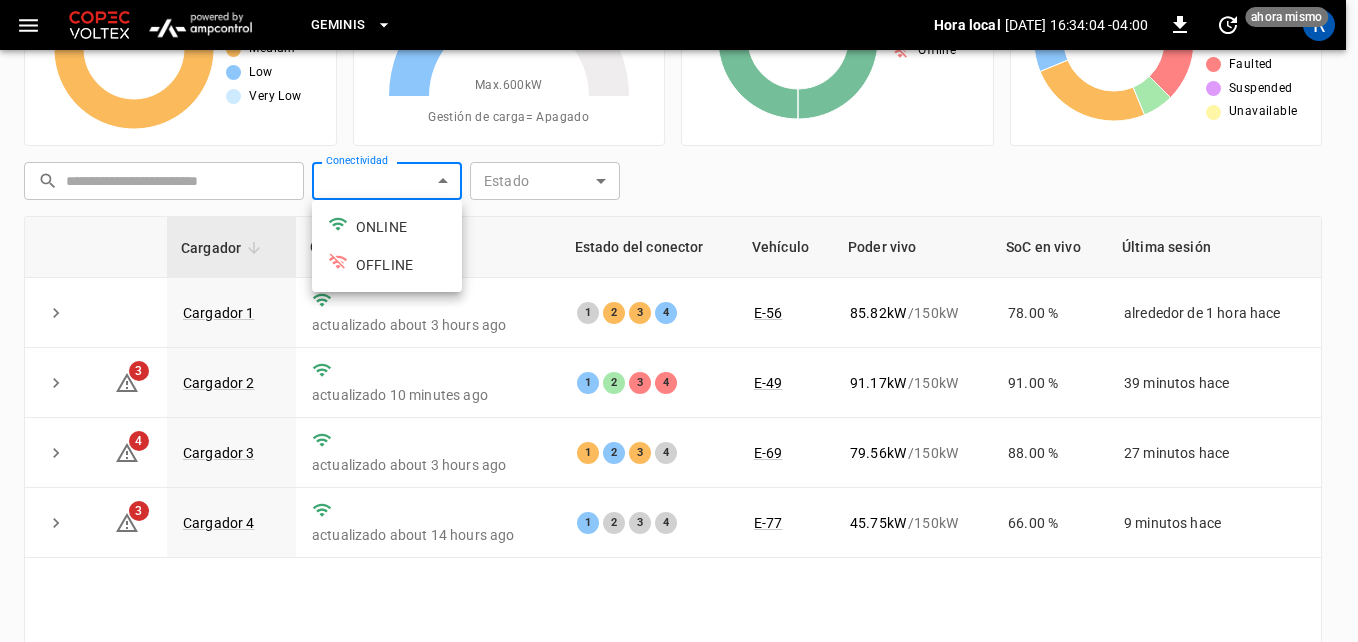 click at bounding box center [679, 321] 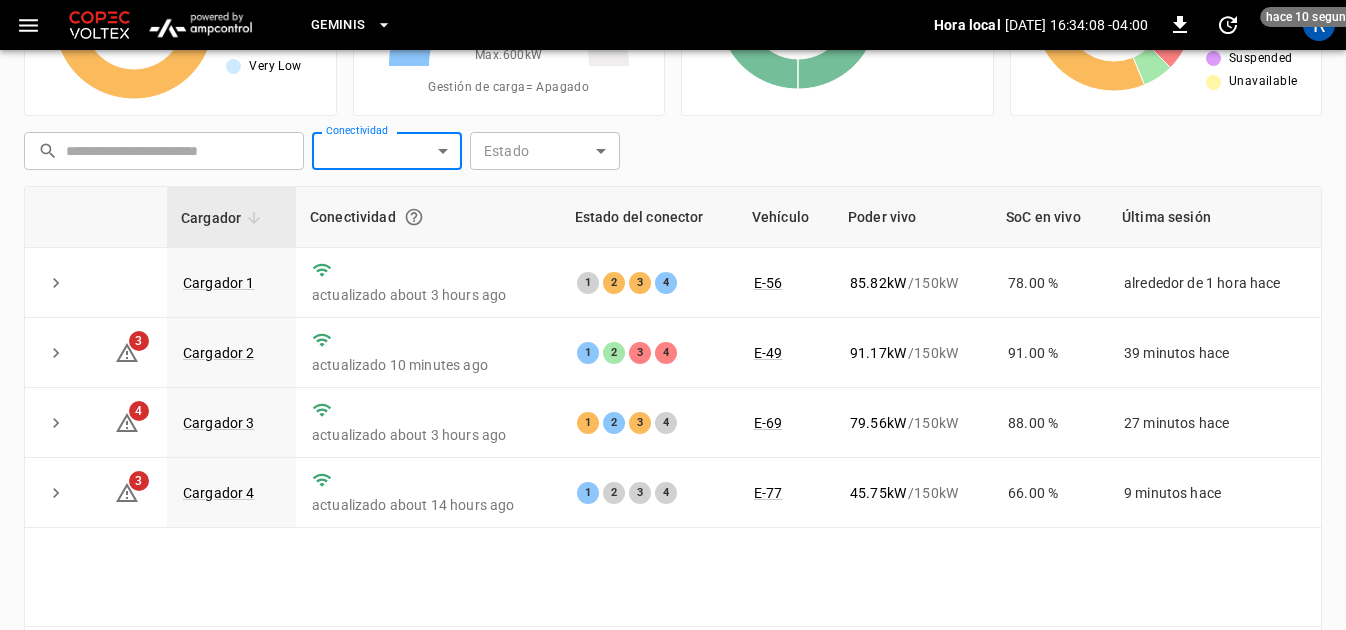 scroll, scrollTop: 200, scrollLeft: 0, axis: vertical 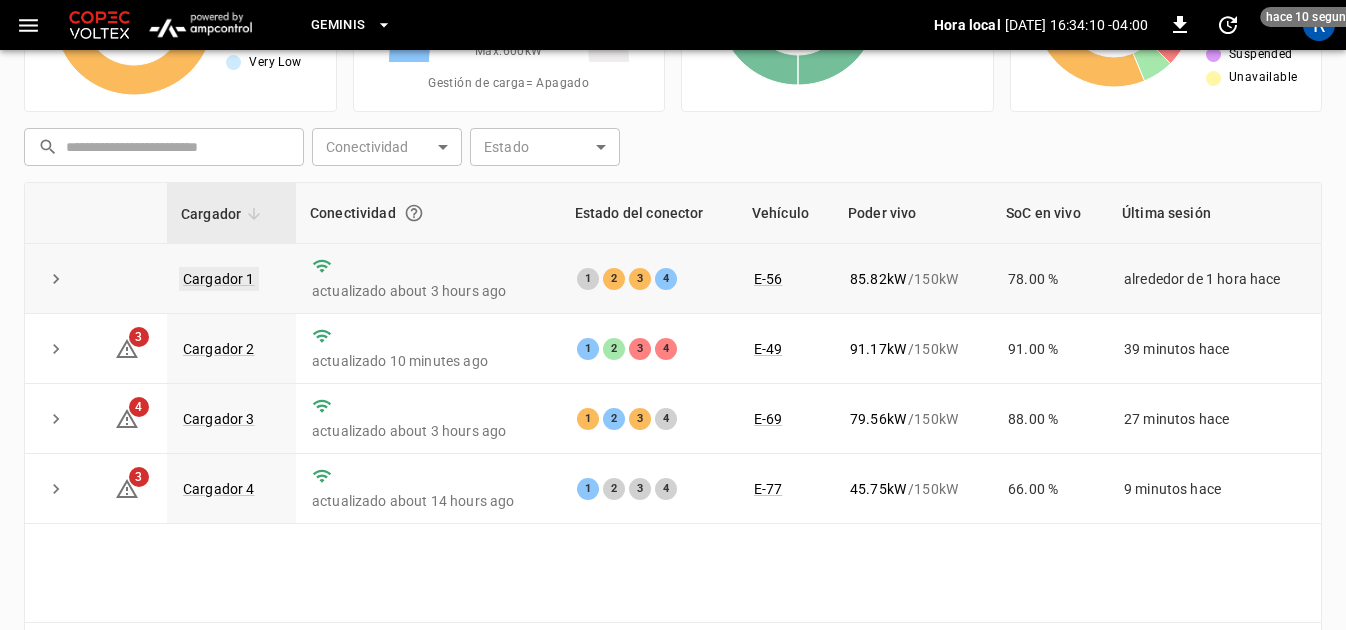 click on "Cargador 1" at bounding box center [219, 279] 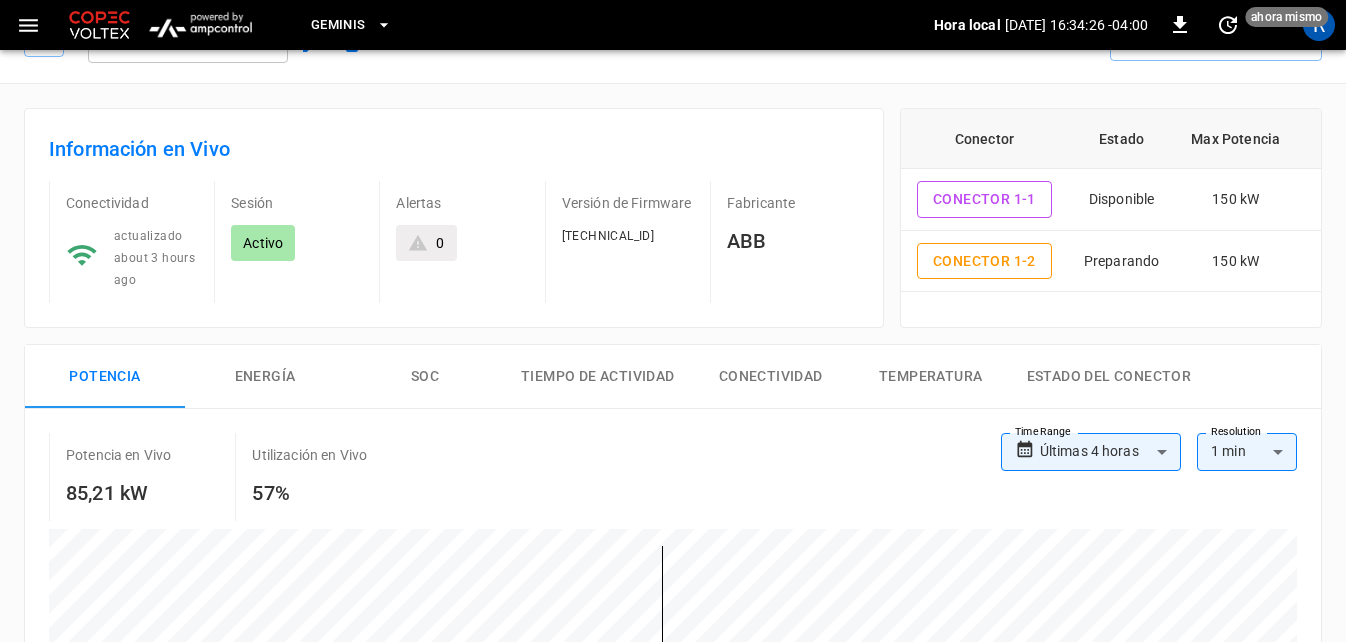 scroll, scrollTop: 0, scrollLeft: 0, axis: both 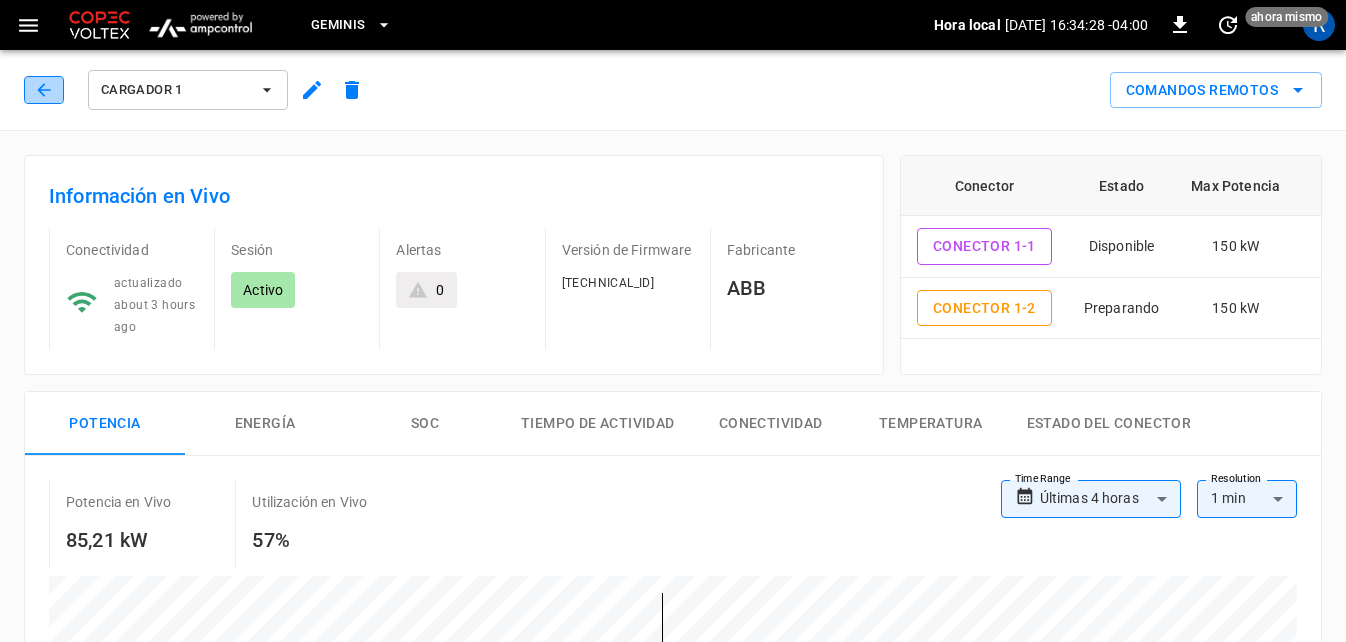 click 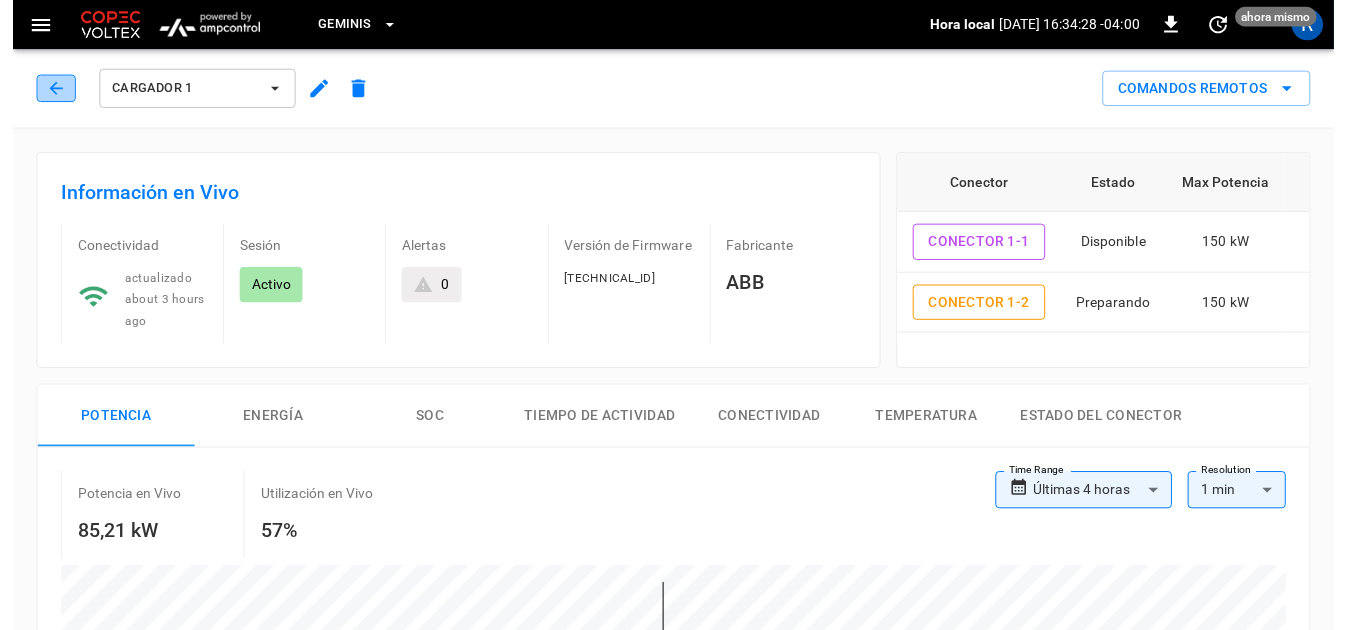 scroll, scrollTop: 200, scrollLeft: 0, axis: vertical 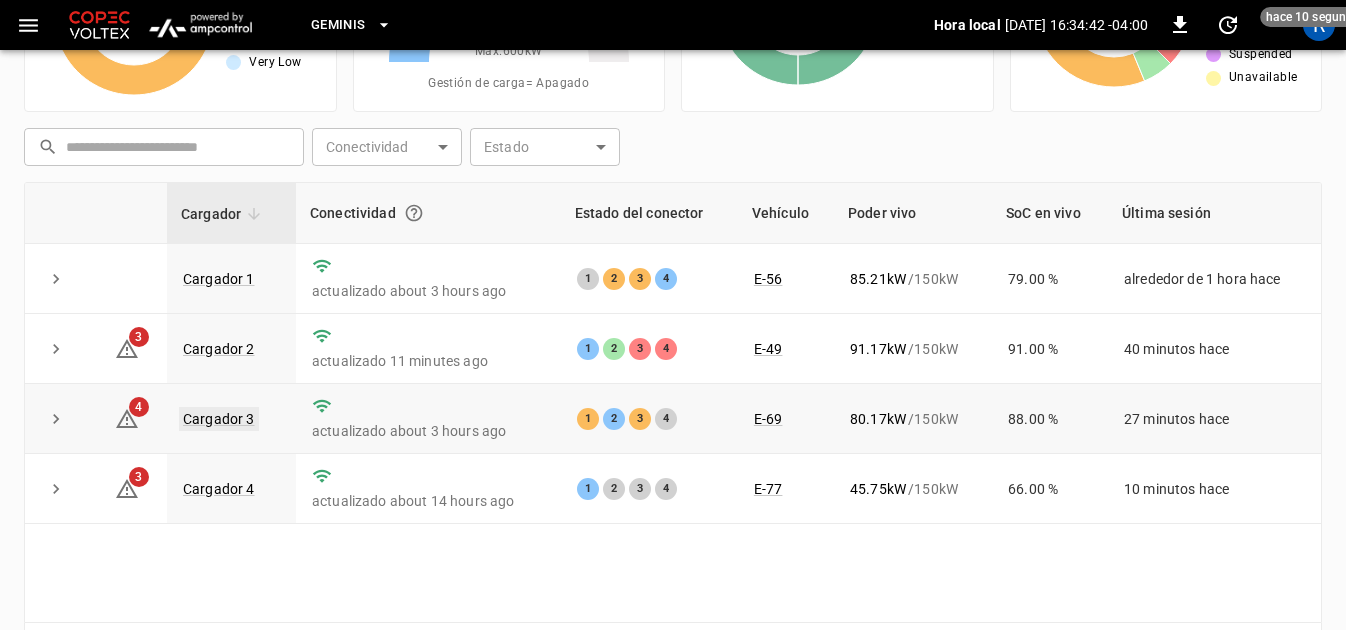 click on "Cargador 3" at bounding box center [219, 419] 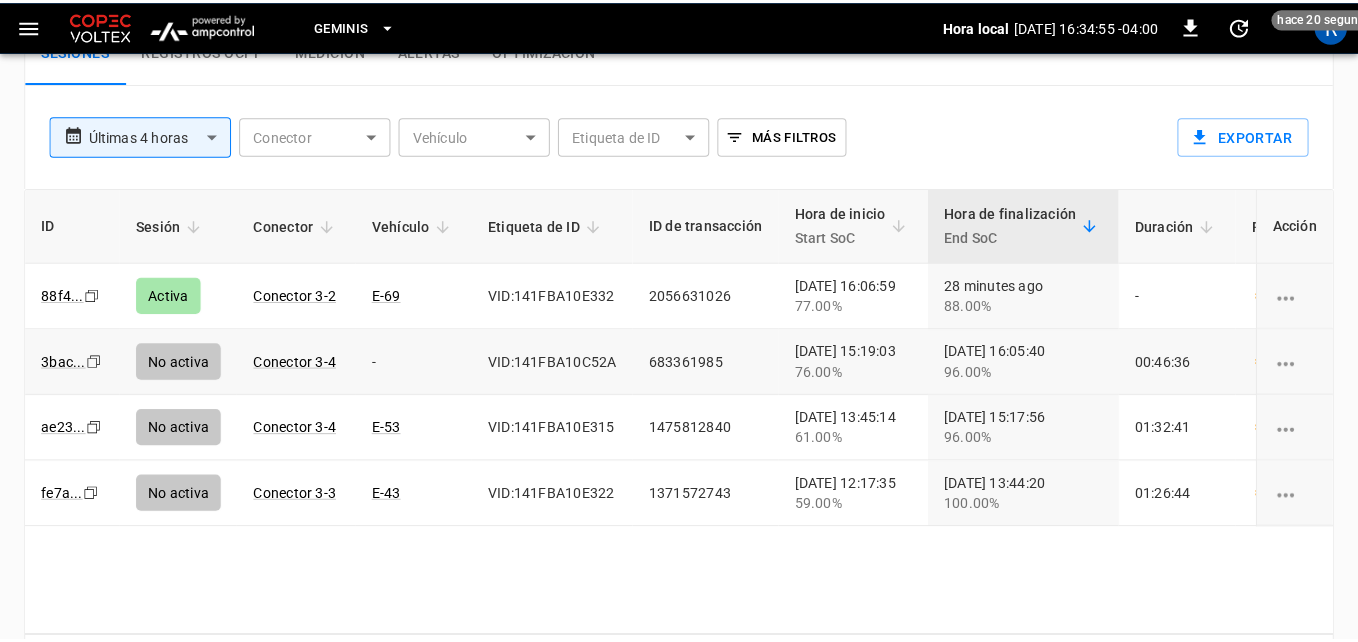 scroll, scrollTop: 1000, scrollLeft: 0, axis: vertical 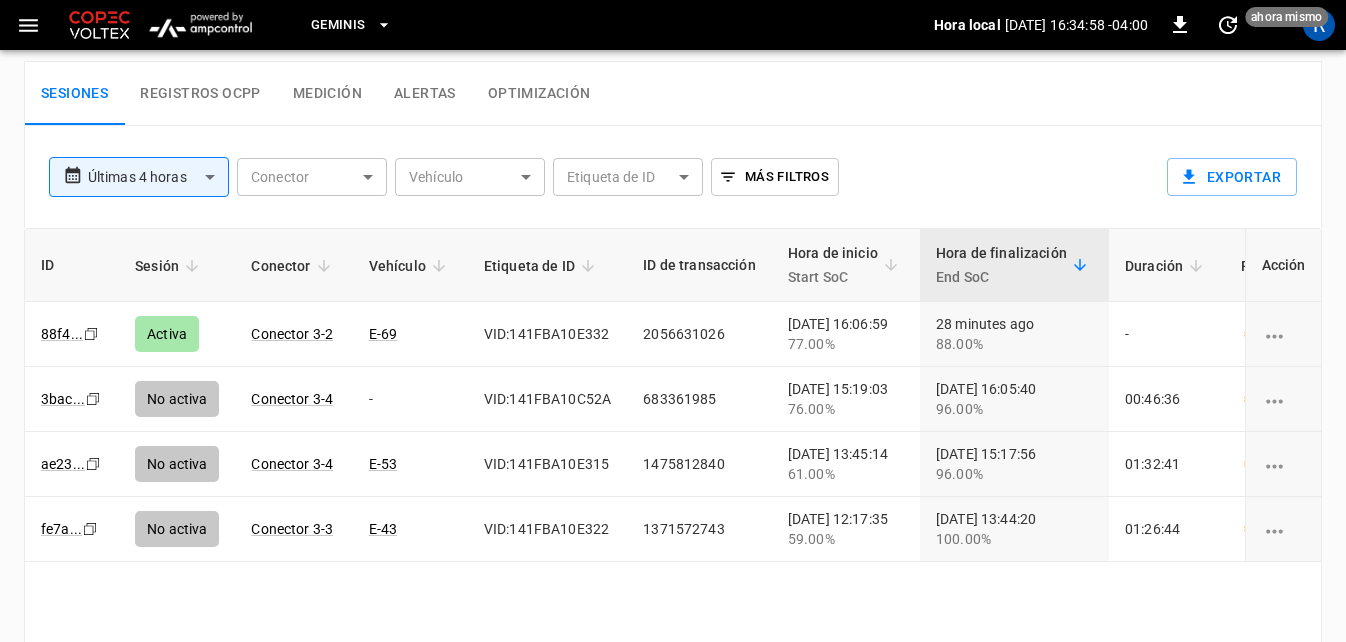 click 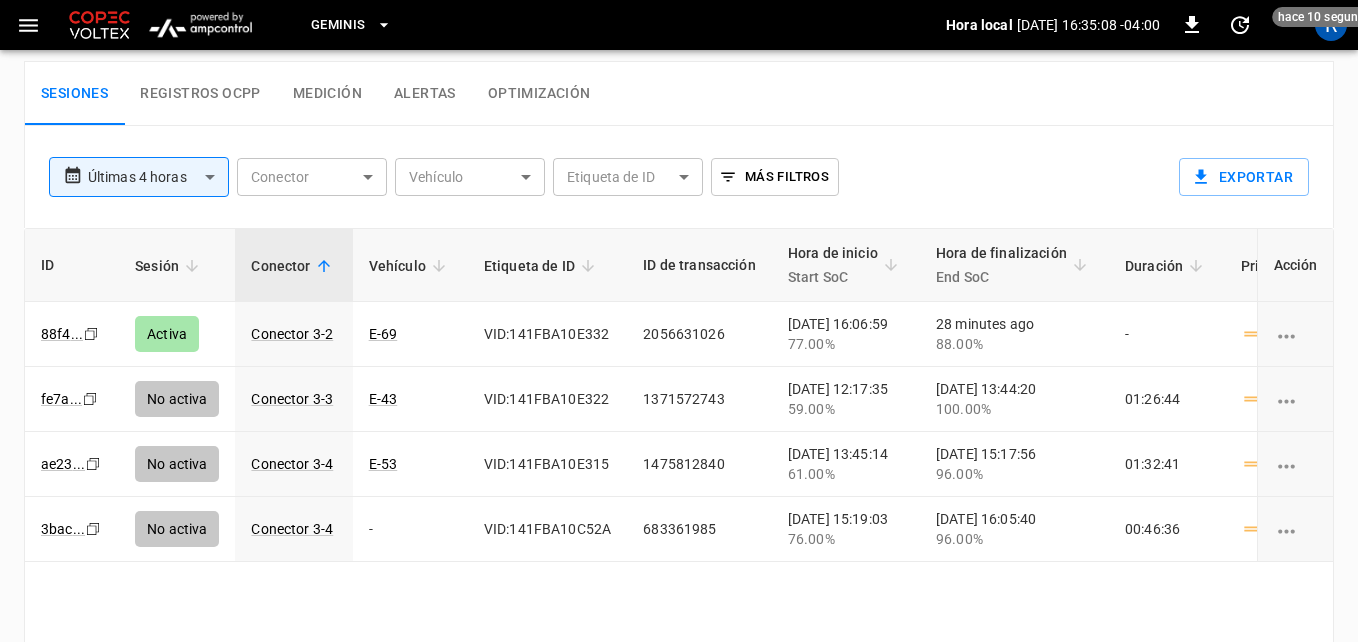 click on "**********" at bounding box center (679, -123) 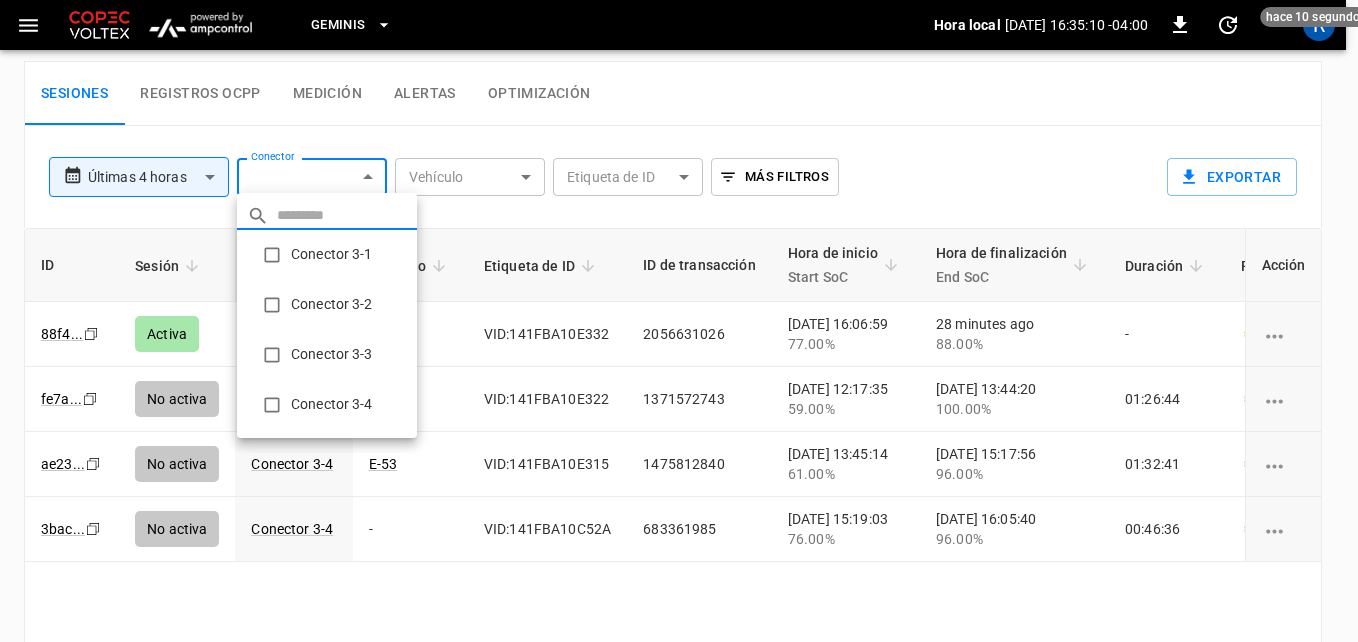 click on "Conector 3-1" at bounding box center [327, 255] 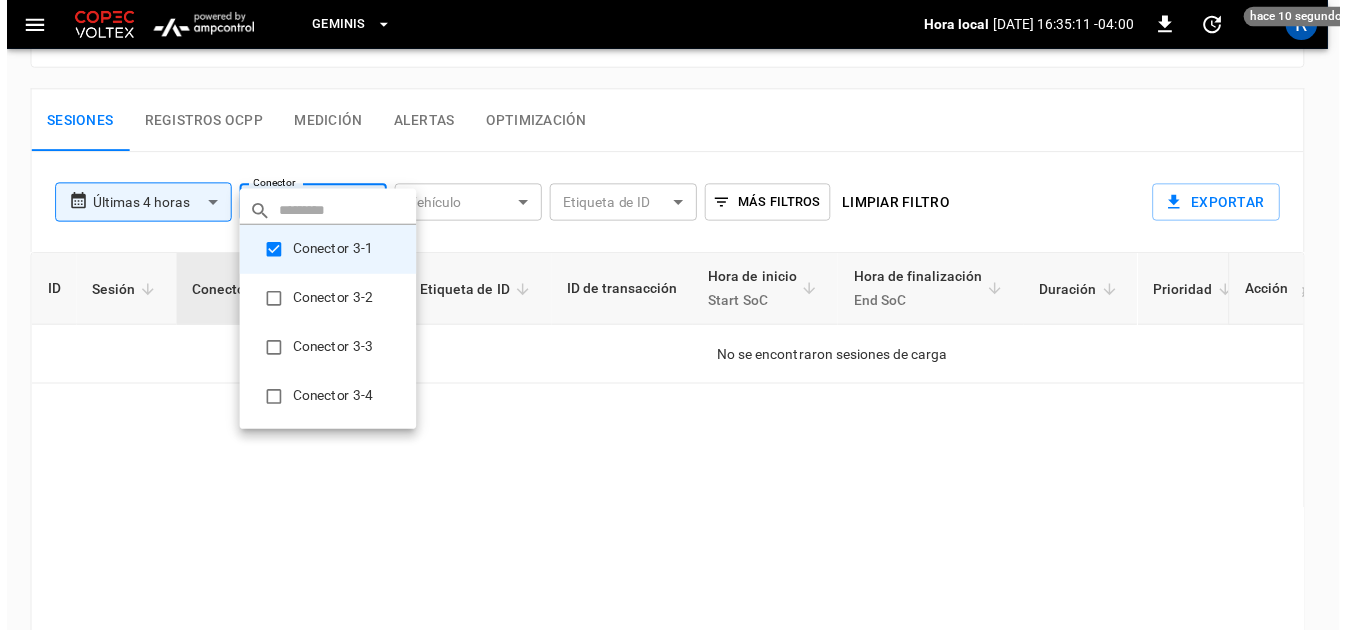 scroll, scrollTop: 1000, scrollLeft: 0, axis: vertical 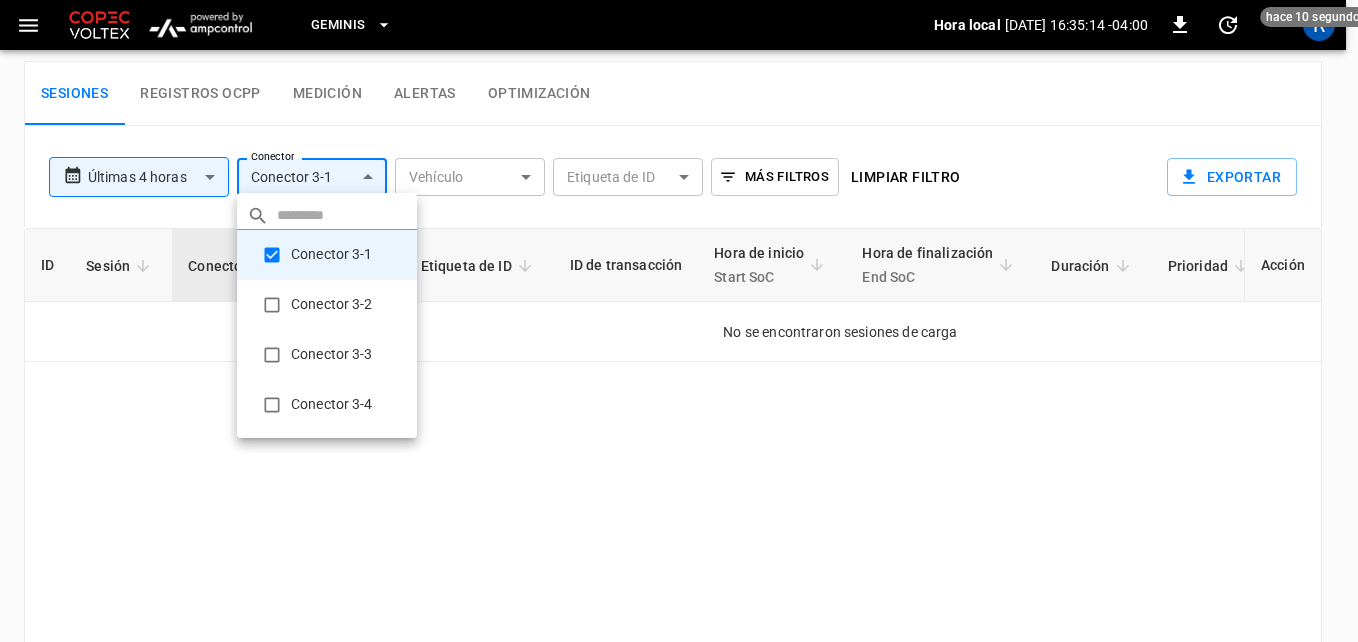 click on "Conector 3-2" at bounding box center [327, 305] 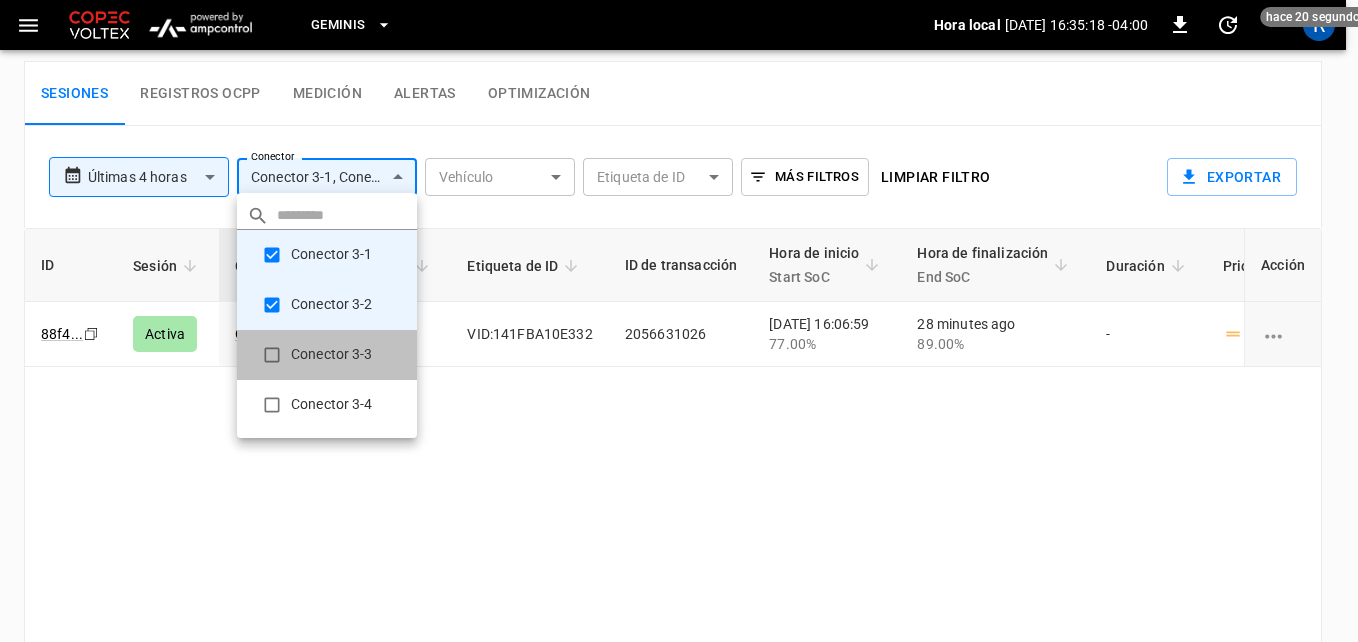 click on "Conector 3-3" at bounding box center (327, 355) 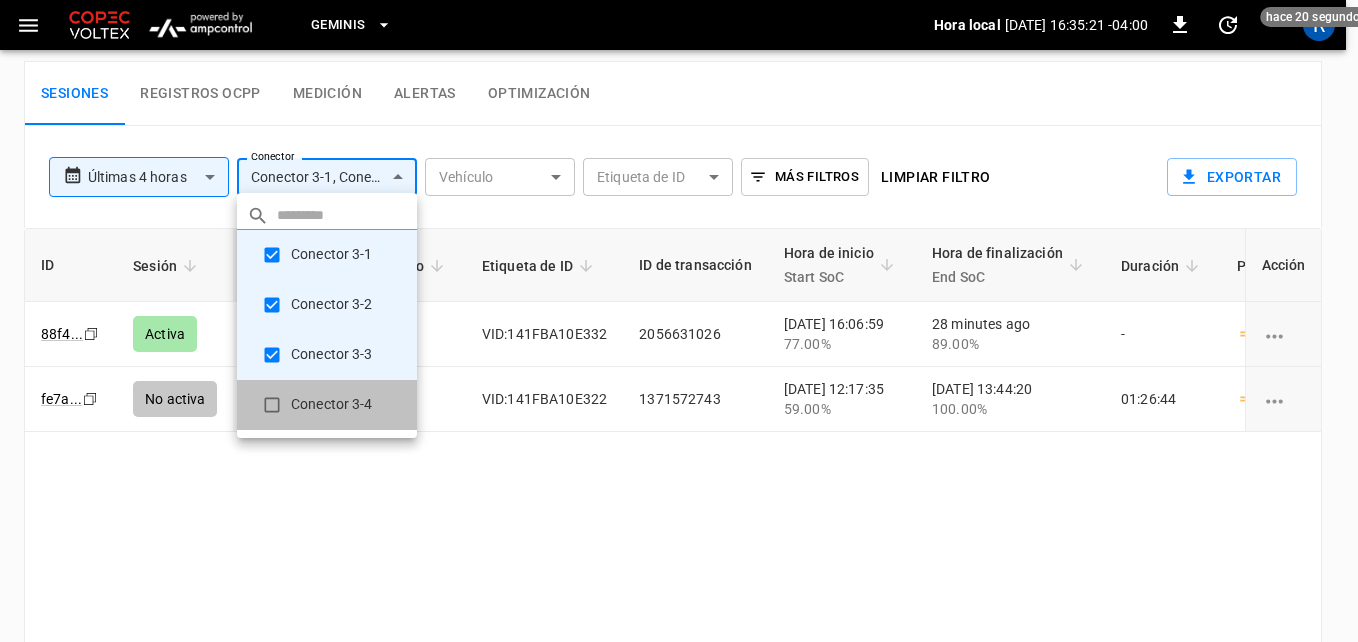 click on "Conector 3-4" at bounding box center [327, 405] 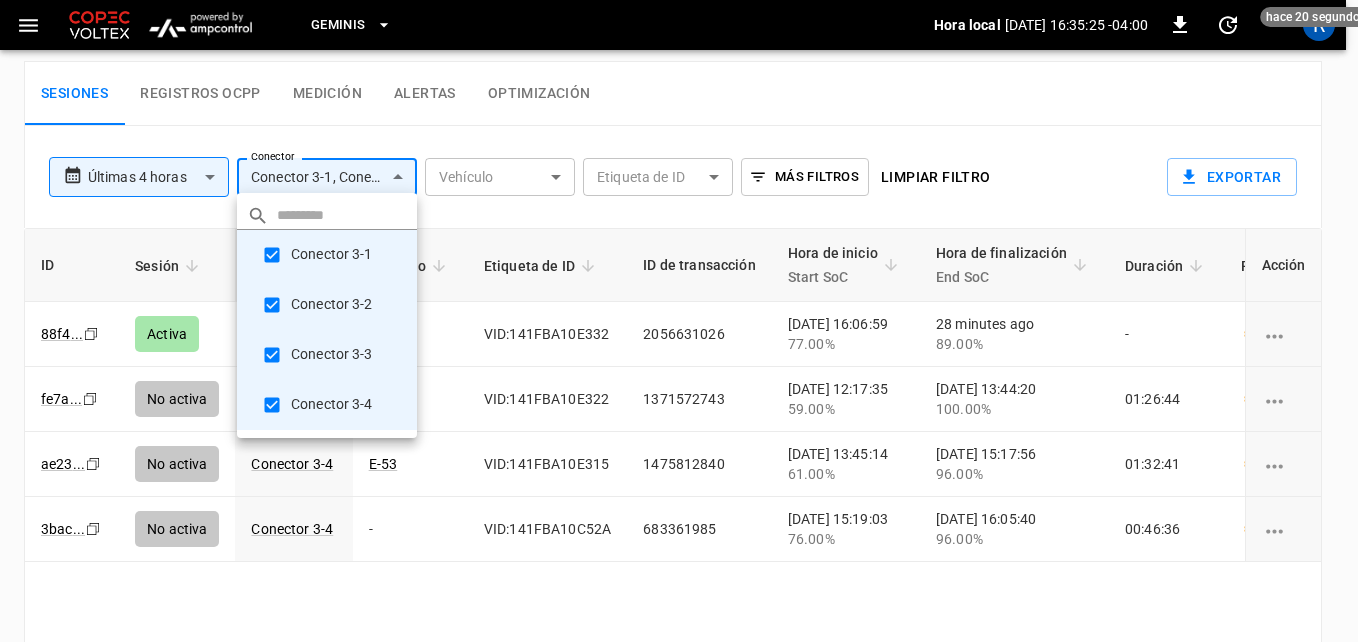 click at bounding box center [679, 321] 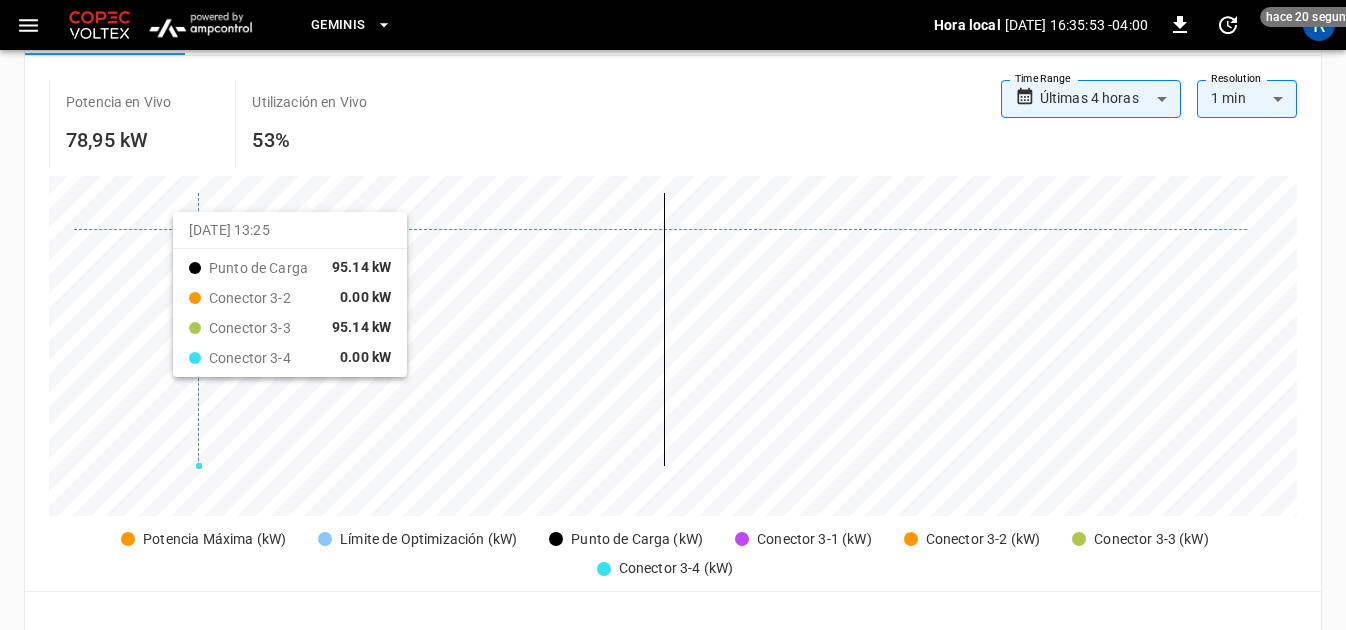 scroll, scrollTop: 0, scrollLeft: 0, axis: both 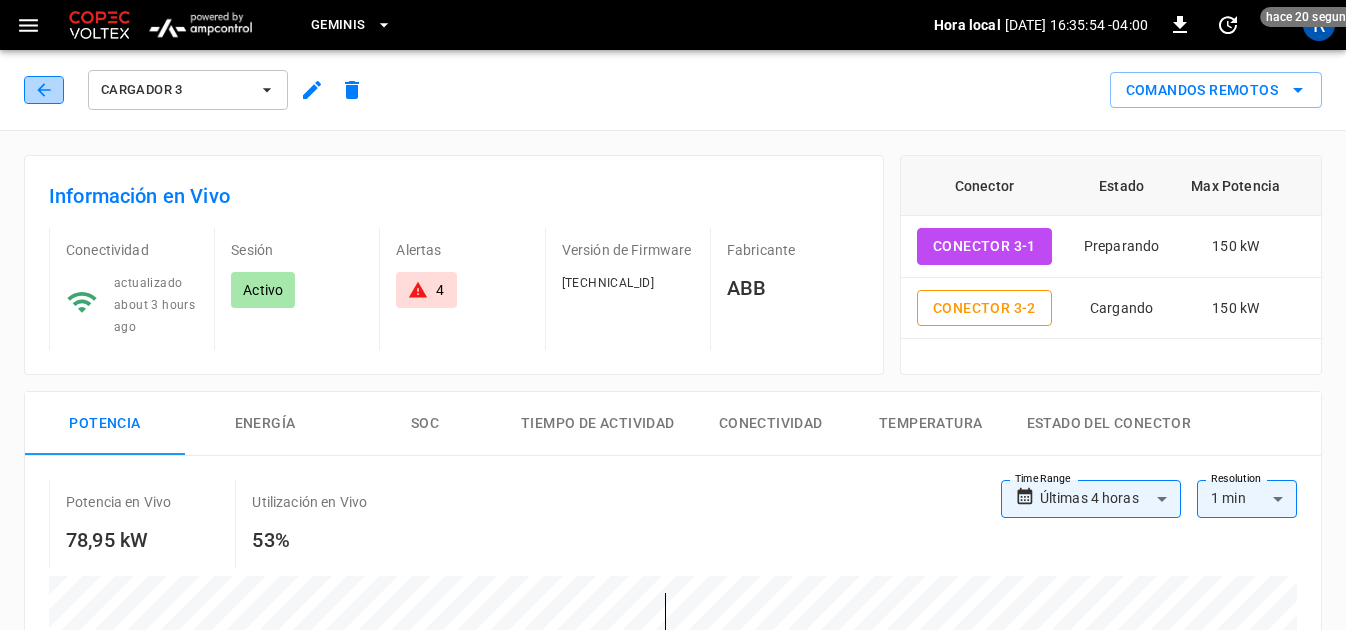 click 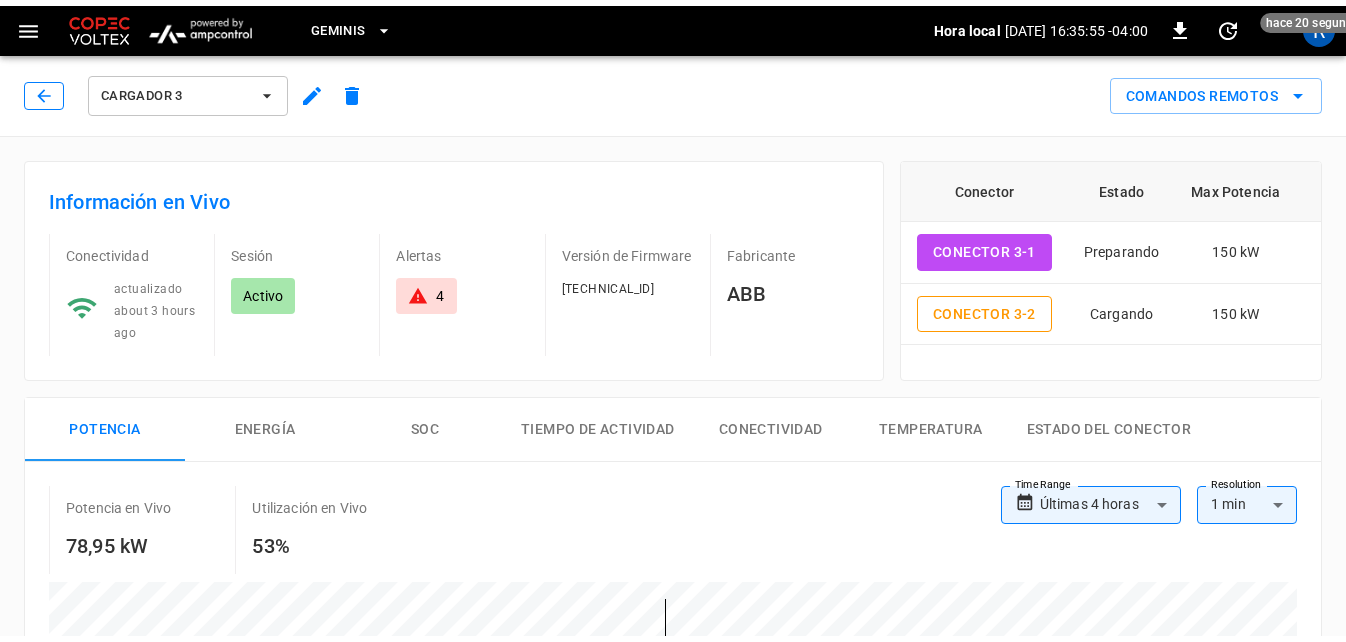scroll, scrollTop: 200, scrollLeft: 0, axis: vertical 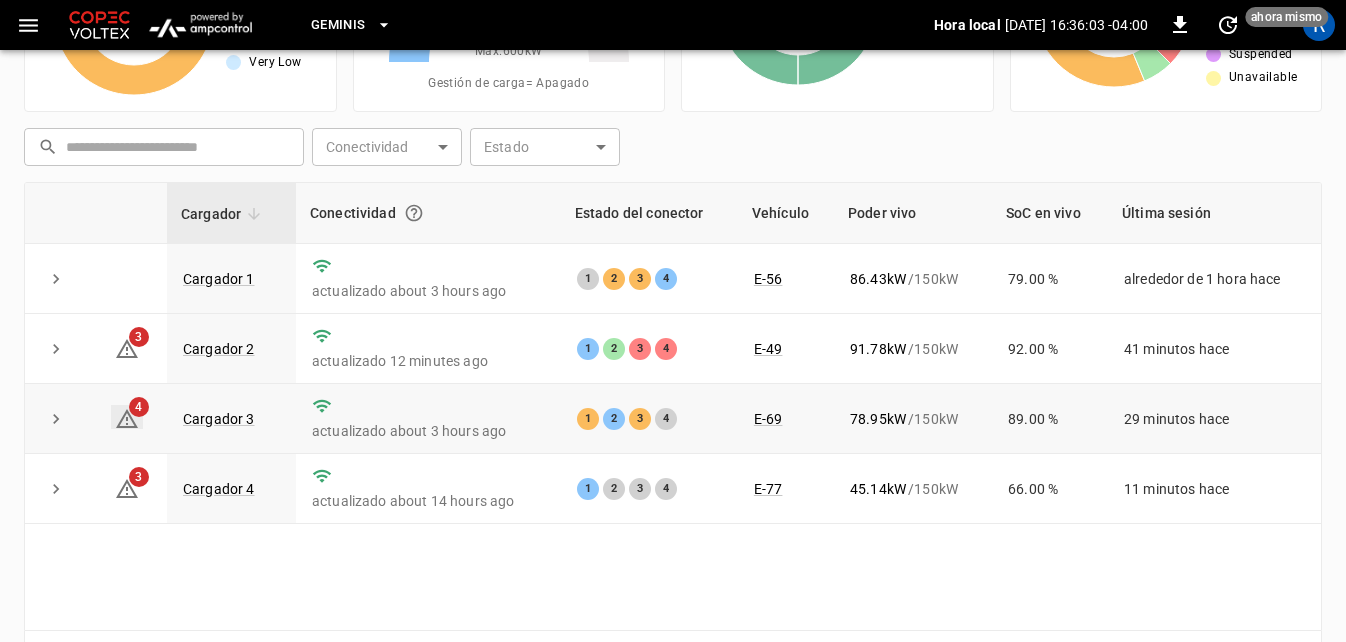 click 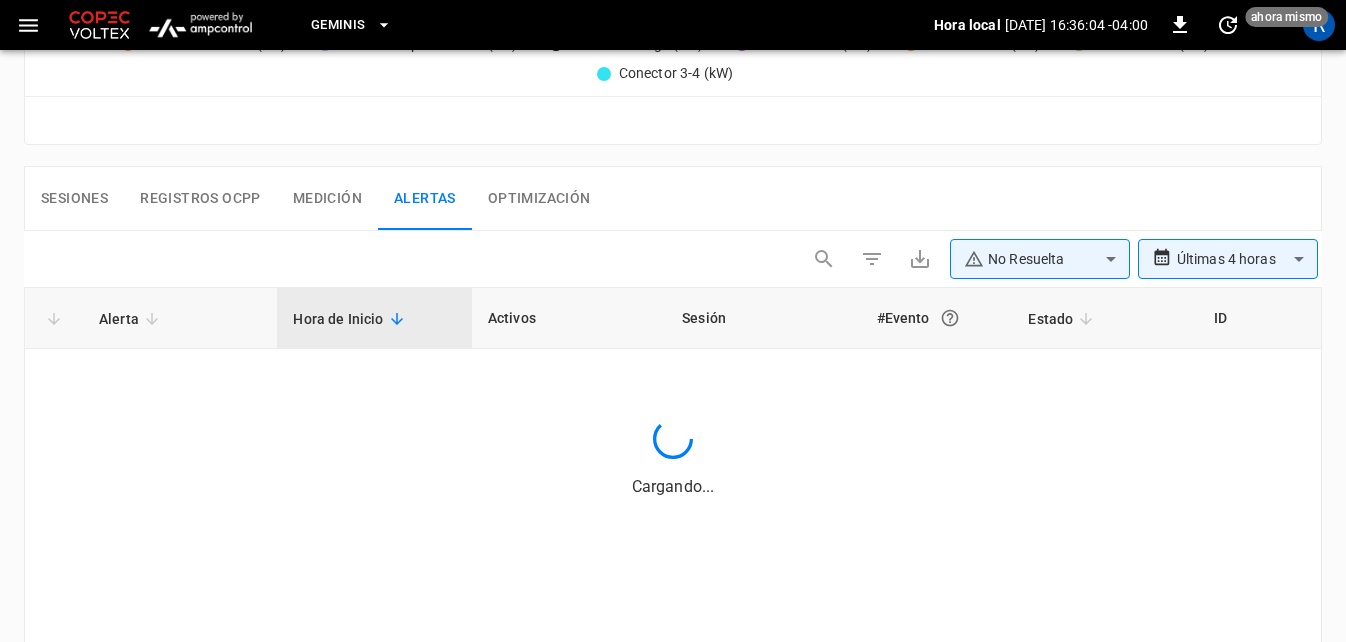 scroll, scrollTop: 973, scrollLeft: 0, axis: vertical 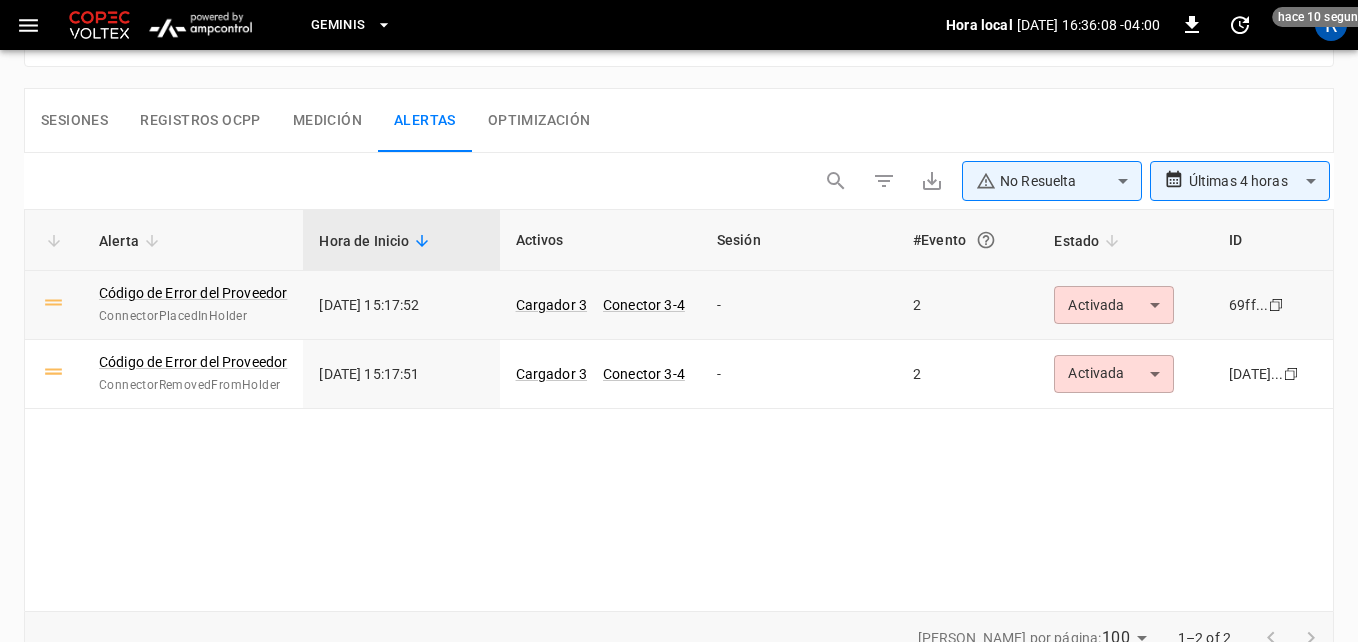 click on "**********" at bounding box center [679, -134] 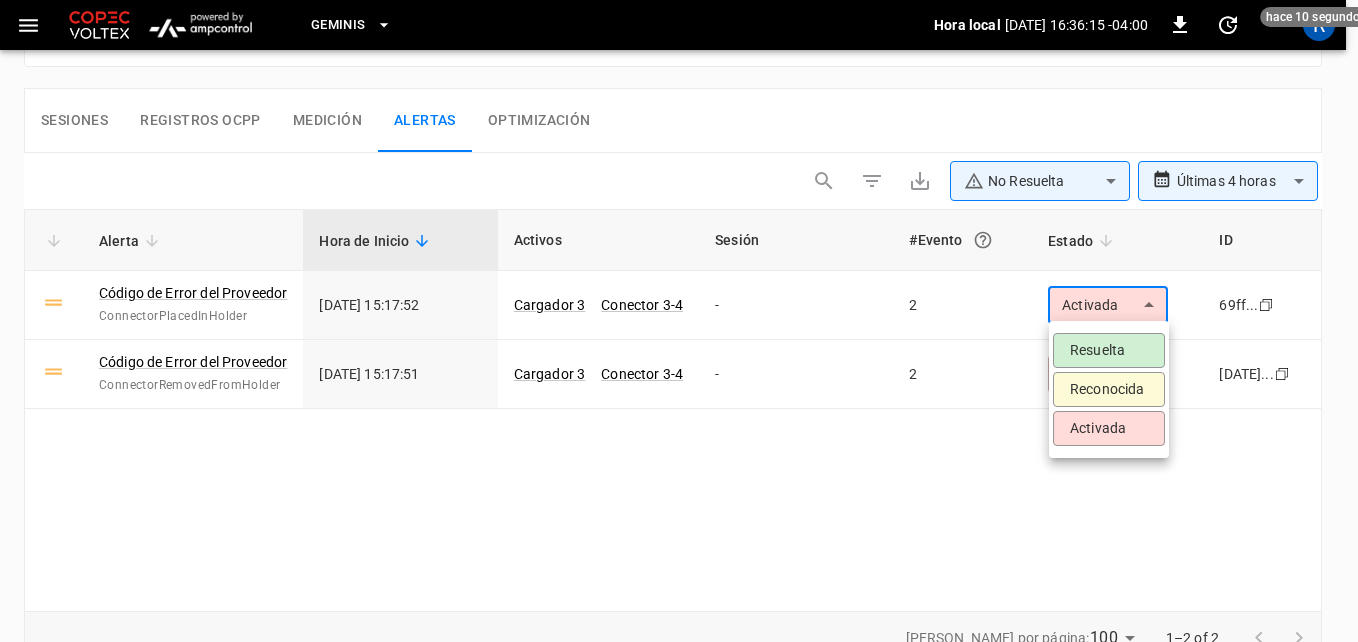 click on "Reconocida" at bounding box center (1109, 389) 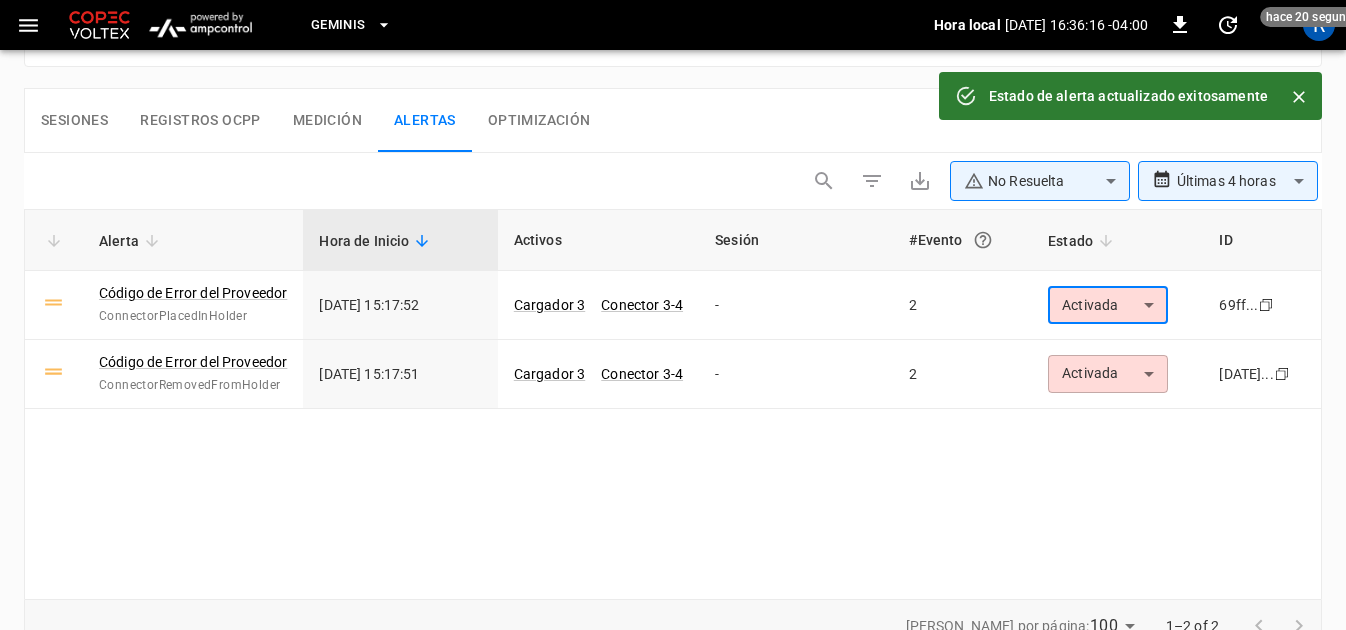 type on "**********" 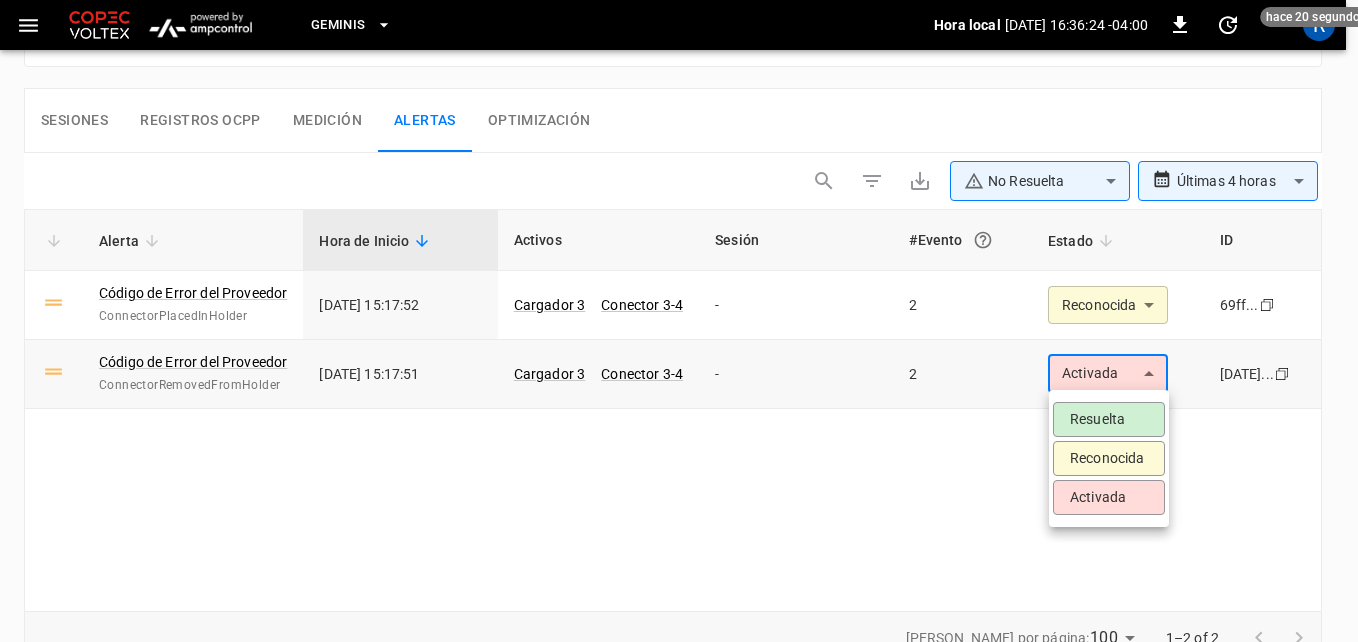 click on "**********" at bounding box center [679, -134] 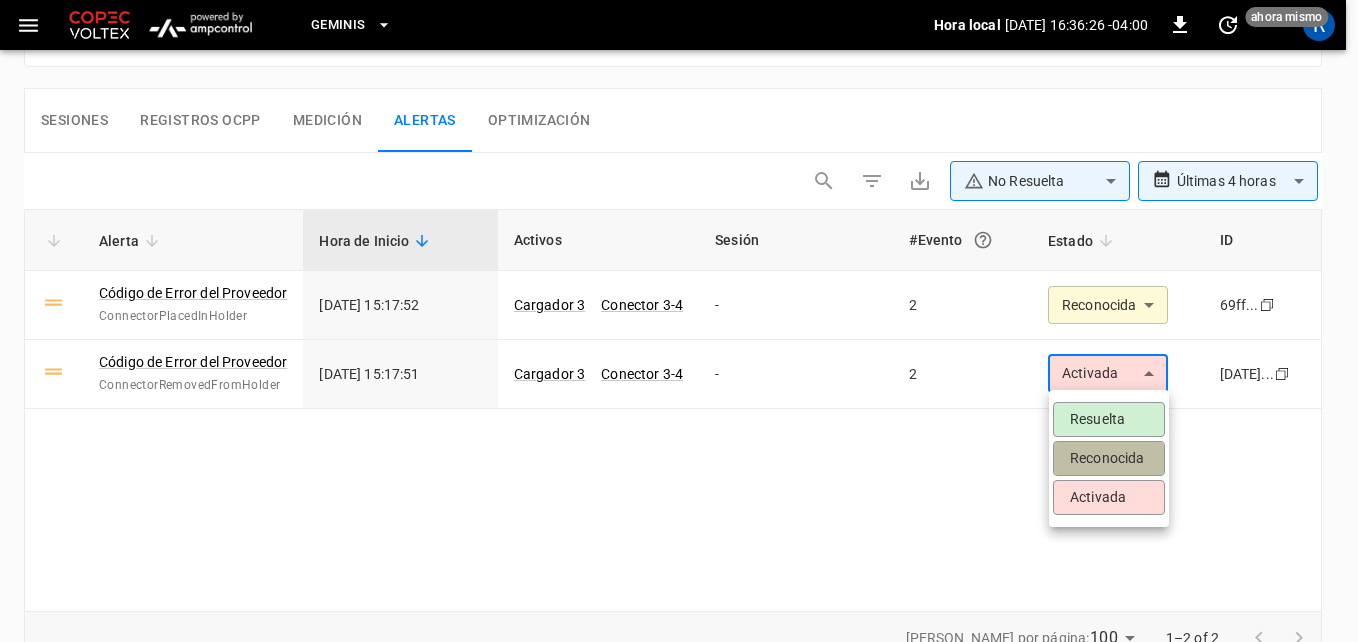 click on "Reconocida" at bounding box center (1109, 458) 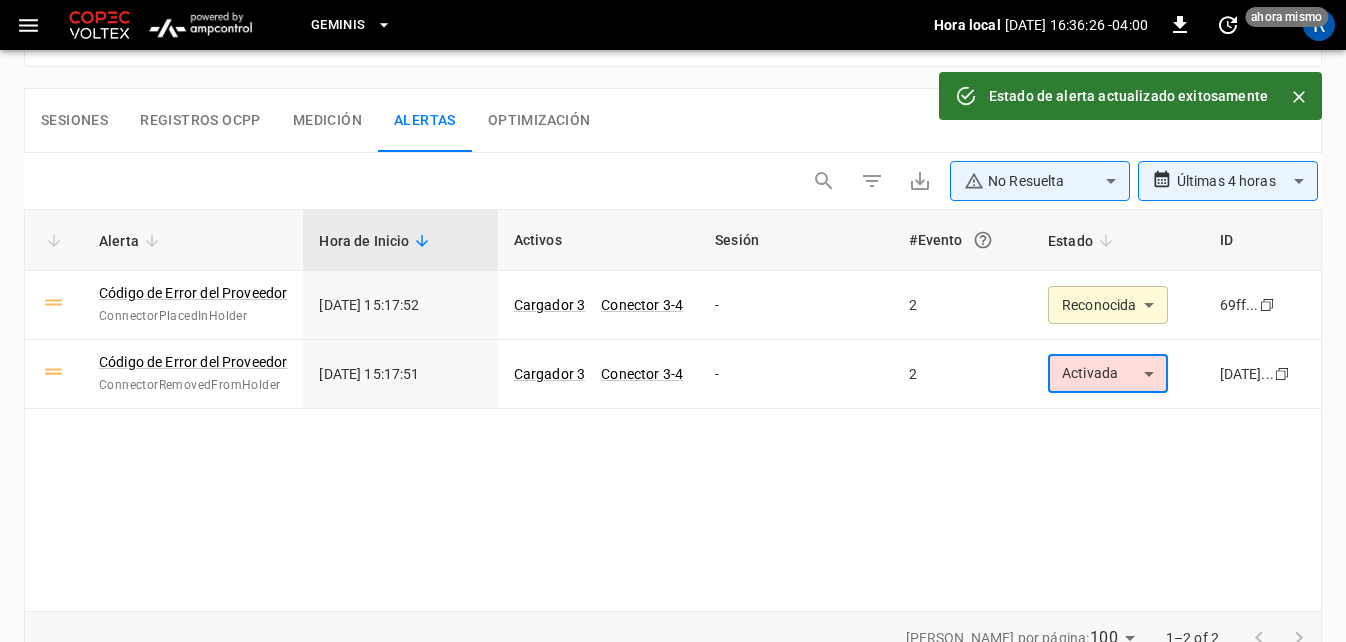 type on "**********" 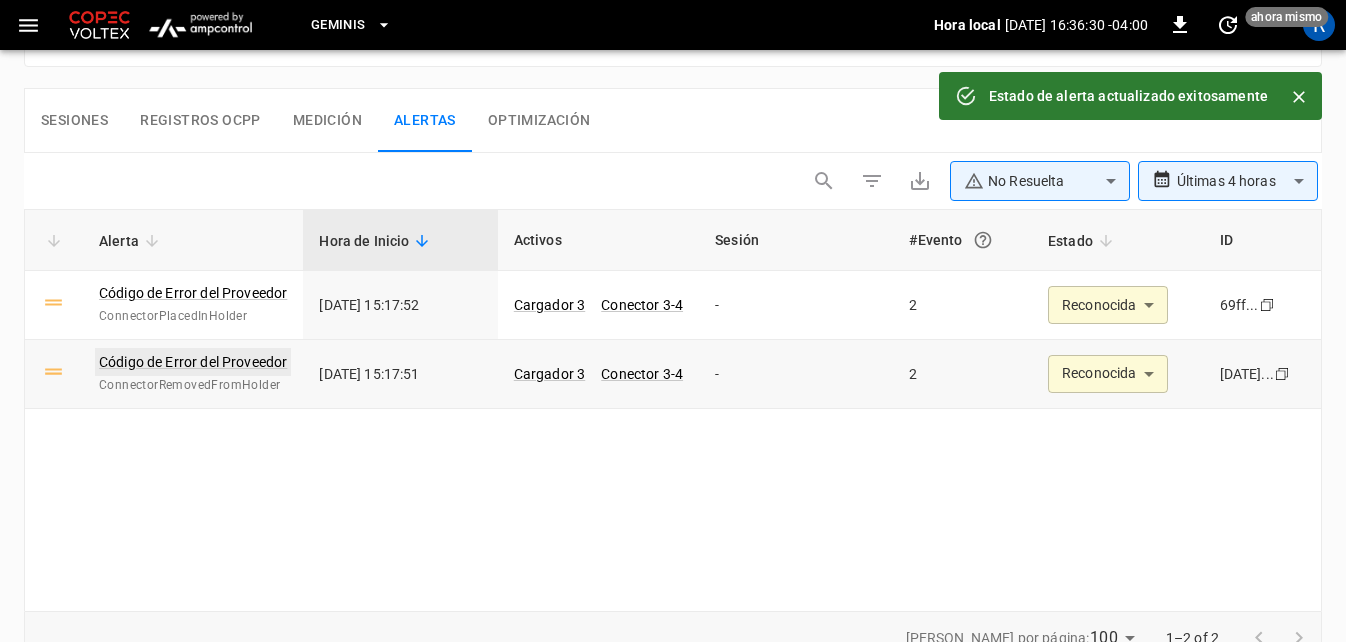 click on "Código de Error del Proveedor" at bounding box center [193, 362] 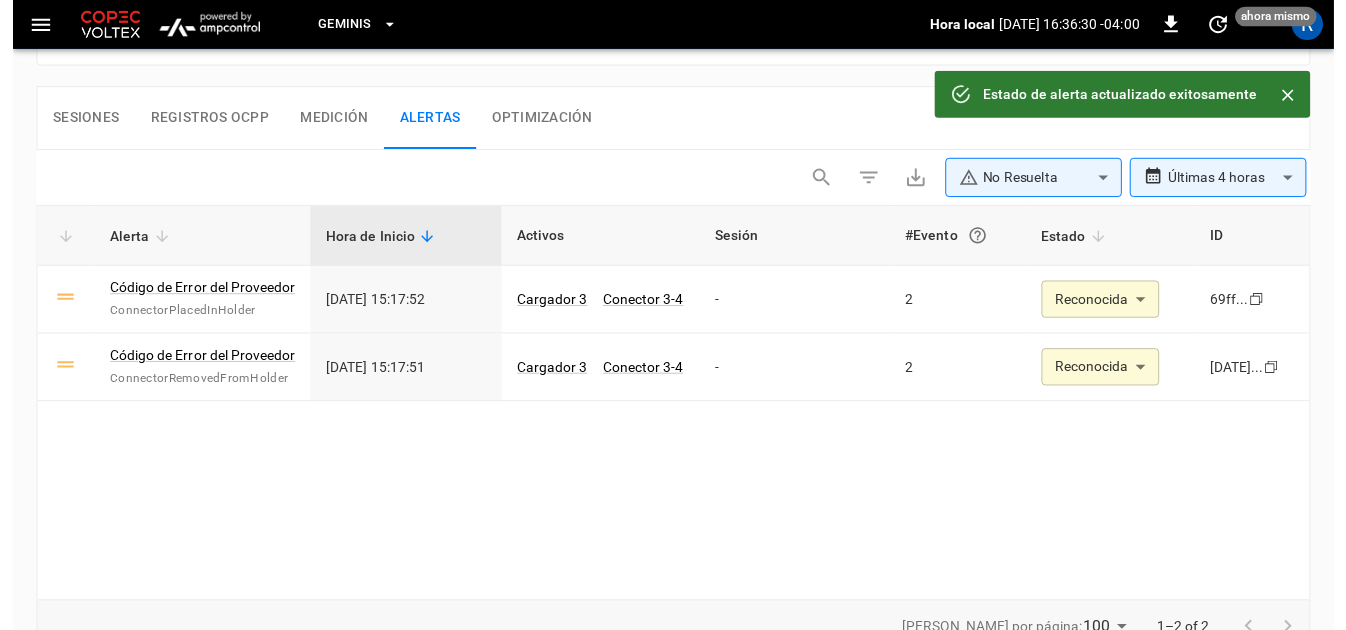 scroll, scrollTop: 0, scrollLeft: 0, axis: both 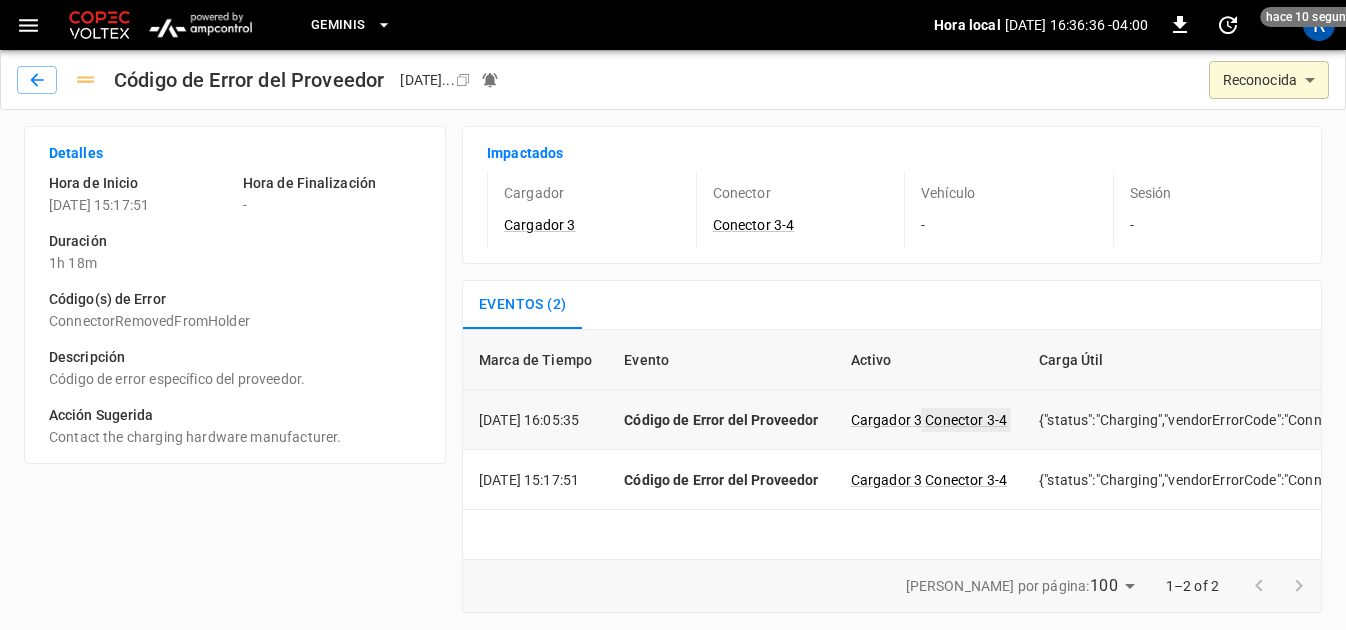 click on "Conector 3-4" at bounding box center [966, 420] 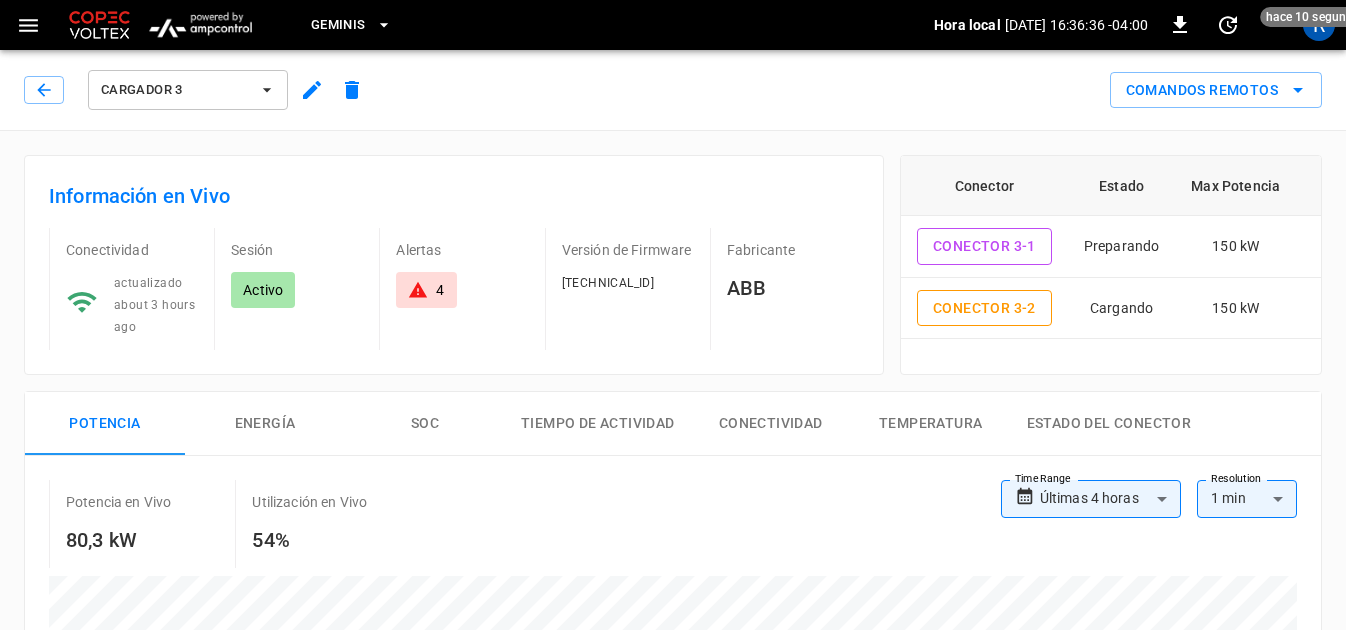 type on "**********" 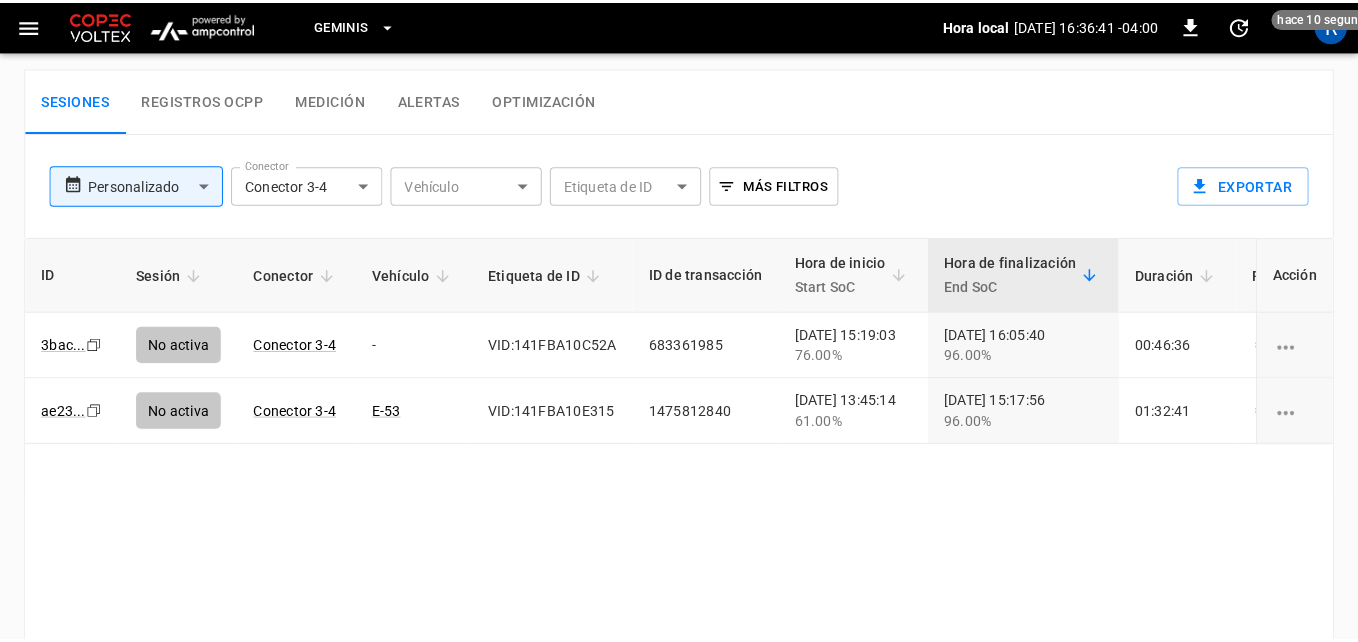 scroll, scrollTop: 1000, scrollLeft: 0, axis: vertical 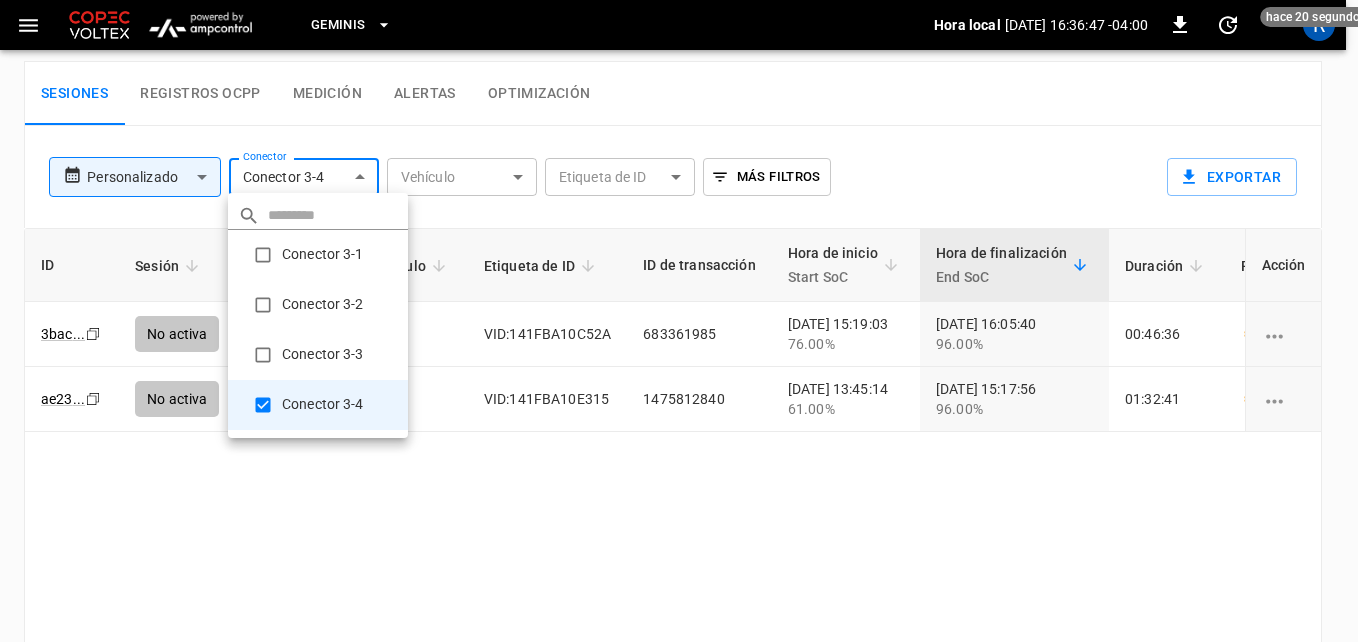 click on "**********" at bounding box center (679, -123) 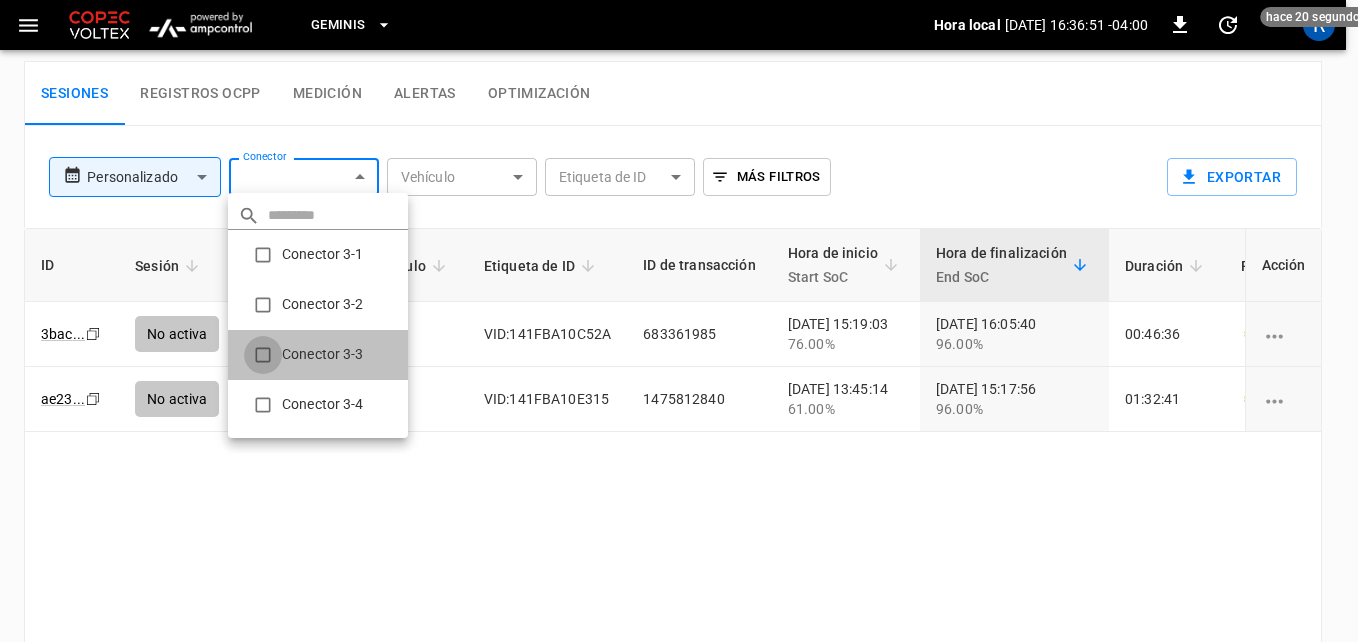 type on "**********" 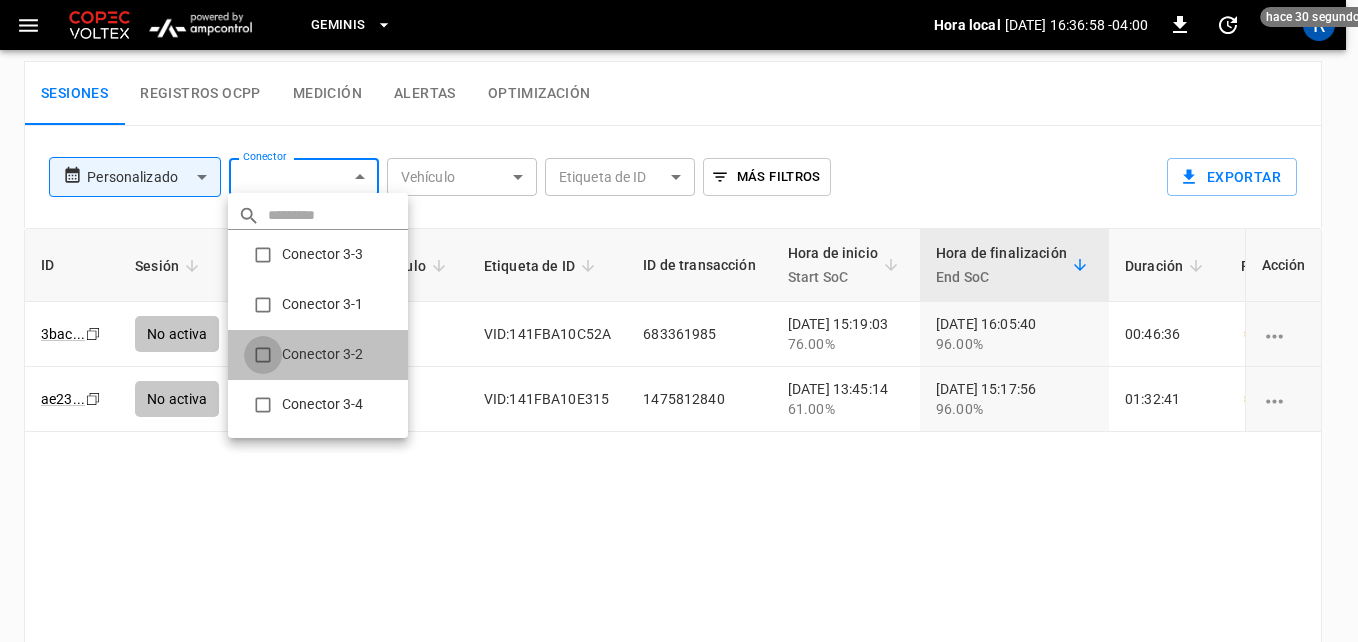 type on "**********" 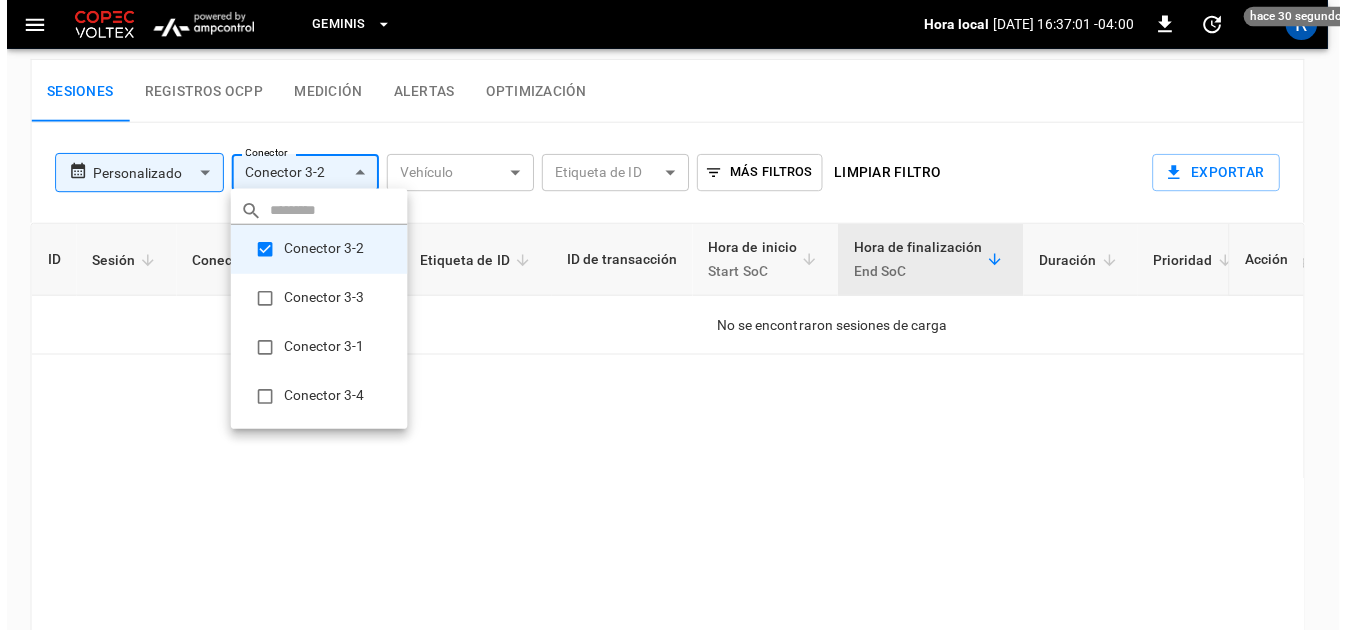 scroll, scrollTop: 1000, scrollLeft: 0, axis: vertical 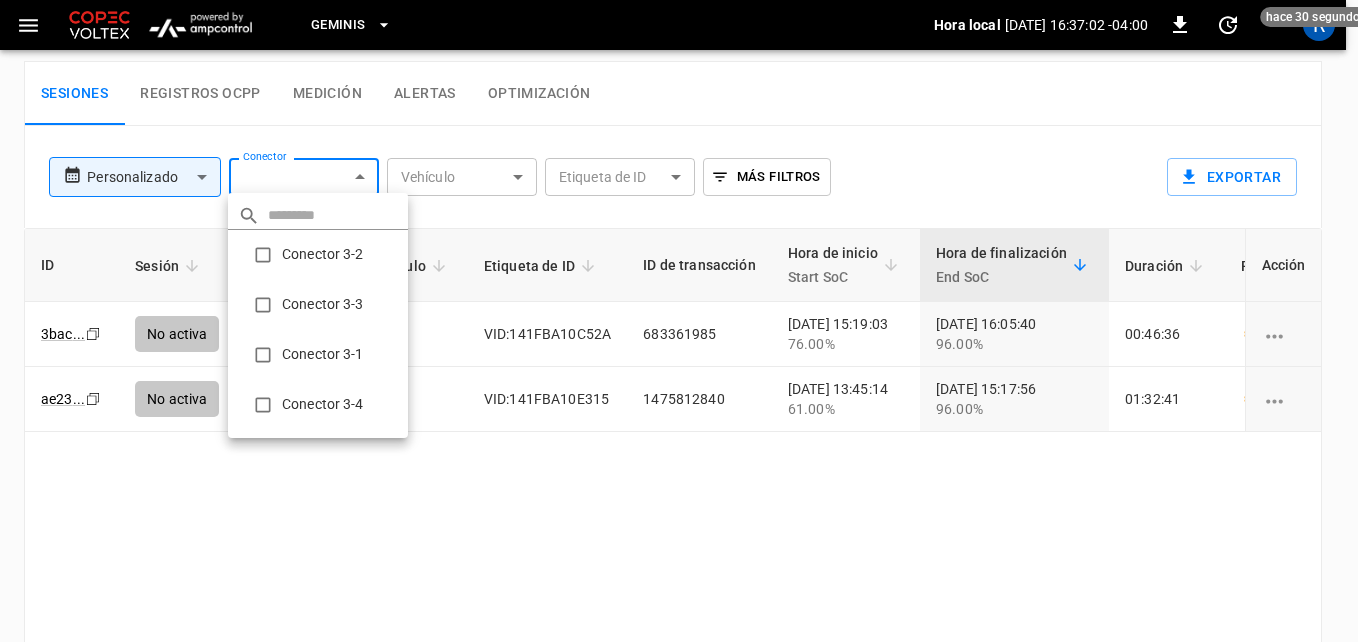 type on "**********" 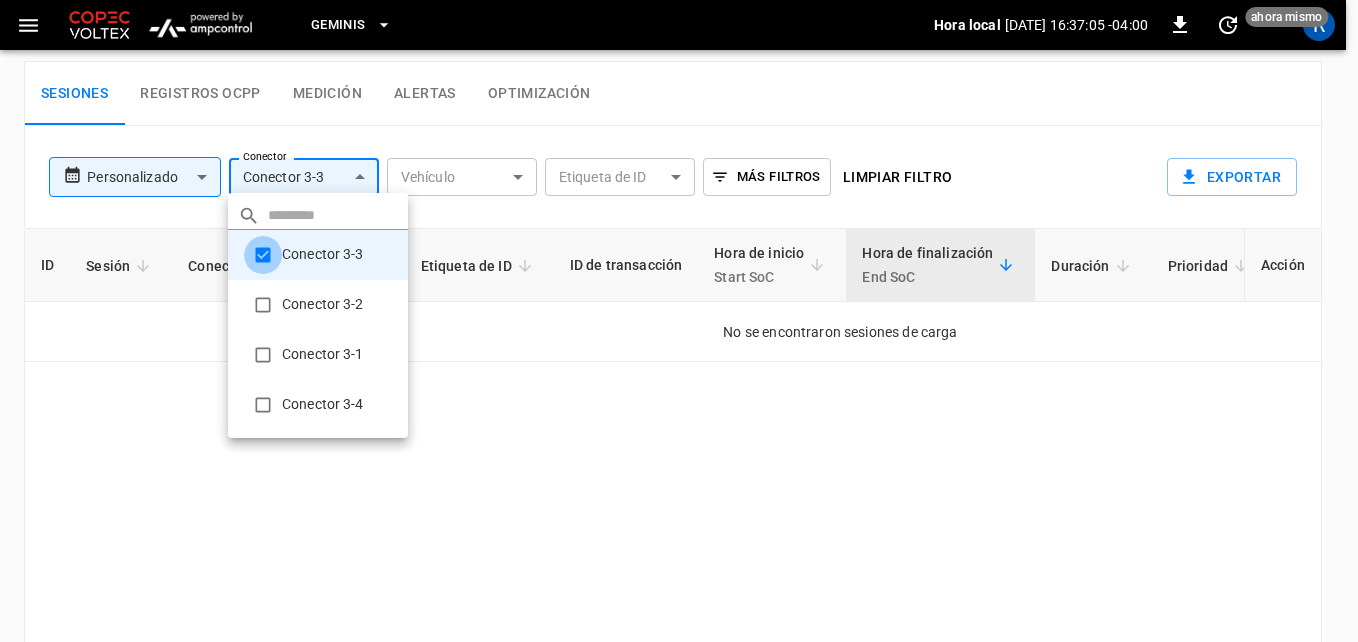 type 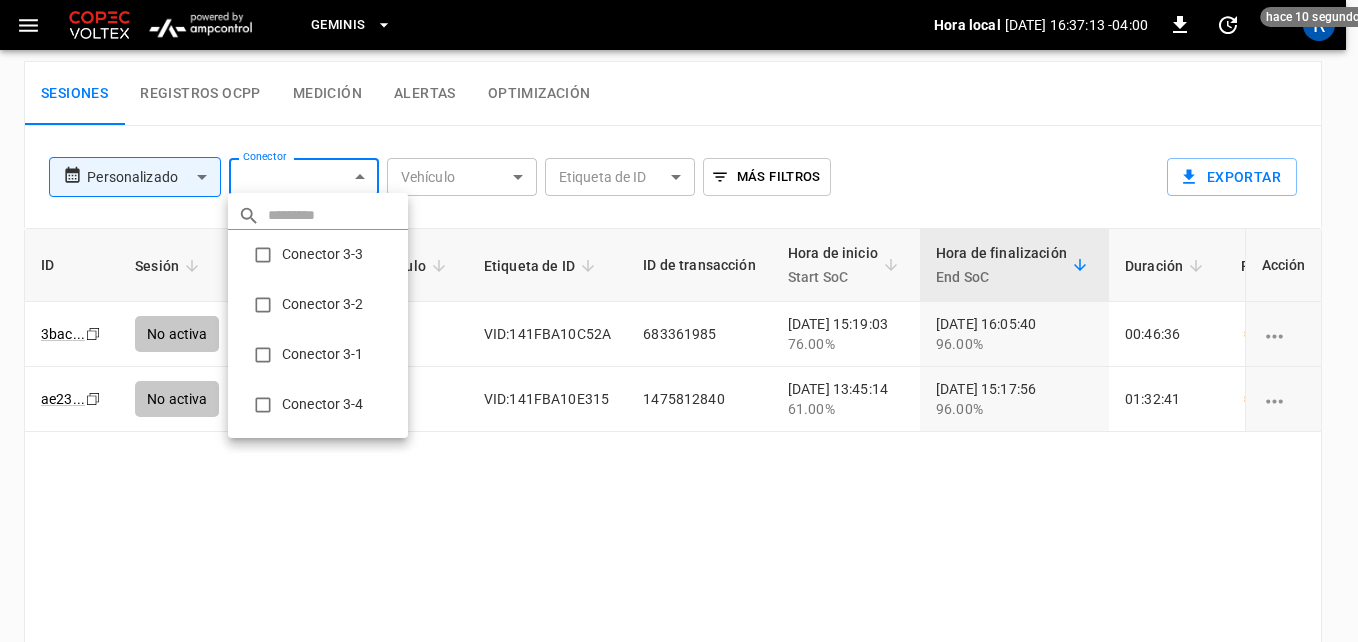 click at bounding box center [679, 321] 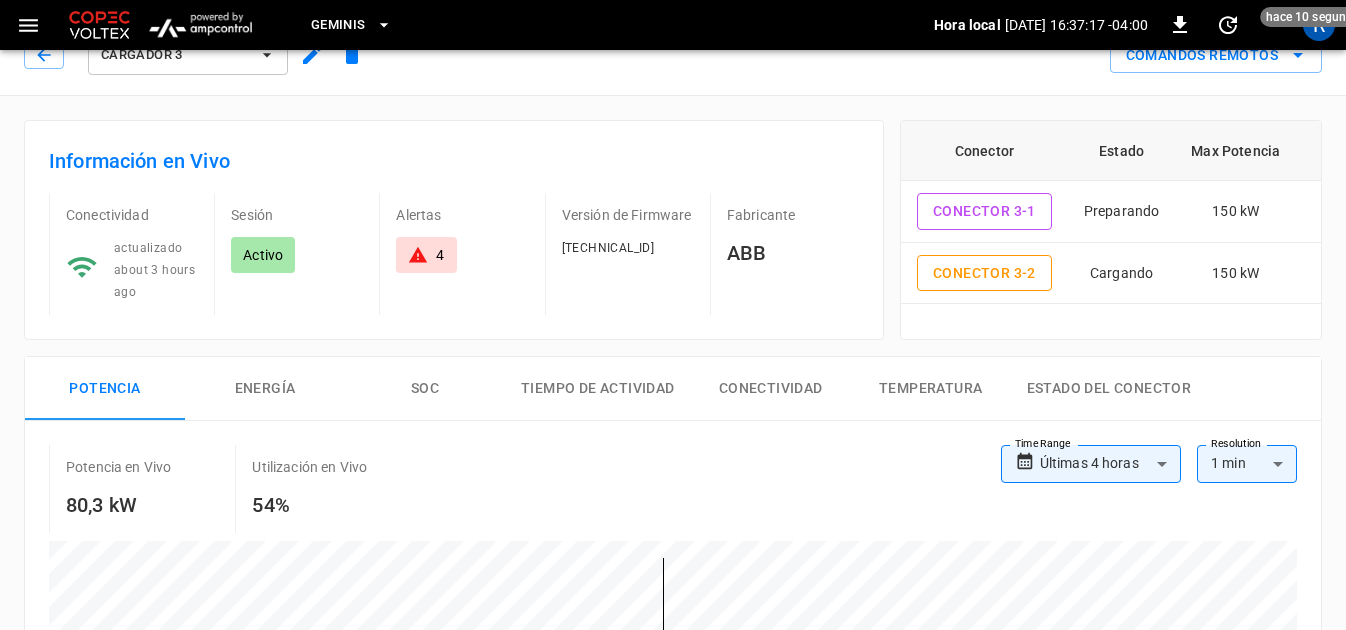 scroll, scrollTop: 0, scrollLeft: 0, axis: both 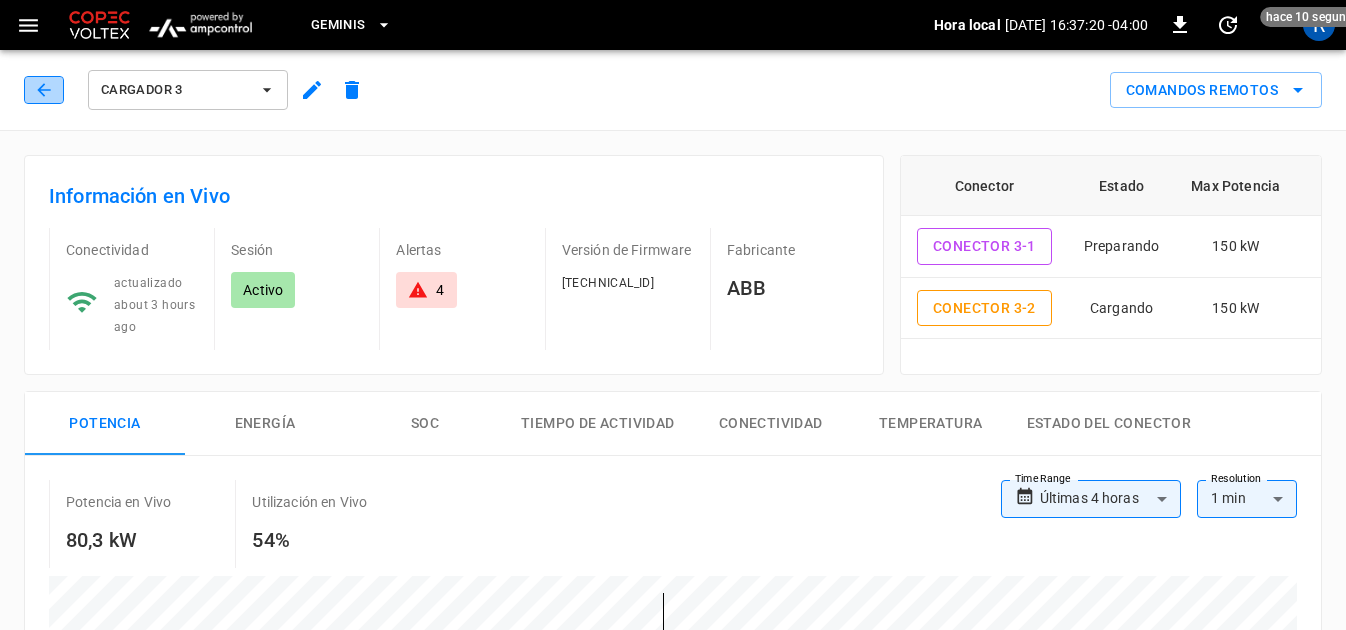 click 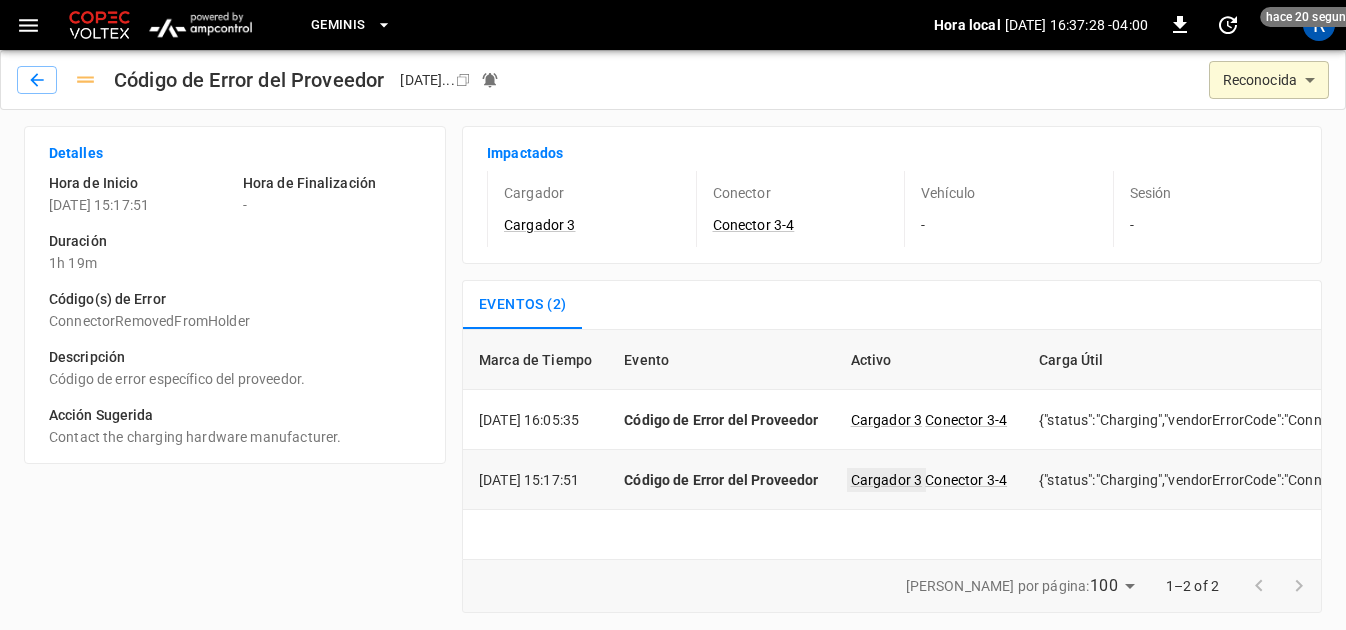 click on "Cargador 3" at bounding box center [887, 480] 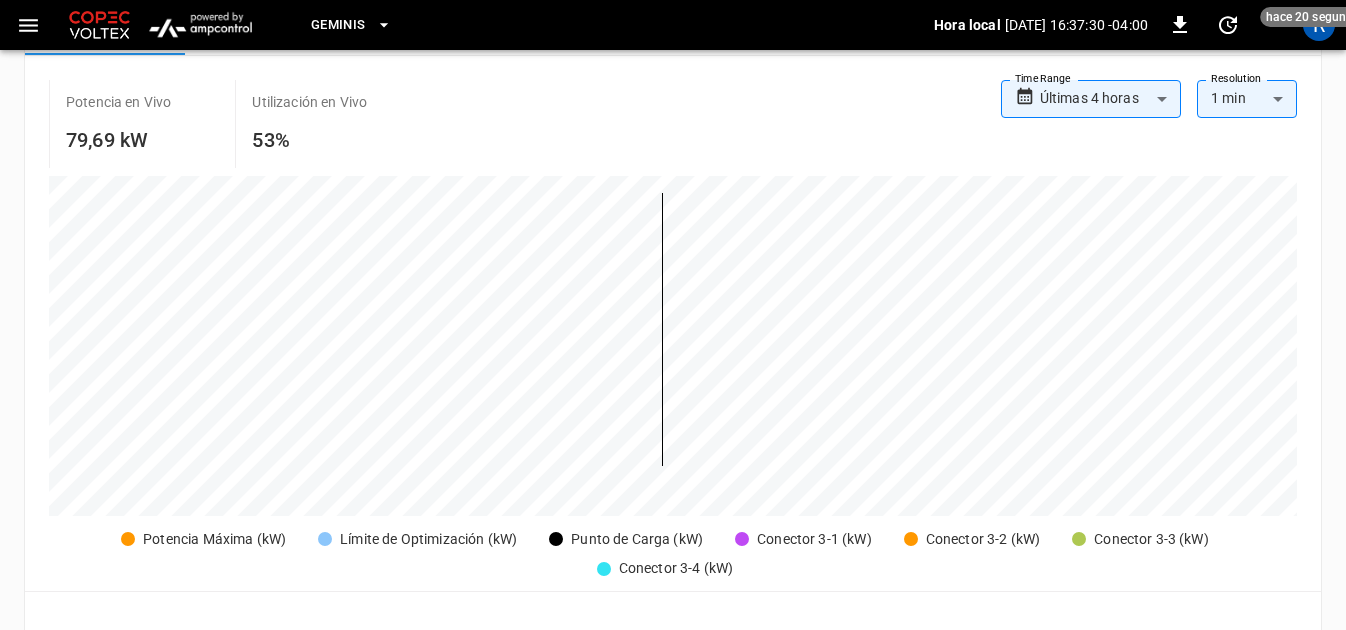 scroll, scrollTop: 900, scrollLeft: 0, axis: vertical 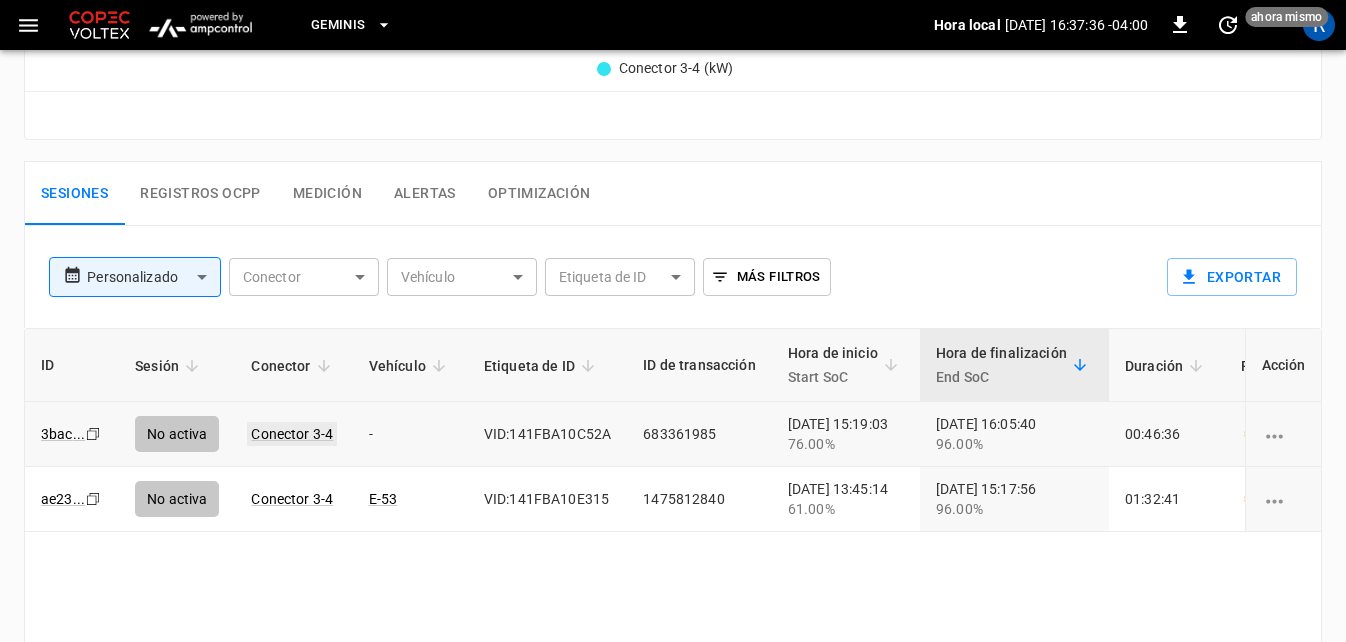 click on "Conector 3-4" at bounding box center [292, 434] 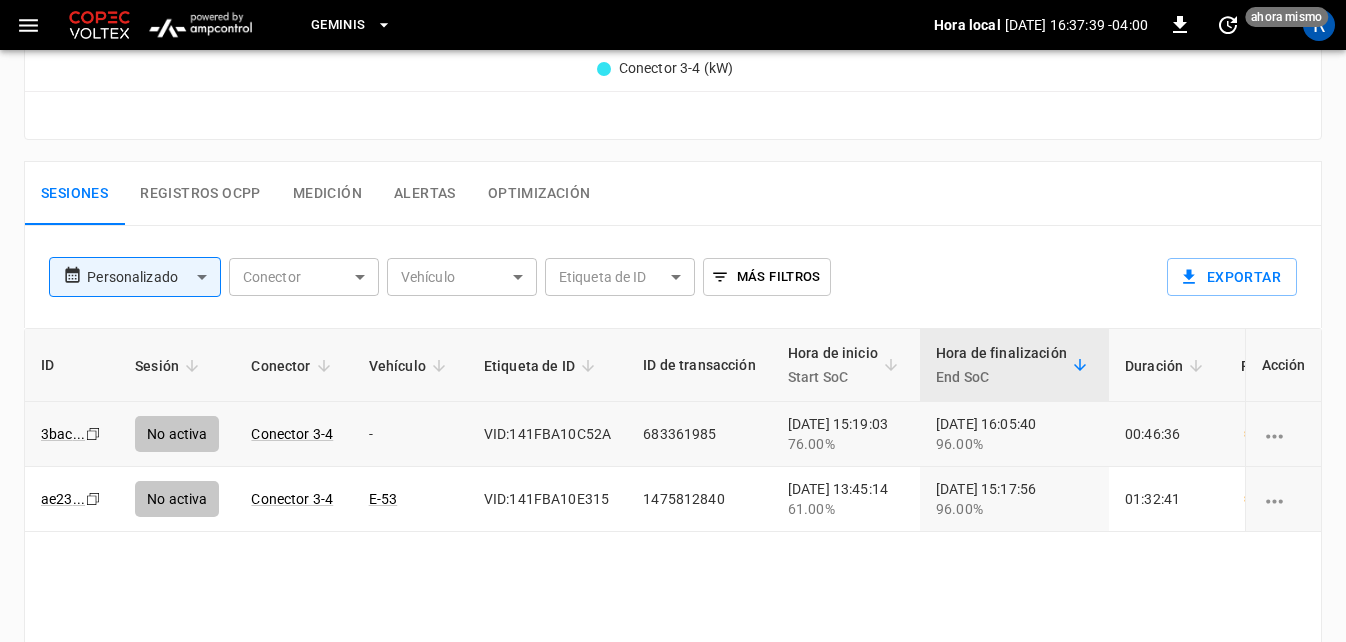 click on "Alertas" at bounding box center (425, 194) 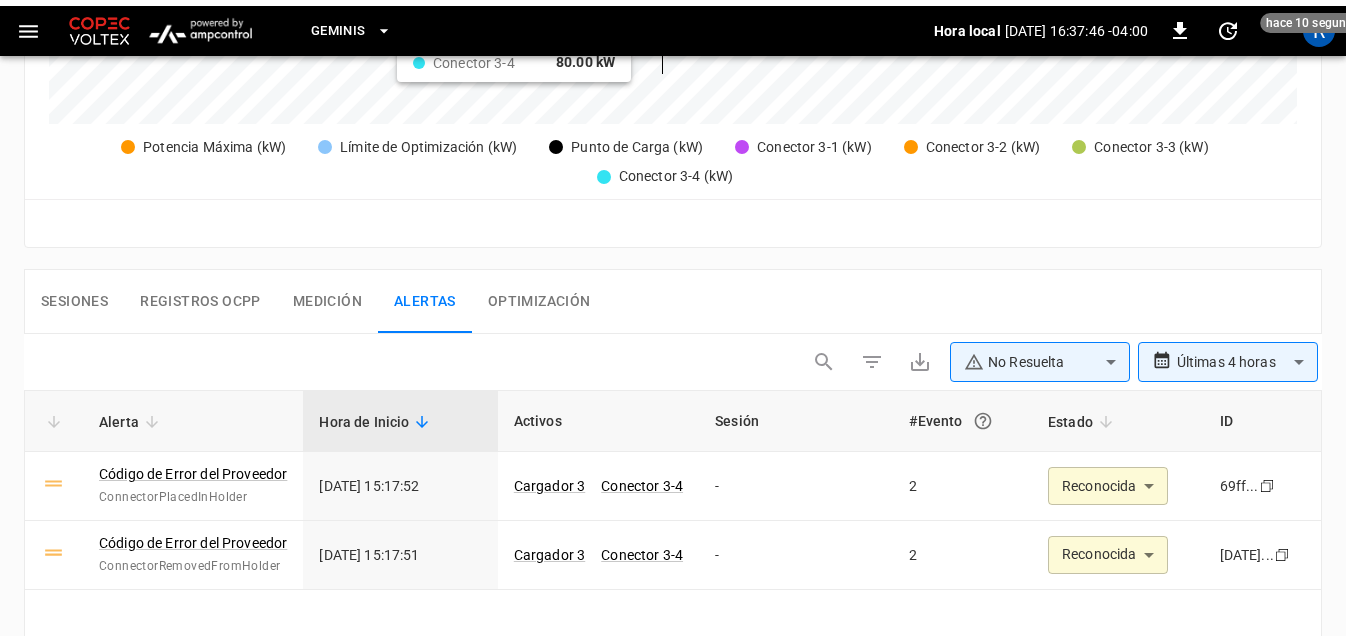 scroll, scrollTop: 900, scrollLeft: 0, axis: vertical 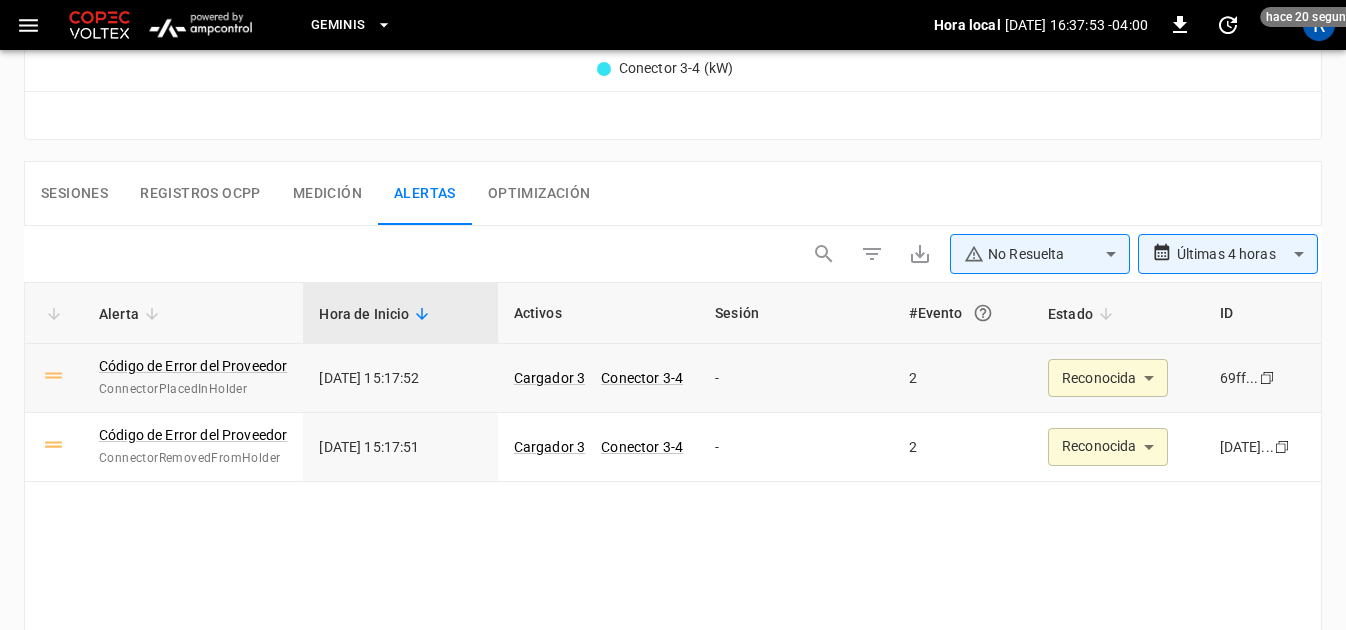 click on "Copy" 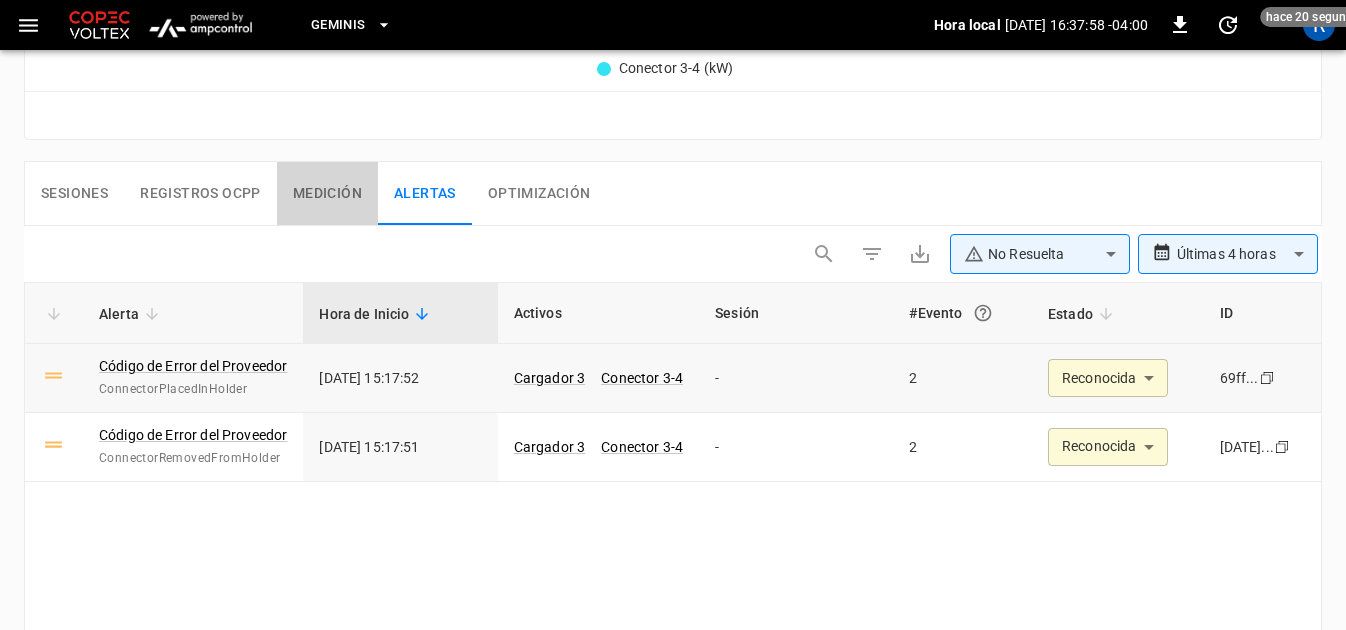 click on "Medición" at bounding box center [327, 194] 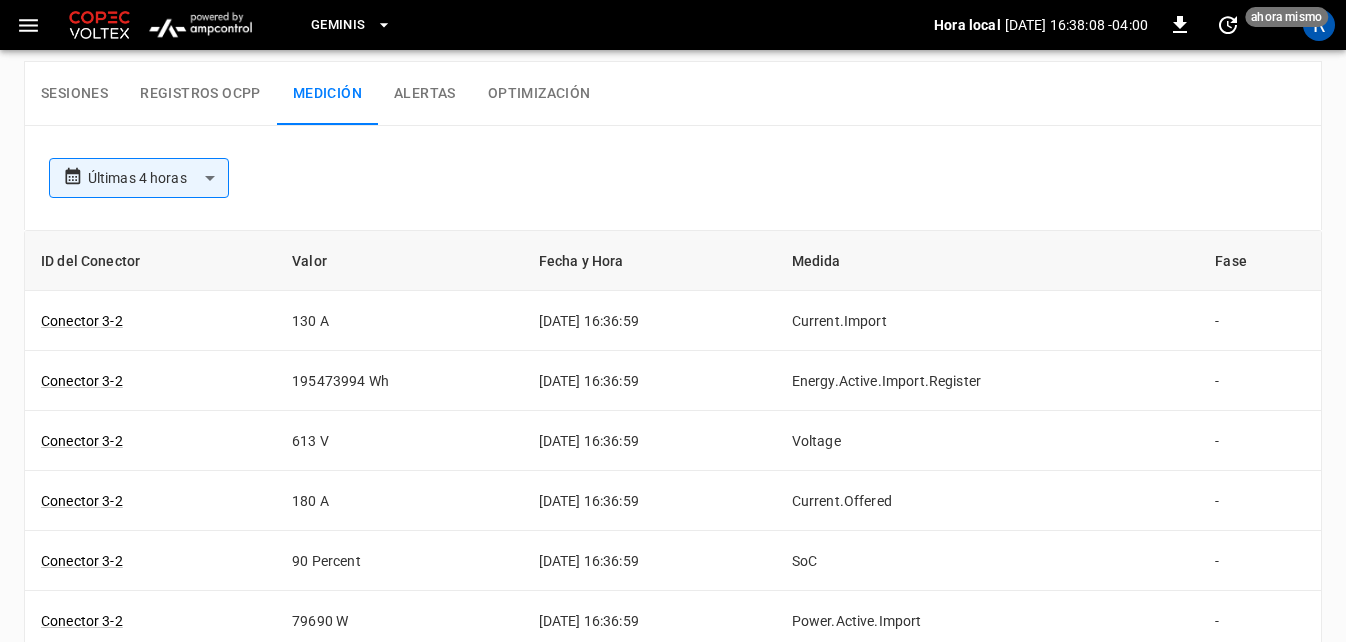 scroll, scrollTop: 1100, scrollLeft: 0, axis: vertical 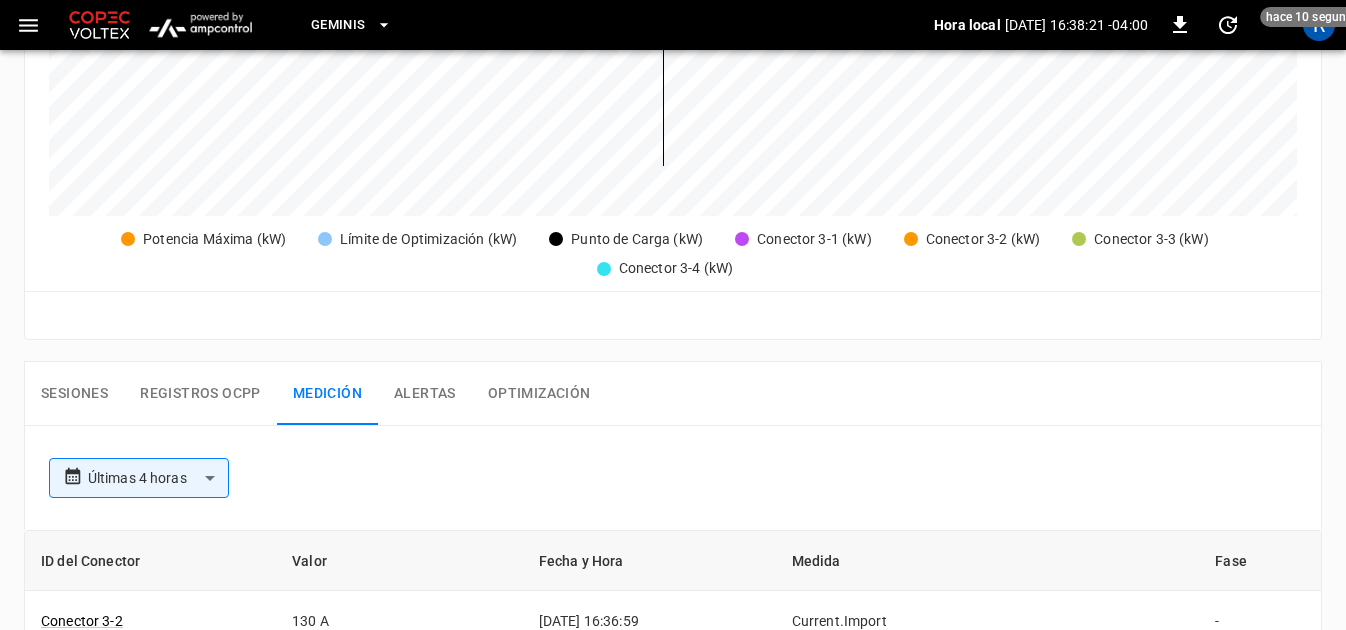 click on "Registros OCPP" at bounding box center (200, 394) 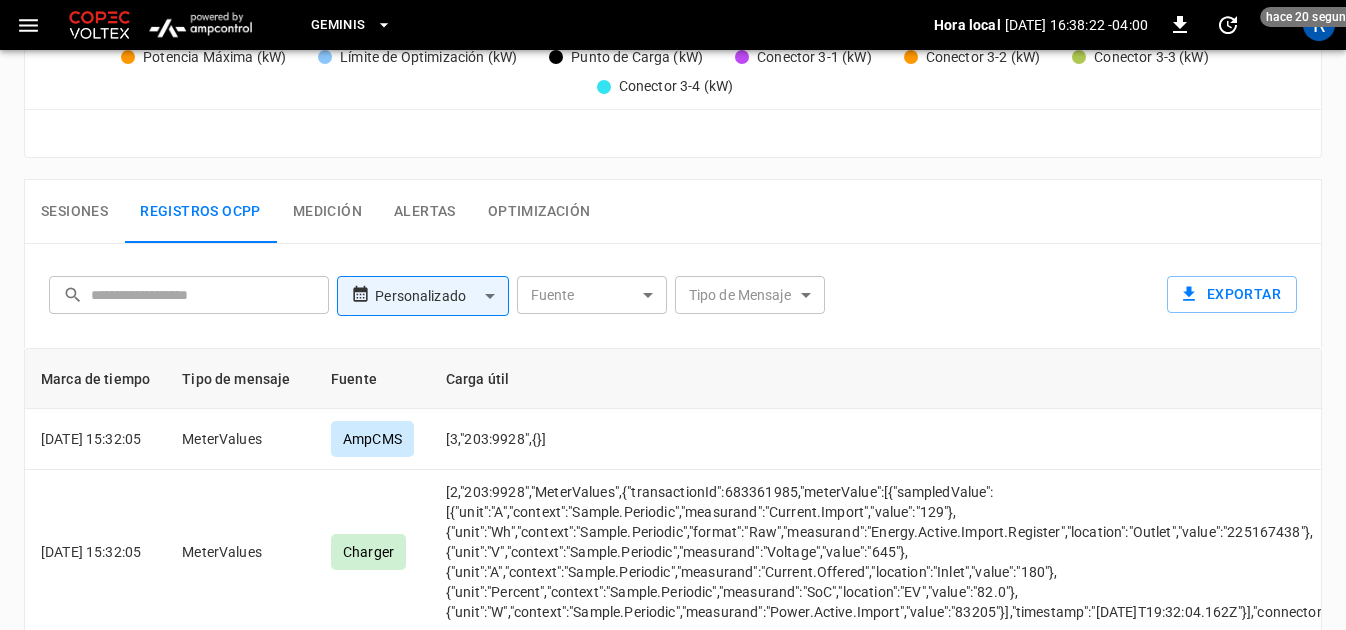 scroll, scrollTop: 1000, scrollLeft: 0, axis: vertical 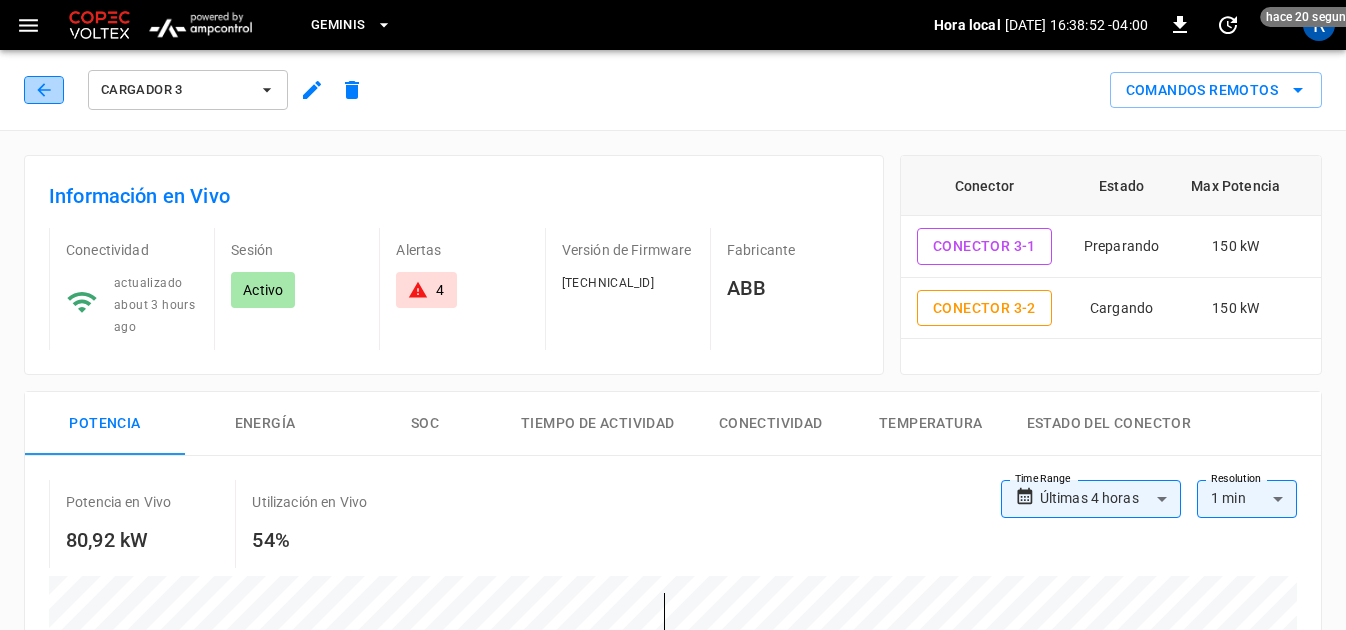 click at bounding box center [44, 90] 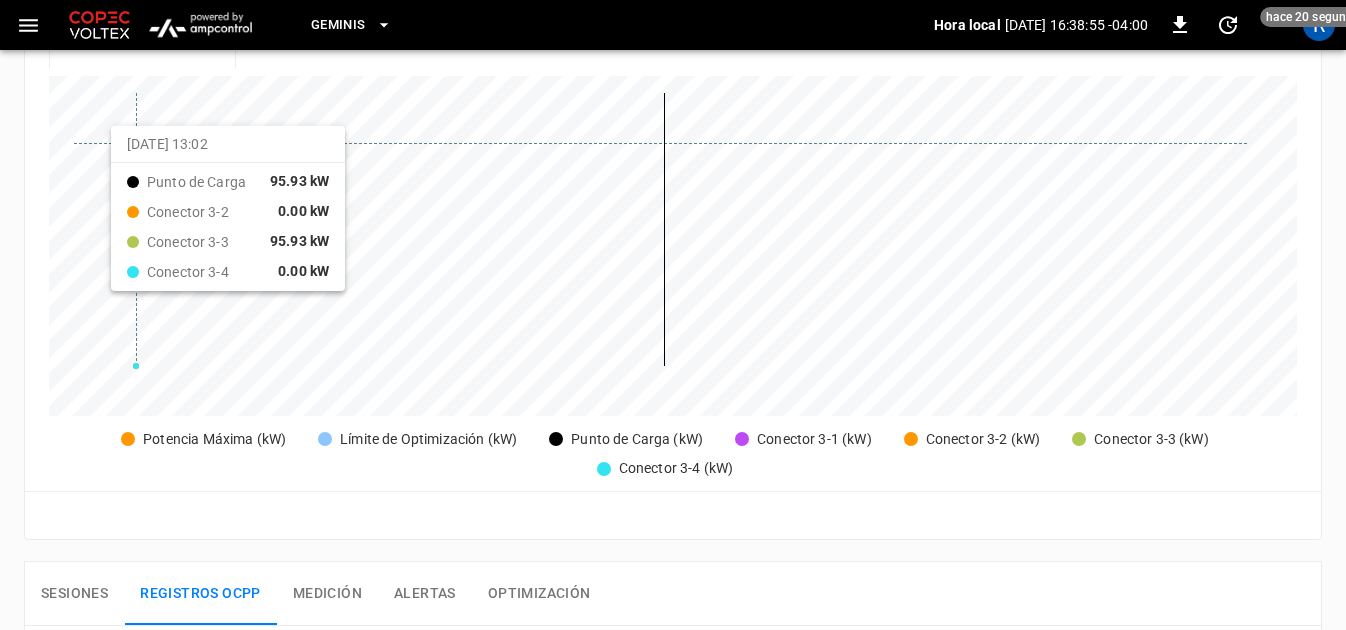 scroll, scrollTop: 0, scrollLeft: 0, axis: both 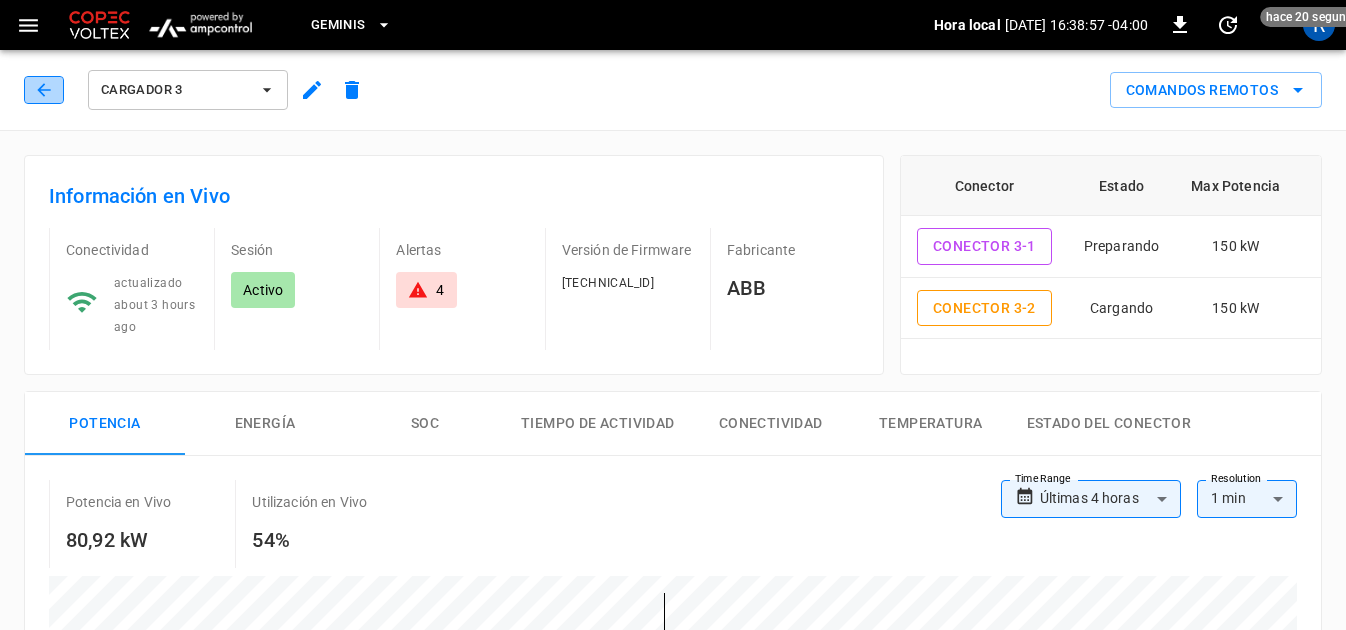 click 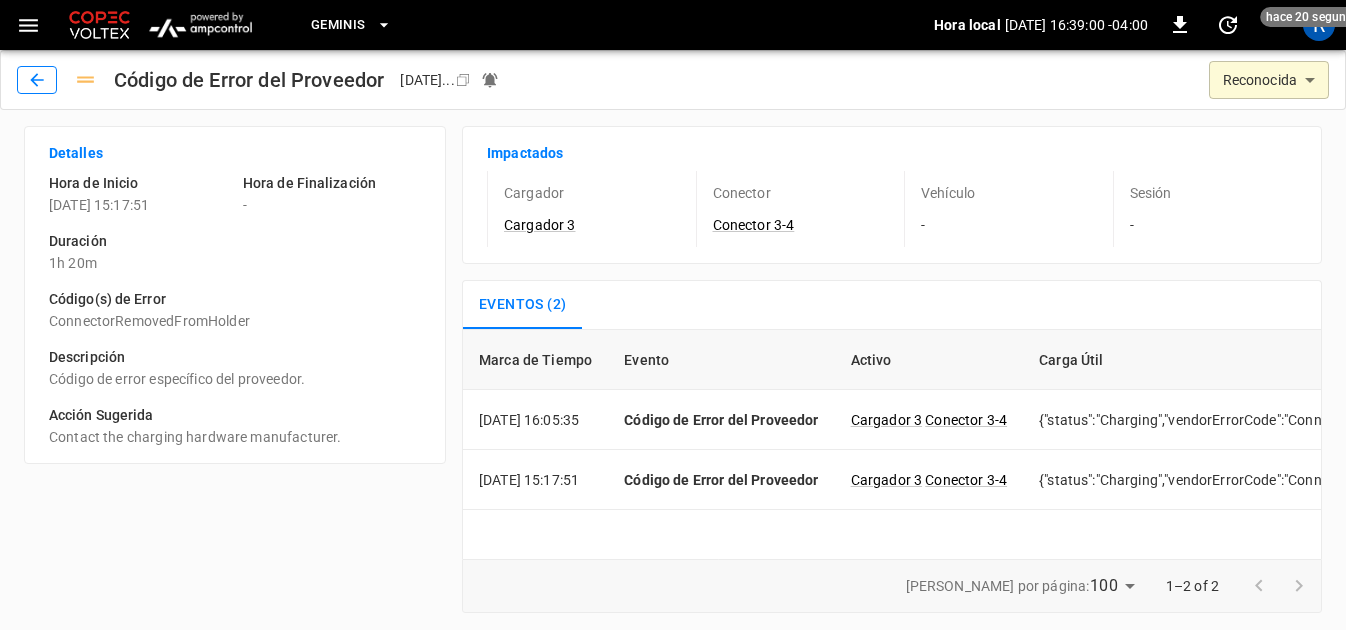 click 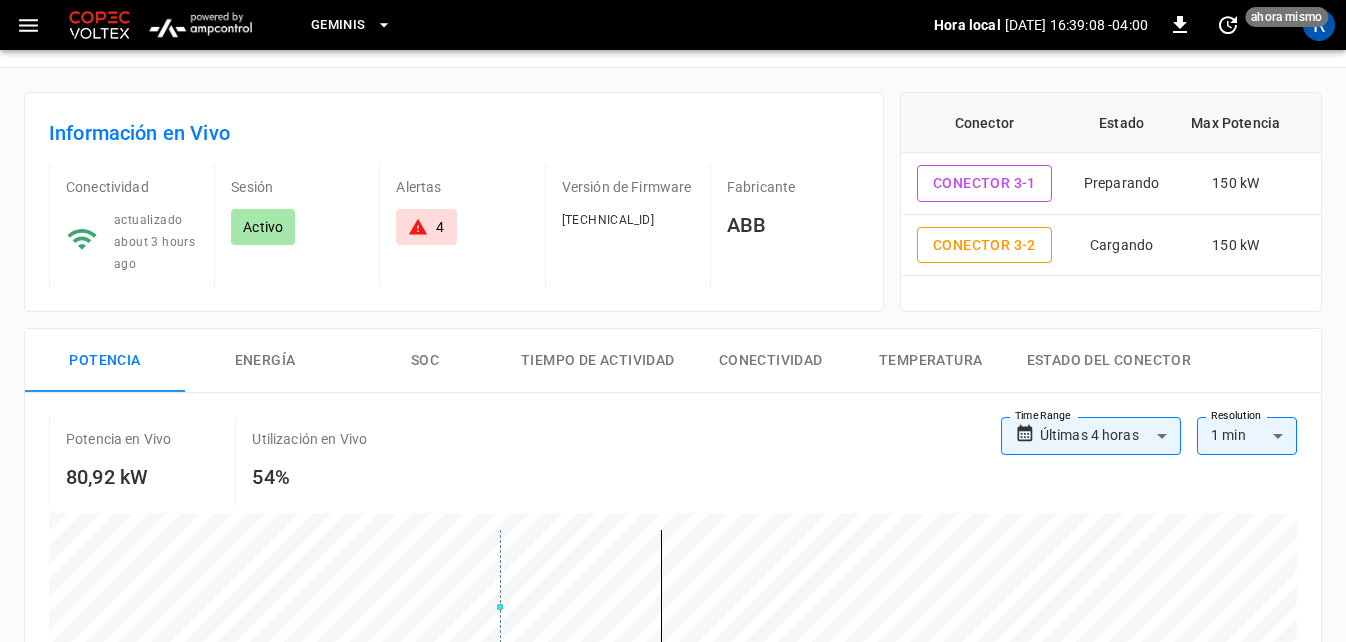 scroll, scrollTop: 0, scrollLeft: 0, axis: both 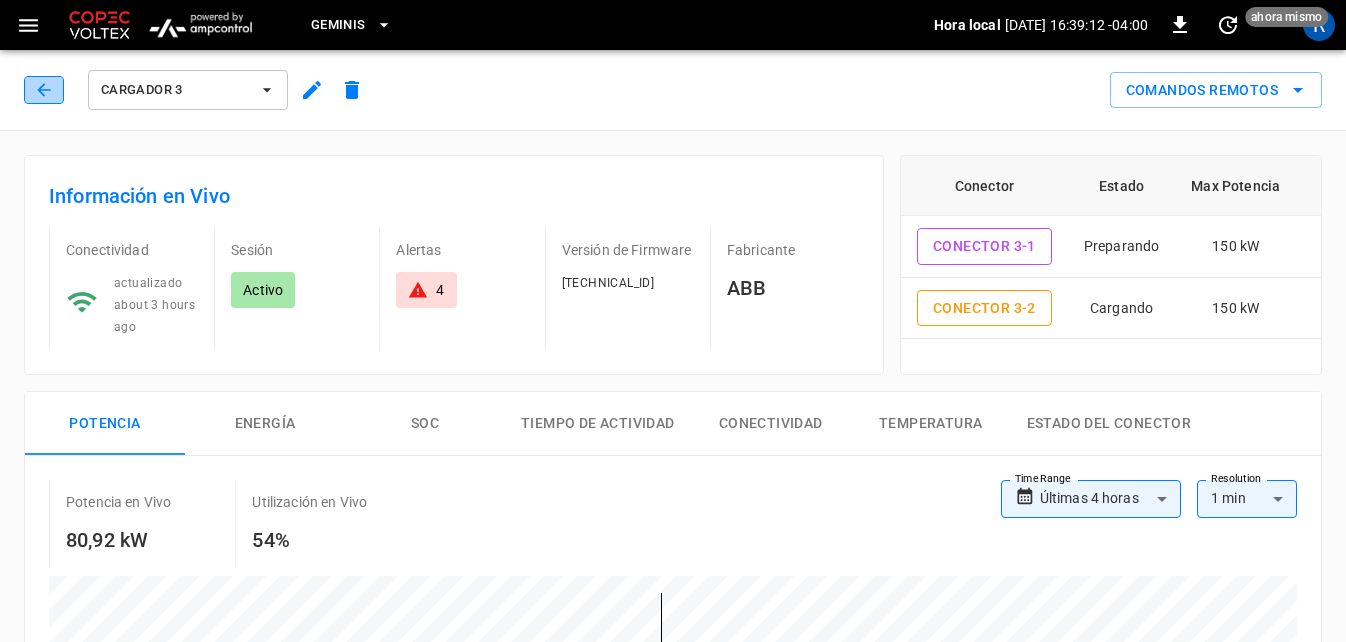 click 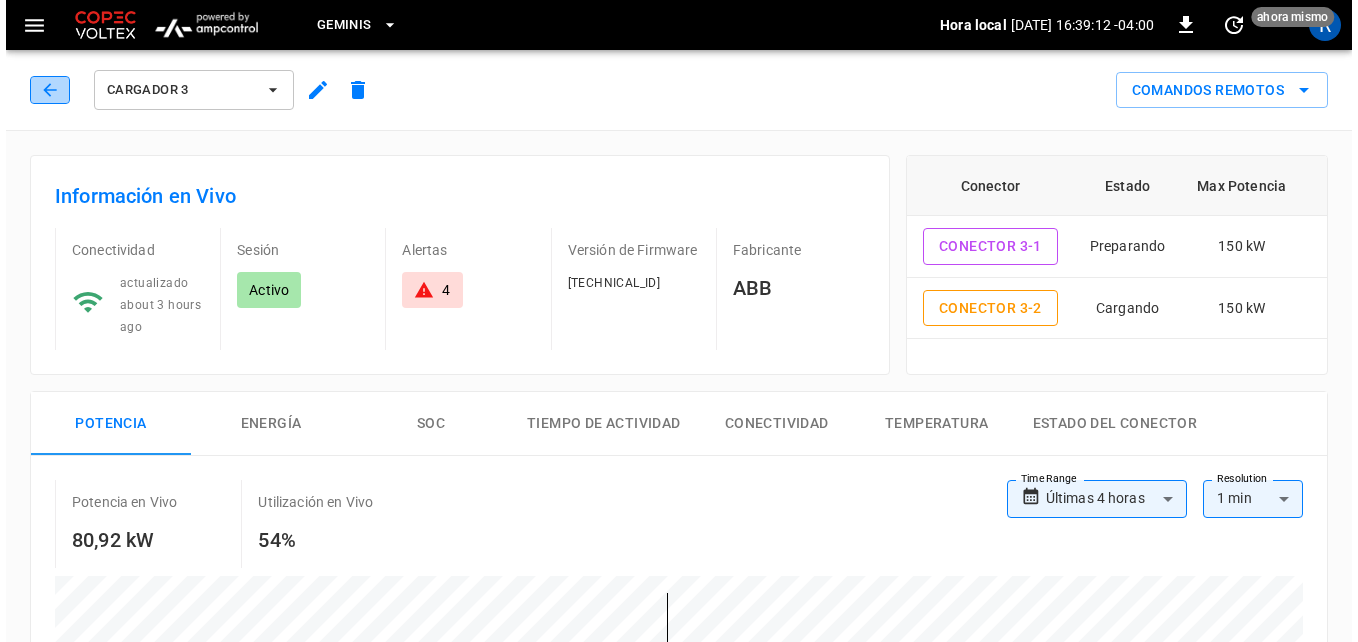 scroll, scrollTop: 200, scrollLeft: 0, axis: vertical 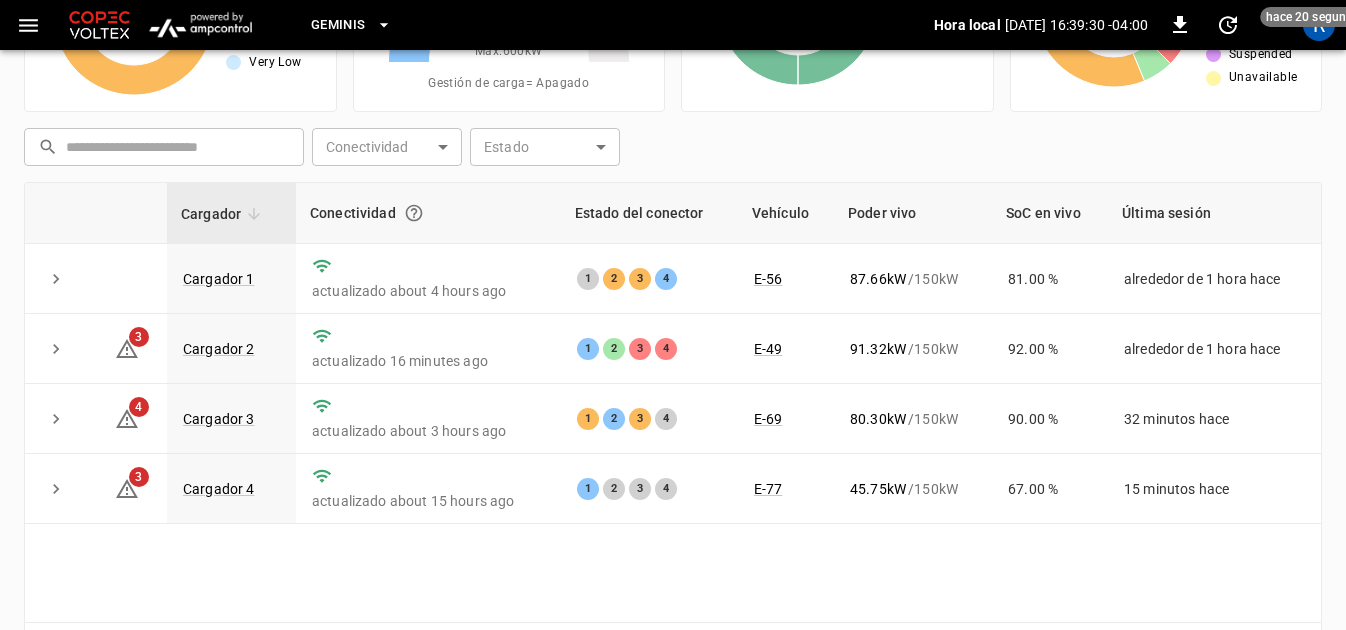 click 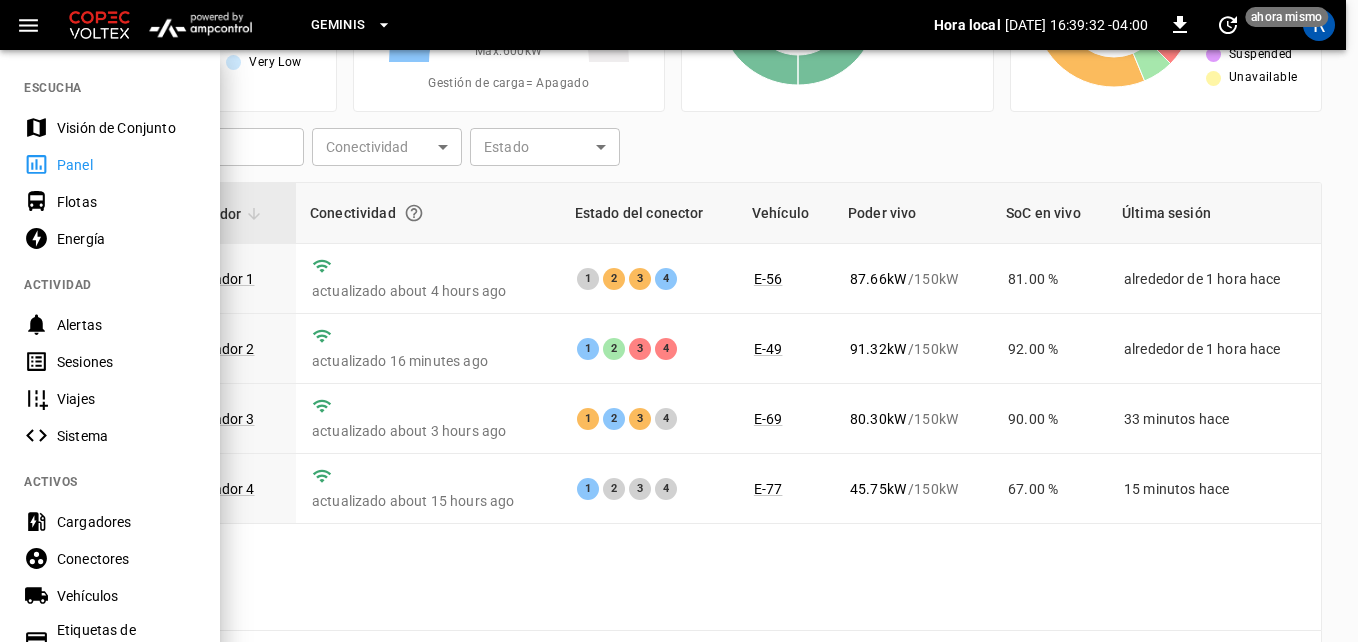 click on "Flotas" at bounding box center [126, 202] 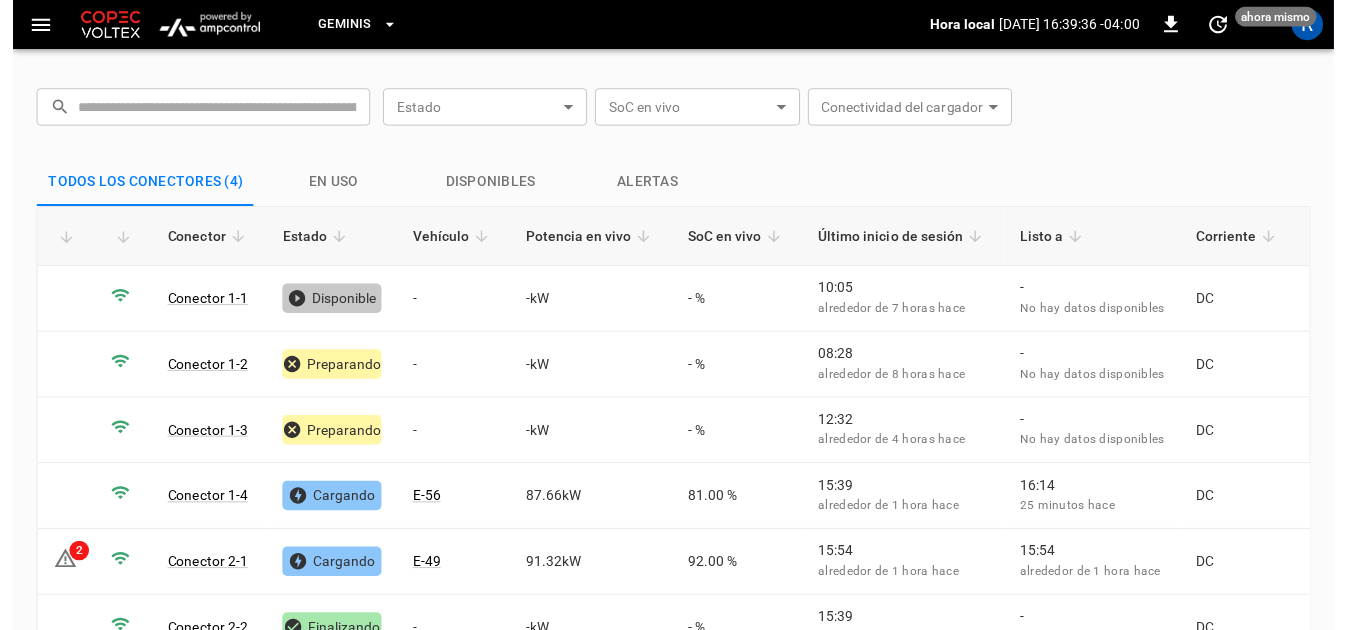 scroll, scrollTop: 0, scrollLeft: 0, axis: both 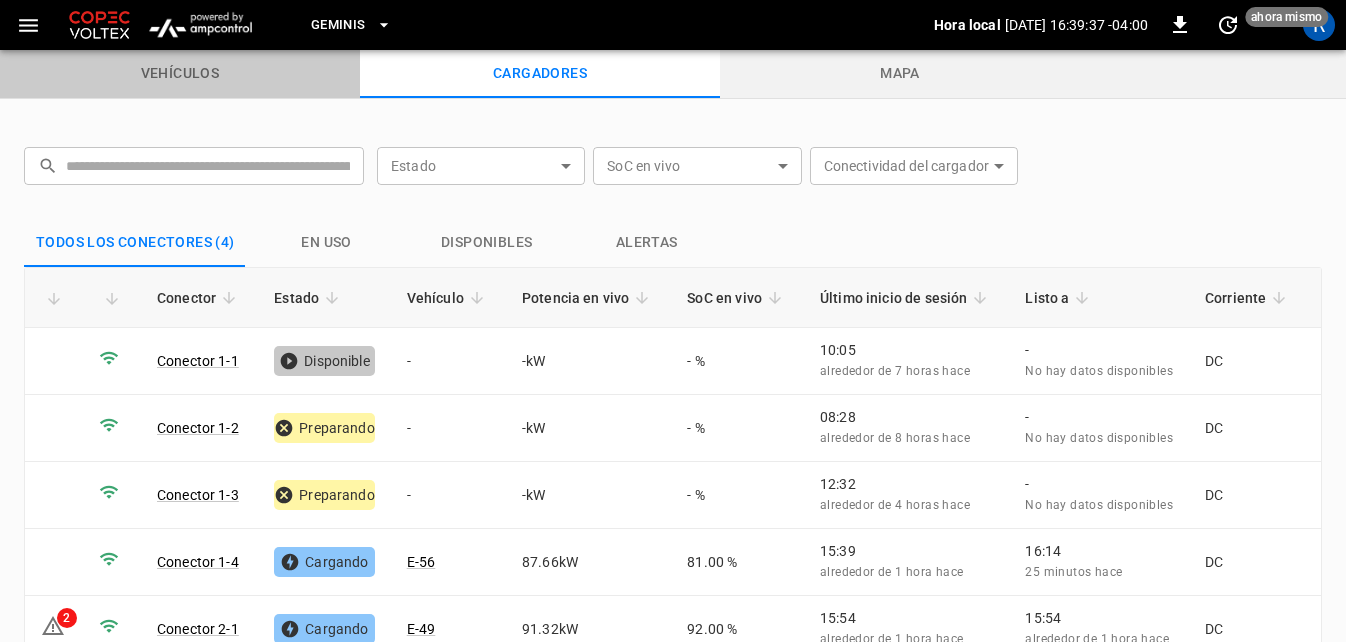 click on "vehículos" at bounding box center (180, 74) 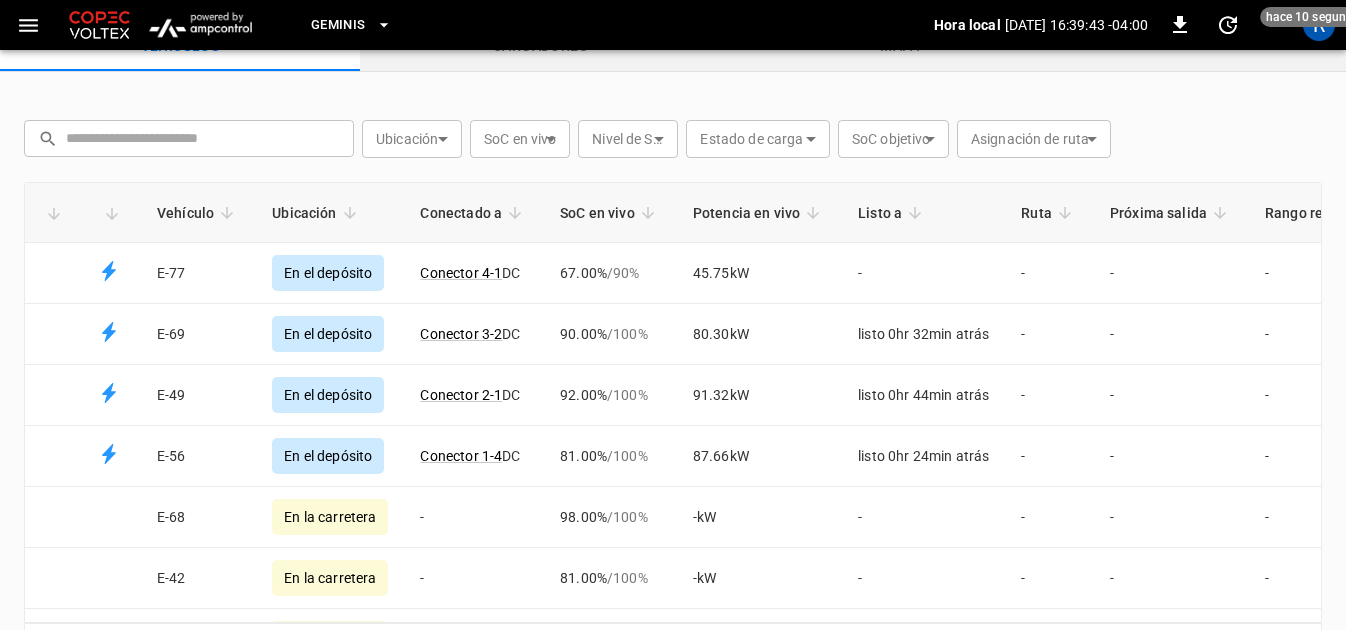 scroll, scrollTop: 100, scrollLeft: 0, axis: vertical 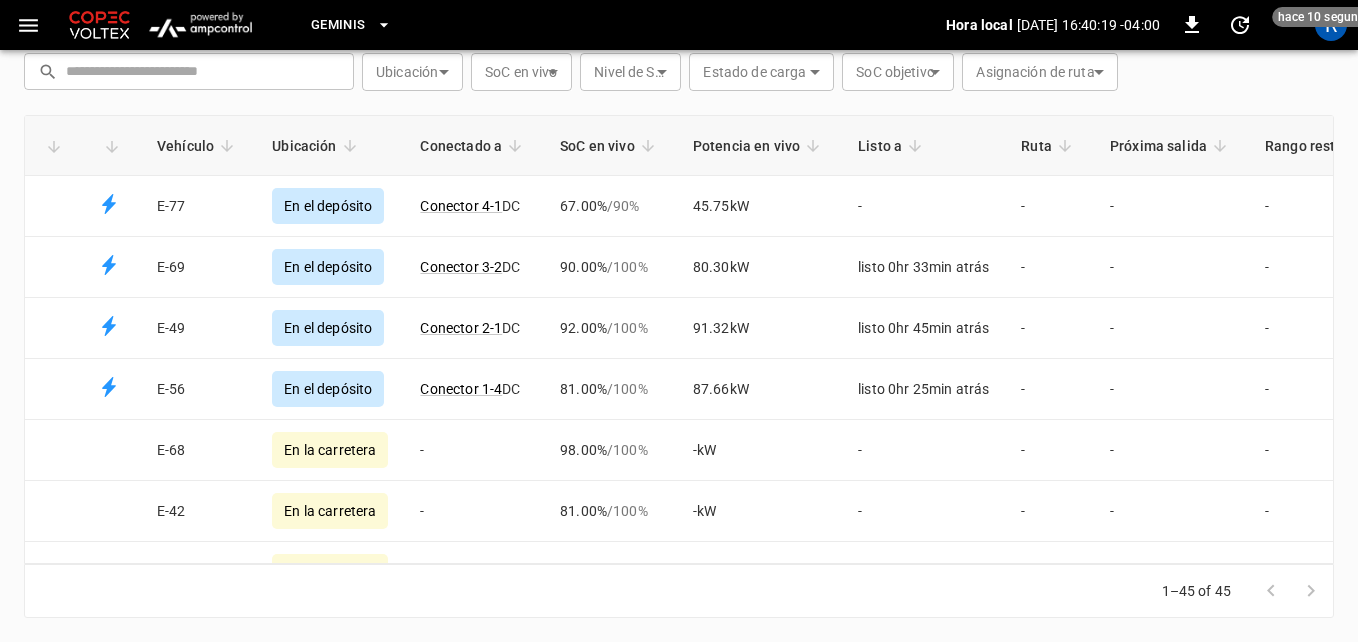 click on "Geminis Hora local 2025-07-01 16:40:19 -04:00 0 hace 10 segundos R vehículos cargadores mapa ​ ​ Ubicación ​ Location SoC en vivo ​ Live SoC Nivel de SoC ​ socLevel Estado de carga ​ Charging Status SoC objetivo ​ Target SoC Asignación de ruta ​ Route Assignation Vehículo Ubicación Conectado a SoC en vivo Potencia en vivo Listo a Ruta Próxima salida Rango restante Grupo de vehículos E-77 En el depósito Conector 4-1  DC 67.00%  /  90 % 45.75  kW - - - - - E-69 En el depósito Conector 3-2  DC 90.00%  /  100 % 80.30  kW listo 0hr 33min  atrás - - - - E-49 En el depósito Conector 2-1  DC 92.00%  /  100 % 91.32  kW listo 0hr 45min  atrás - - - - E-56 En el depósito Conector 1-4  DC 81.00%  /  100 % 87.66  kW listo 0hr 25min  atrás - - - - E-68 En la carretera  - 98.00%  /  100 % -  kW - - - - - E-42 En la carretera  - 81.00%  /  100 % -  kW - - - - - E-52 En la carretera  - 100.00%  /  100 % -  kW - - - - - E-54 En la carretera  - 100.00%  /  100 % -  kW - - - - - E-53" at bounding box center (679, 274) 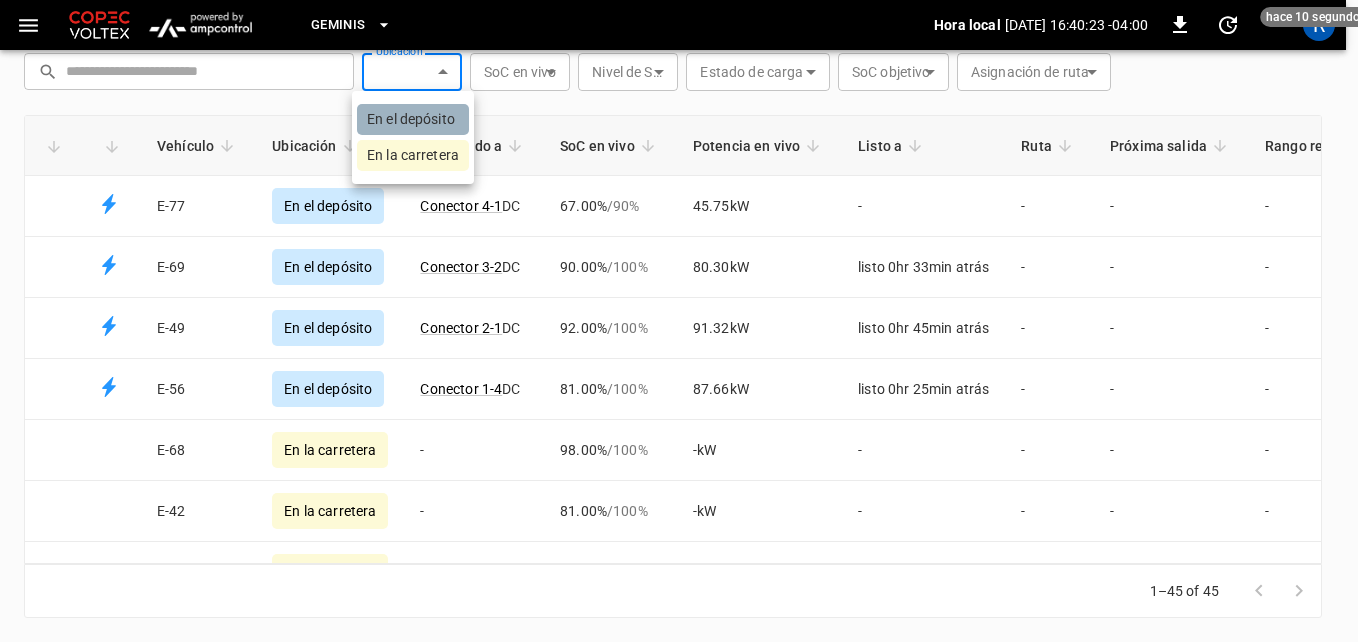 click on "En el depósito" at bounding box center (413, 119) 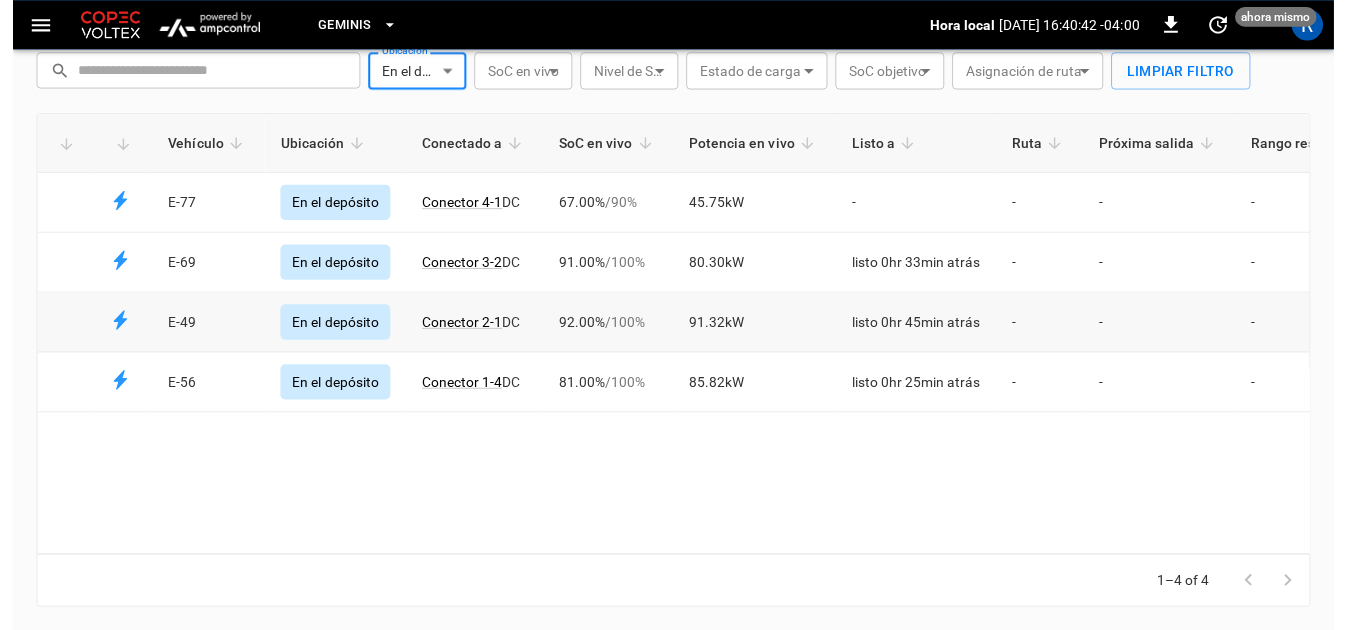scroll, scrollTop: 100, scrollLeft: 0, axis: vertical 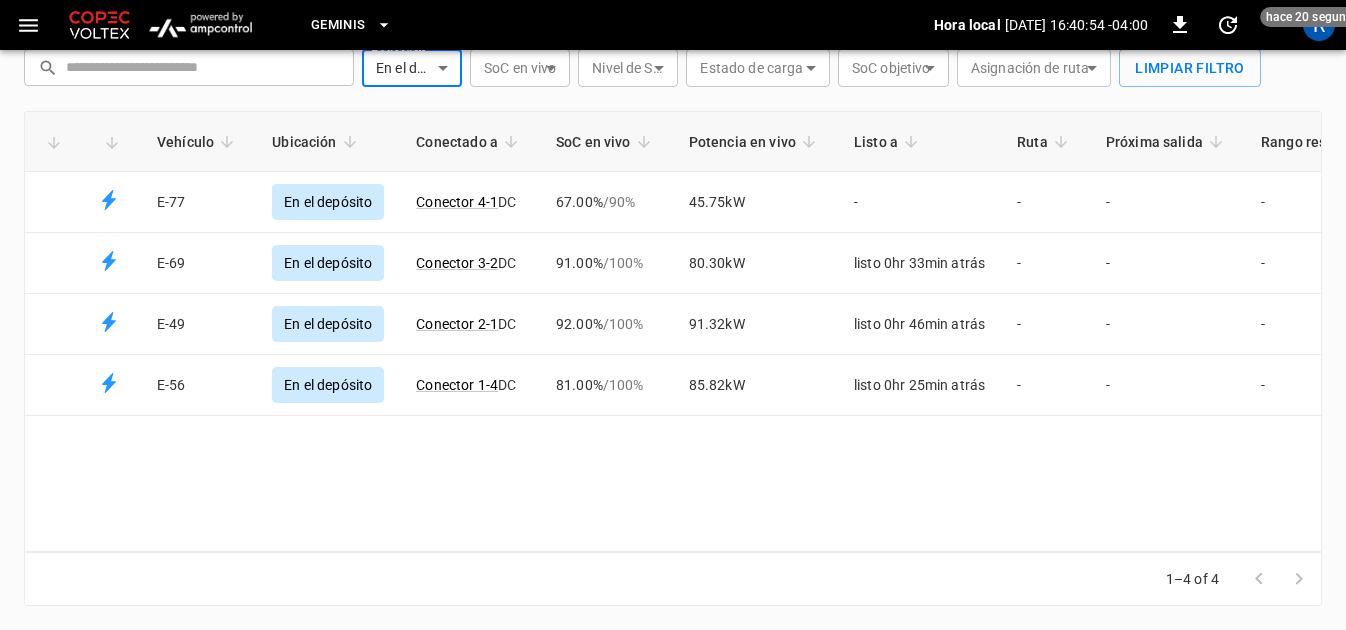 click on "Geminis Hora local 2025-07-01 16:40:54 -04:00 0 hace 20 segundos R vehículos cargadores mapa ​ ​ Ubicación En el depósito ******** Location SoC en vivo ​ Live SoC Nivel de SoC ​ socLevel Estado de carga ​ Charging Status SoC objetivo ​ Target SoC Asignación de ruta ​ Route Assignation Limpiar filtro Vehículo Ubicación Conectado a SoC en vivo Potencia en vivo Listo a Ruta Próxima salida Rango restante Grupo de vehículos E-77 En el depósito Conector 4-1  DC 67.00%  /  90 % 45.75  kW - - - - - E-69 En el depósito Conector 3-2  DC 91.00%  /  100 % 80.30  kW listo 0hr 33min  atrás - - - - E-49 En el depósito Conector 2-1  DC 92.00%  /  100 % 91.32  kW listo 0hr 46min  atrás - - - - E-56 En el depósito Conector 1-4  DC 81.00%  /  100 % 85.82  kW listo 0hr 25min  atrás - - - - 1–4 of 4 Actualizar ahora Actualizar cada 5 sec Actualizar cada 30 sec Apagada Copec-Geminis Ricardo Araya ricardo.araya@geminis.cl user Configuración de perfil Configuración de notificaciones" at bounding box center (673, 266) 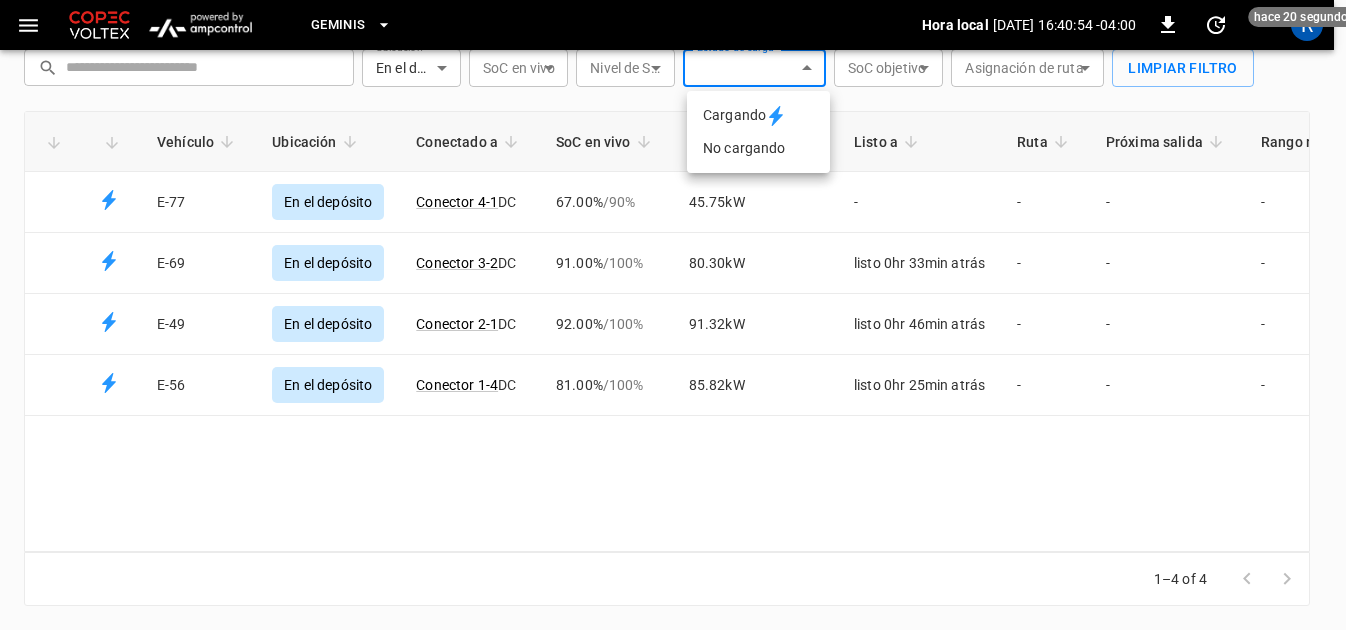 scroll, scrollTop: 94, scrollLeft: 0, axis: vertical 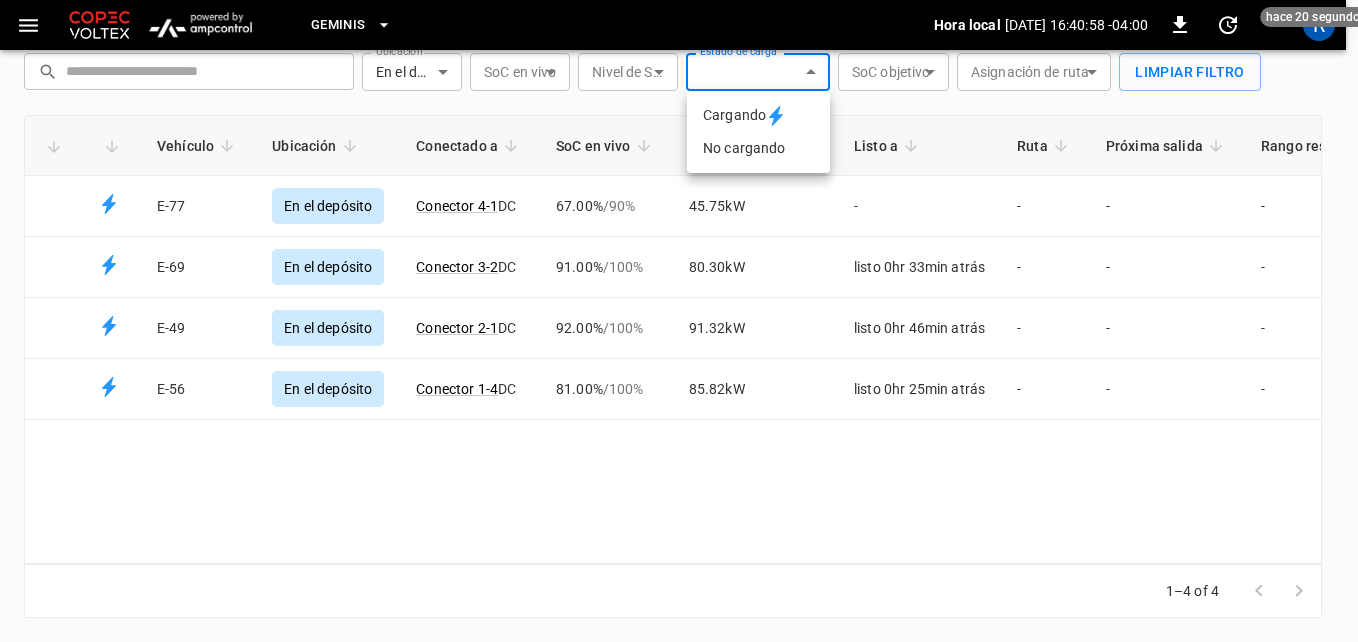 click at bounding box center [679, 321] 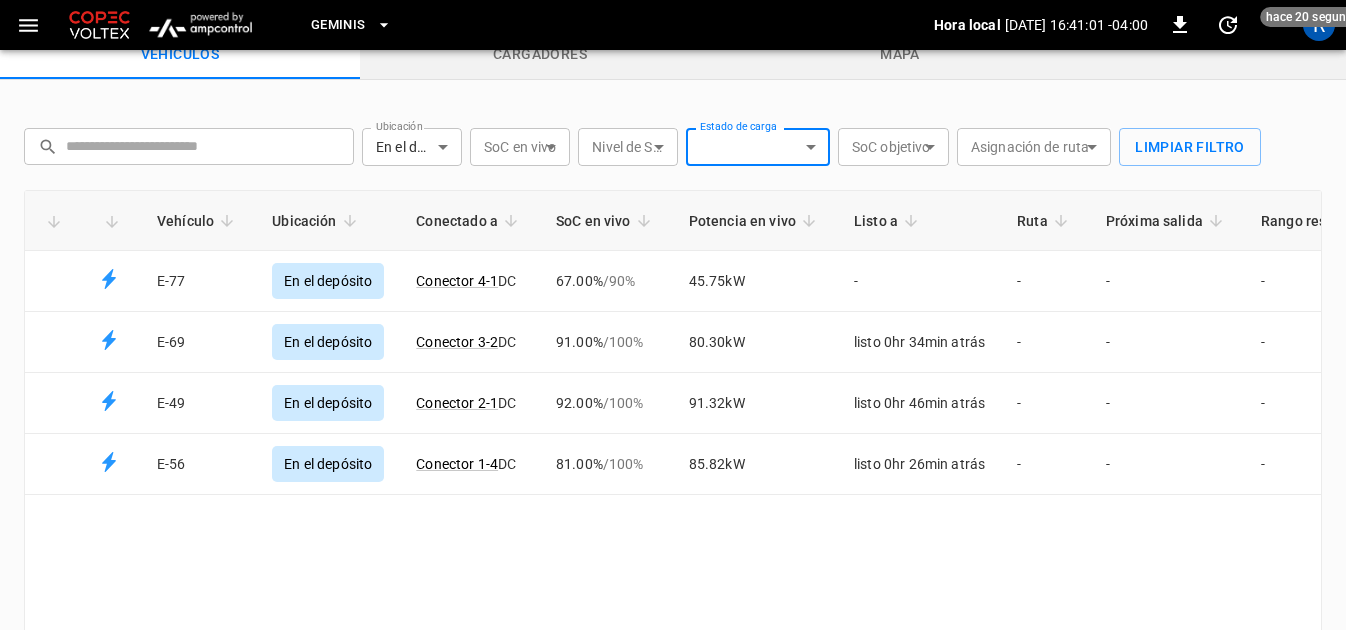 scroll, scrollTop: 0, scrollLeft: 0, axis: both 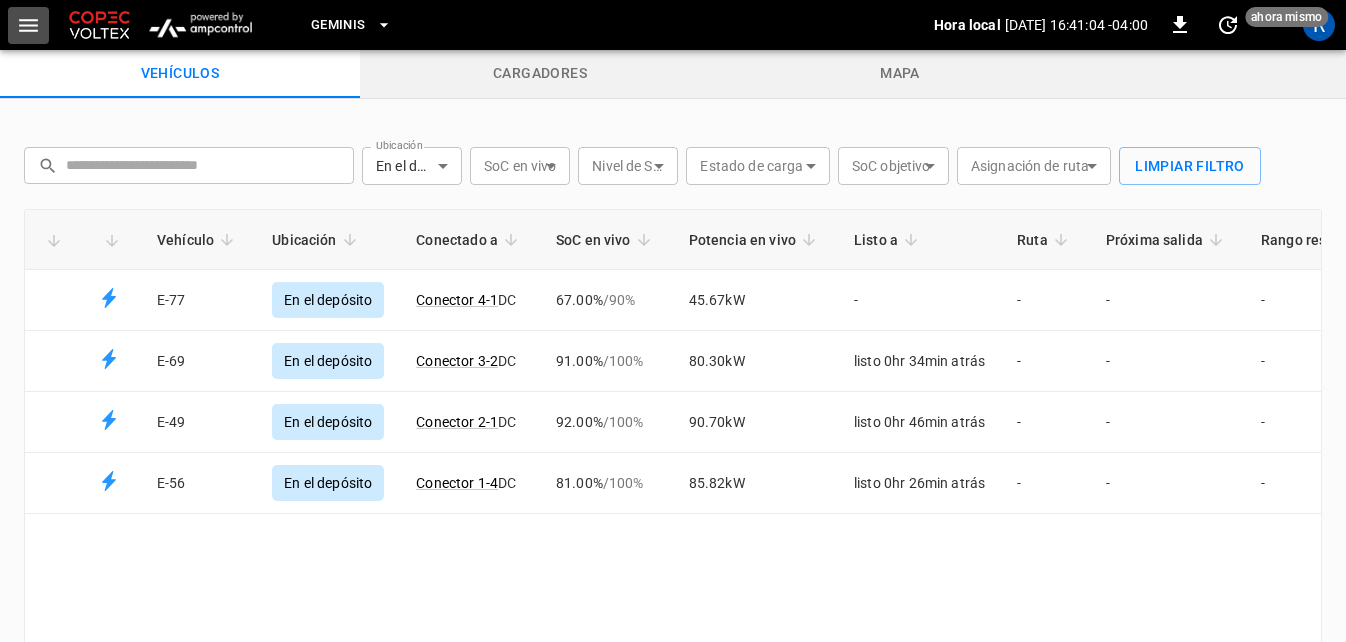 click 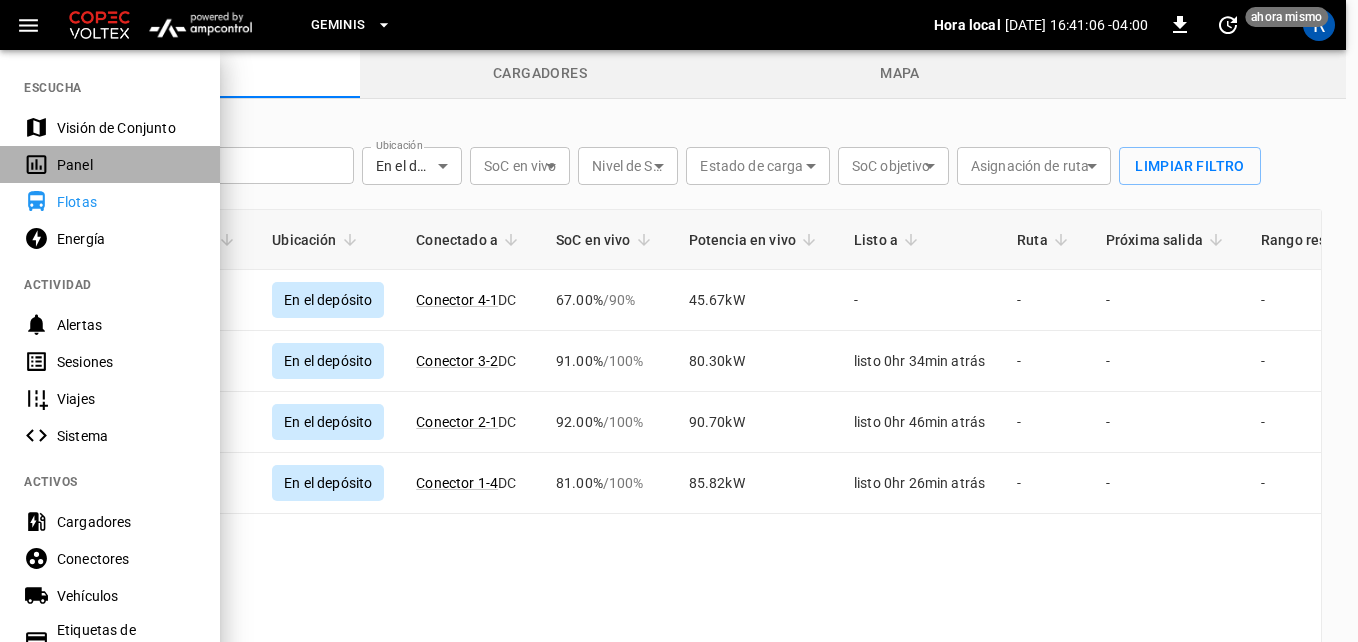 click on "Panel" at bounding box center [126, 165] 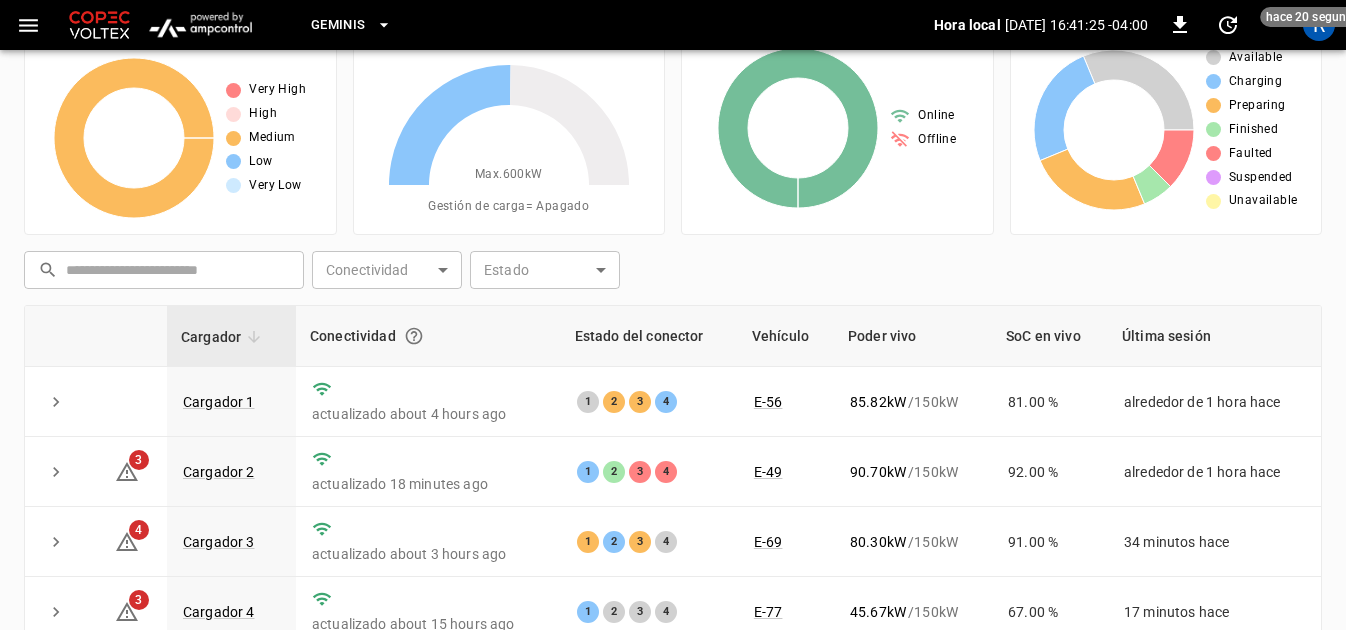 scroll, scrollTop: 0, scrollLeft: 0, axis: both 